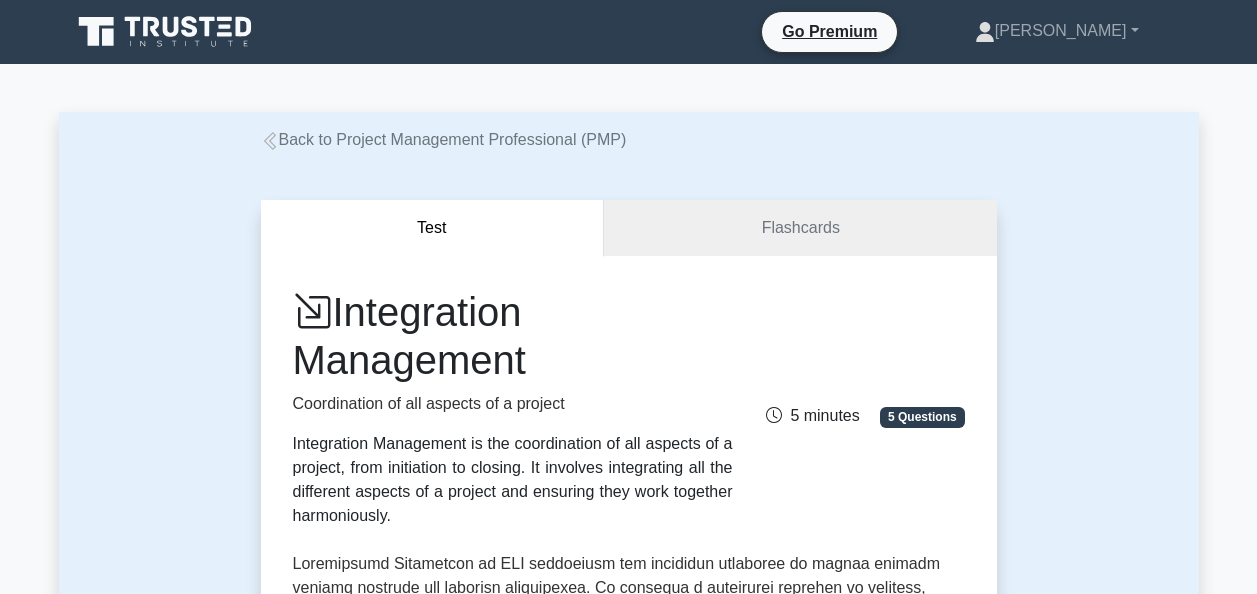 scroll, scrollTop: 1466, scrollLeft: 0, axis: vertical 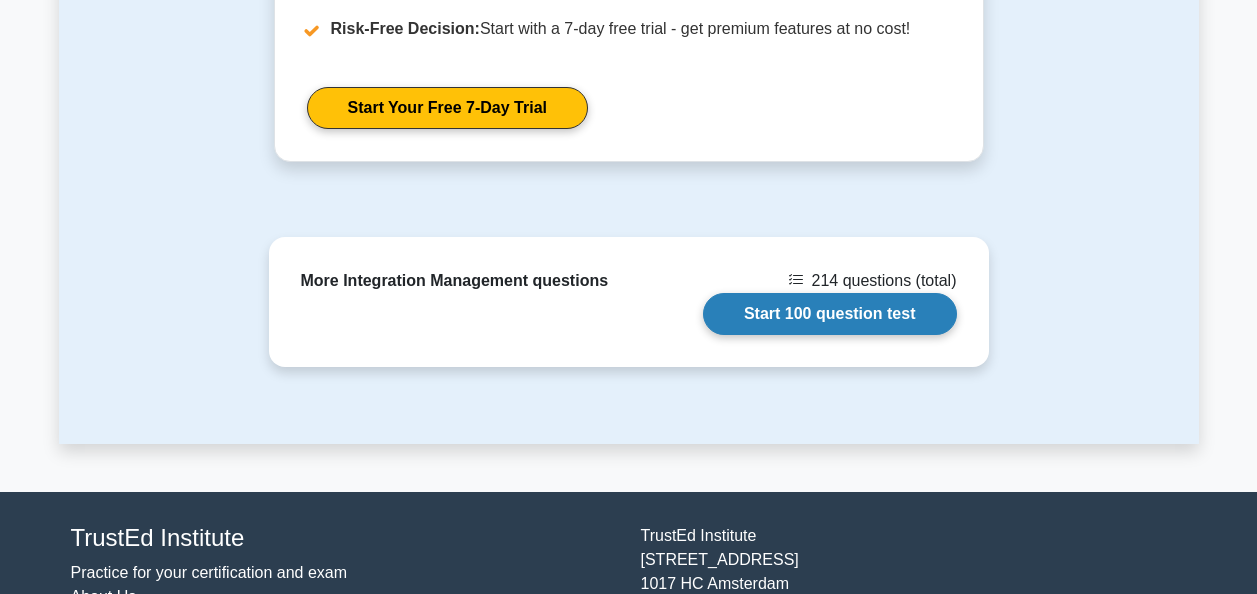 click on "Start 100 question test" at bounding box center (830, 314) 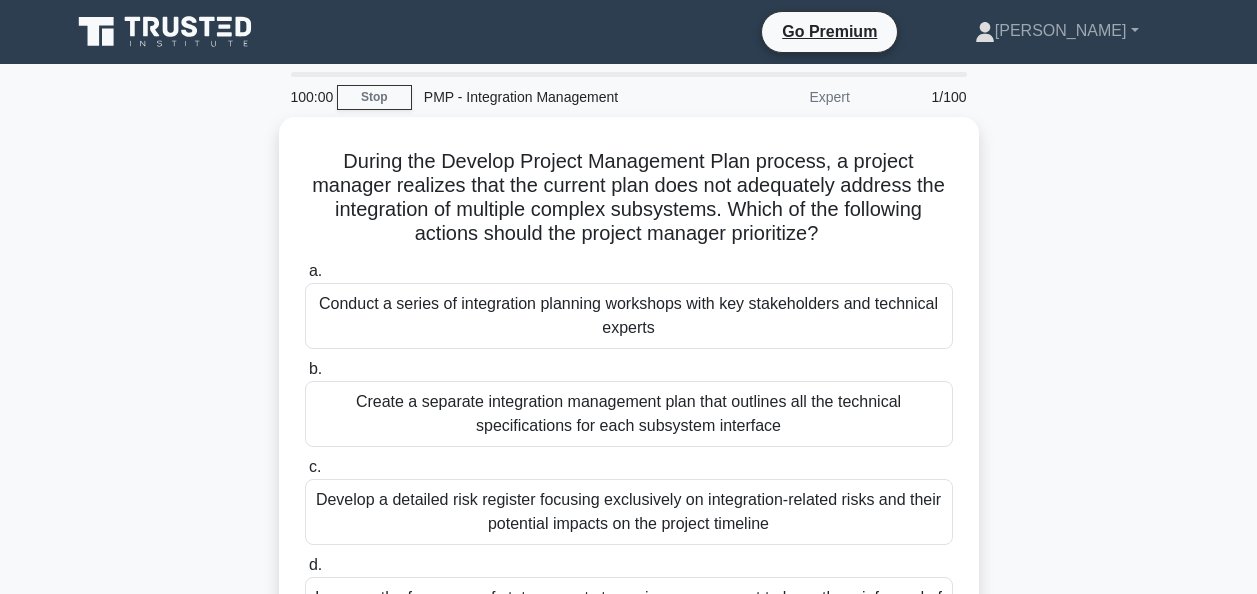 scroll, scrollTop: 0, scrollLeft: 0, axis: both 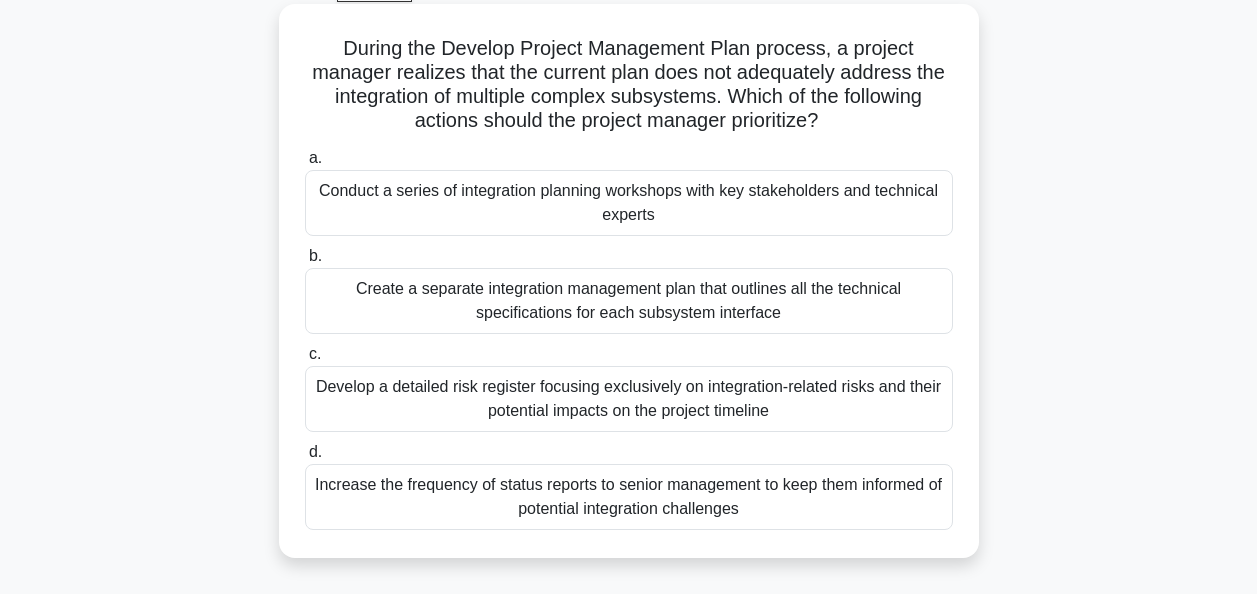 click on "Conduct a series of integration planning workshops with key stakeholders and technical experts" at bounding box center [629, 203] 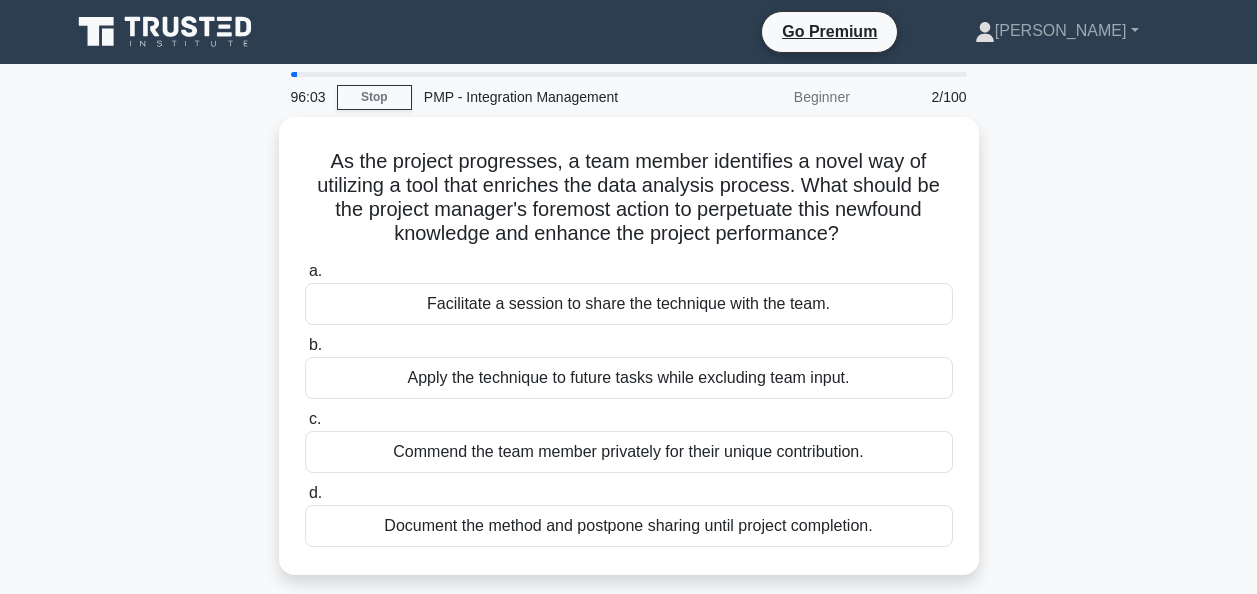 scroll, scrollTop: 0, scrollLeft: 0, axis: both 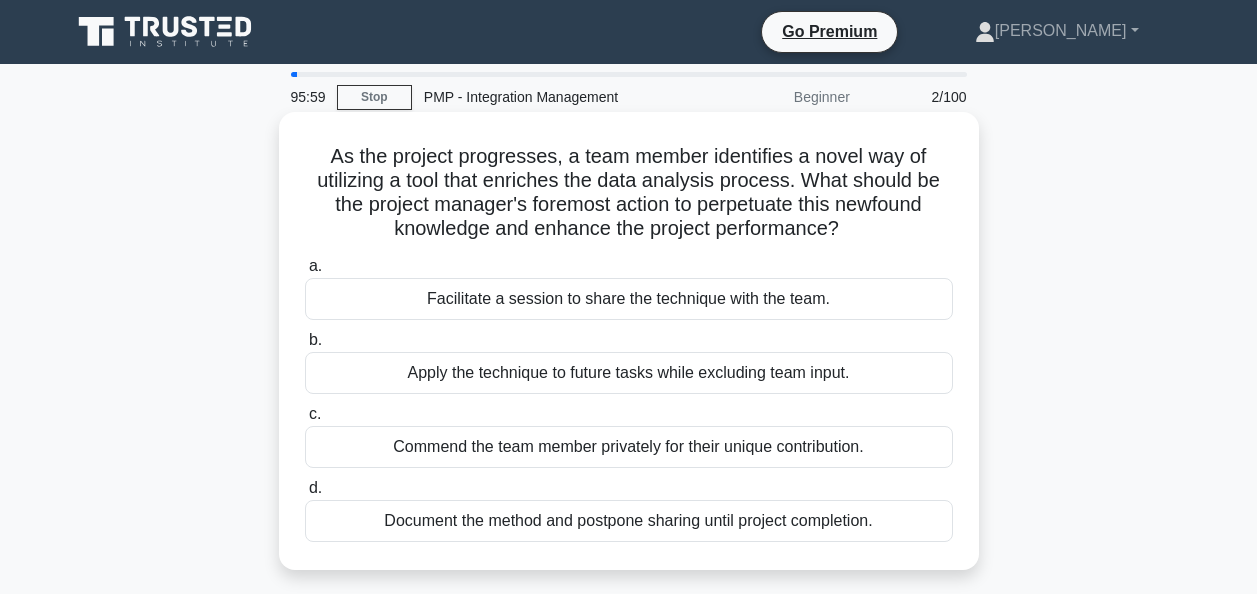 click on "Facilitate a session to share the technique with the team." at bounding box center (629, 299) 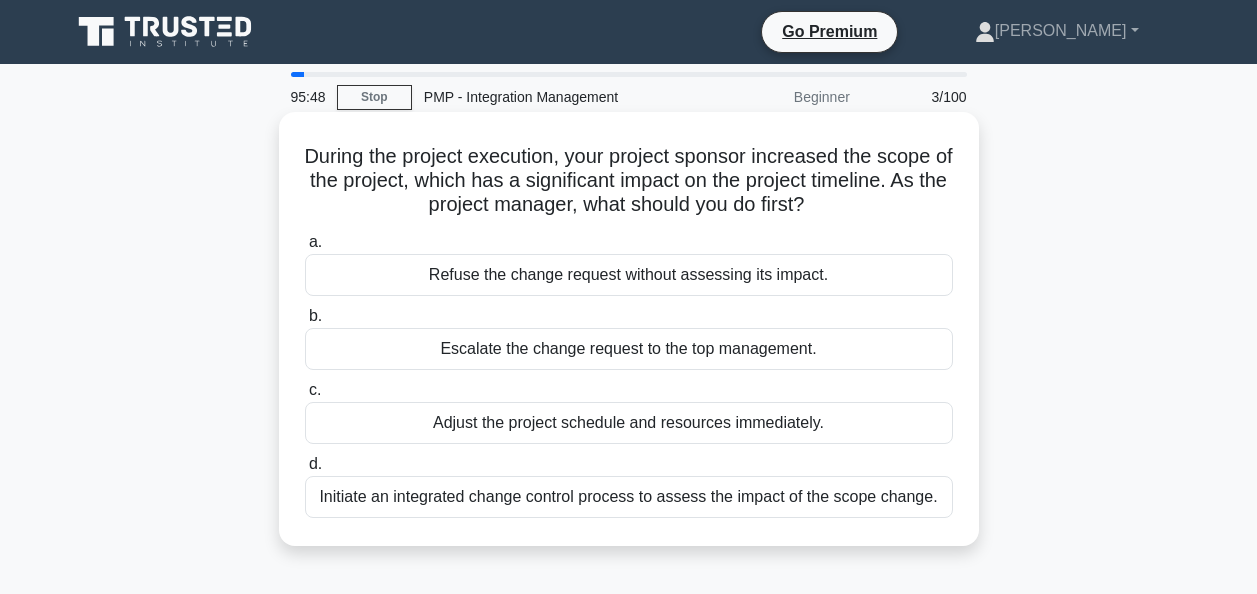 click on "Initiate an integrated change control process to assess the impact of the scope change." at bounding box center (629, 497) 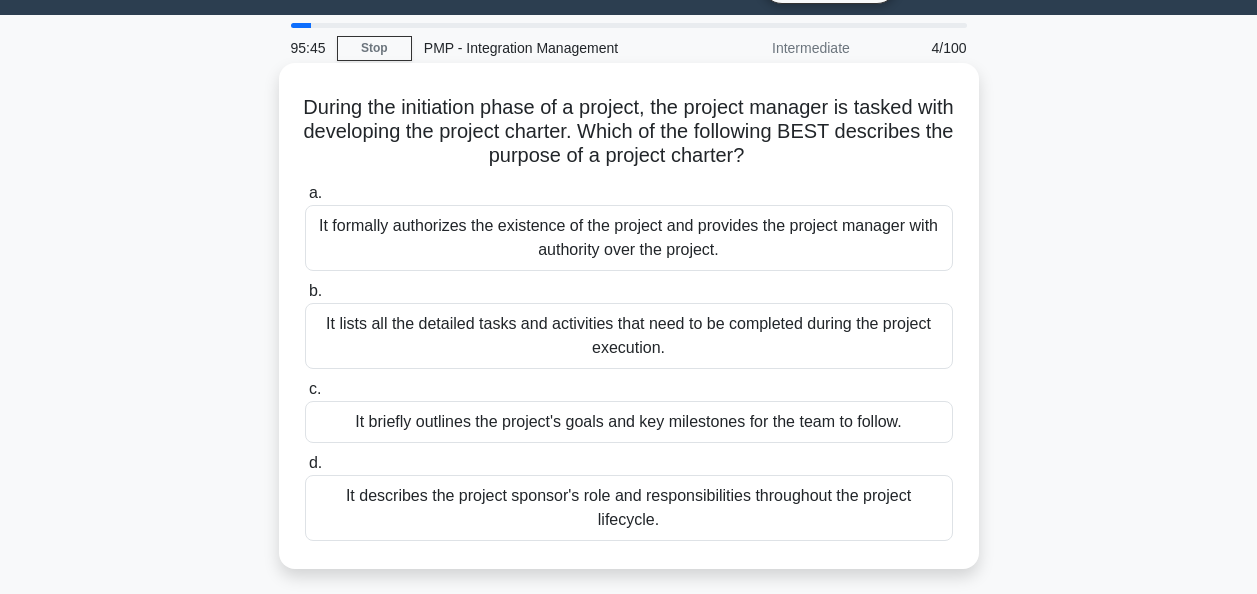 scroll, scrollTop: 51, scrollLeft: 0, axis: vertical 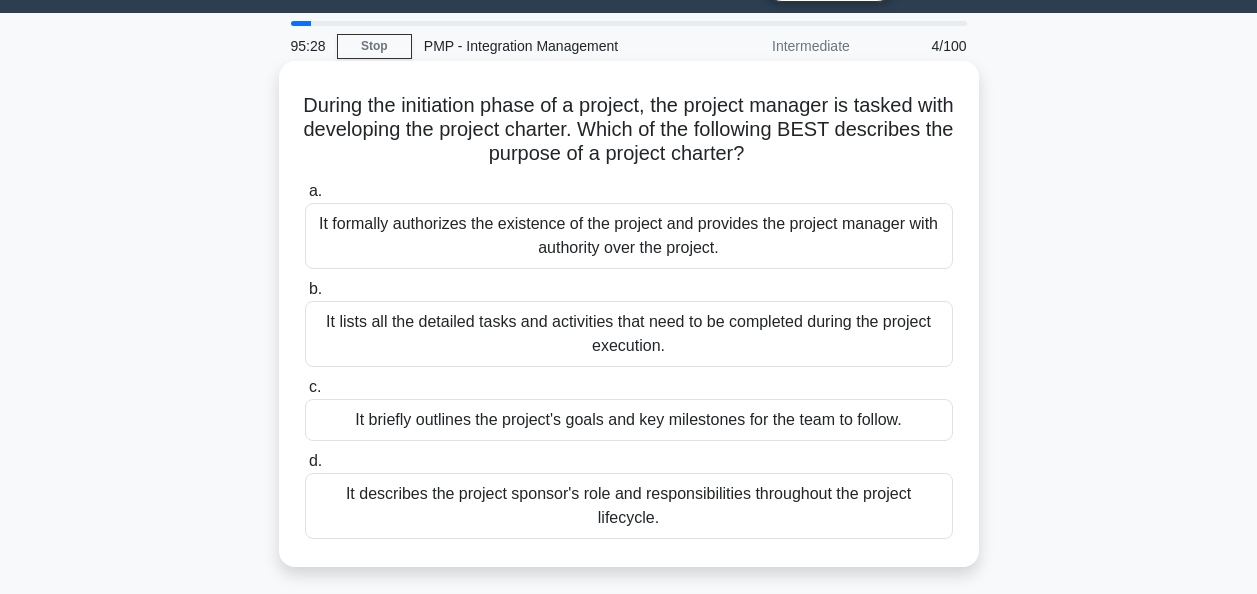 click on "It formally authorizes the existence of the project and provides the project manager with authority over the project." at bounding box center [629, 236] 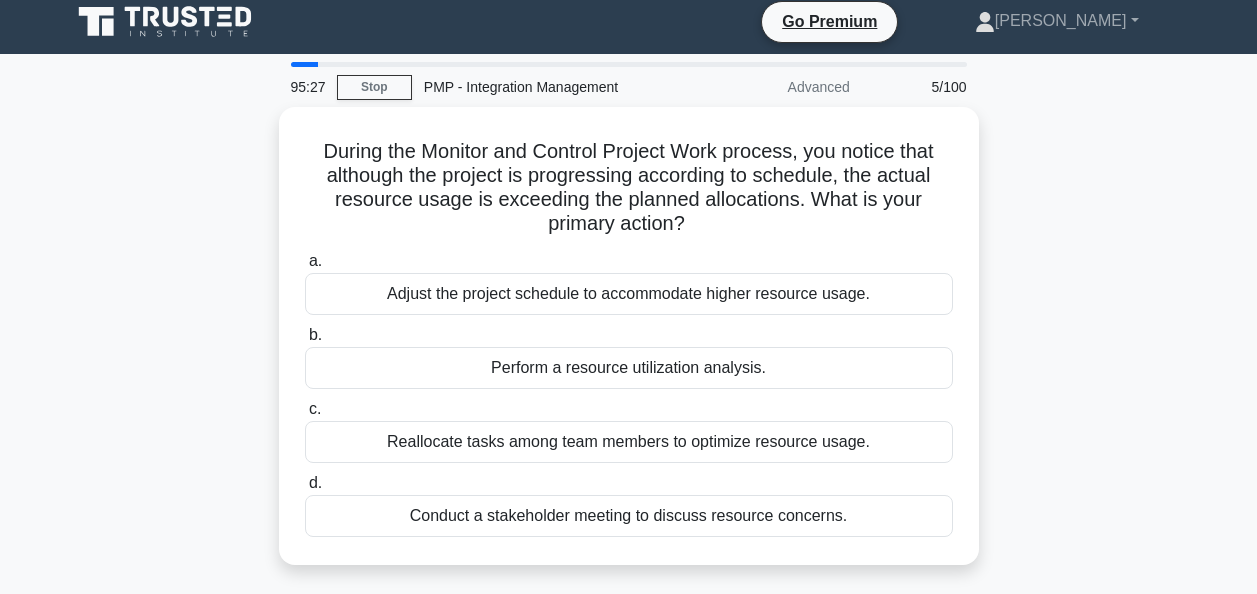 scroll, scrollTop: 0, scrollLeft: 0, axis: both 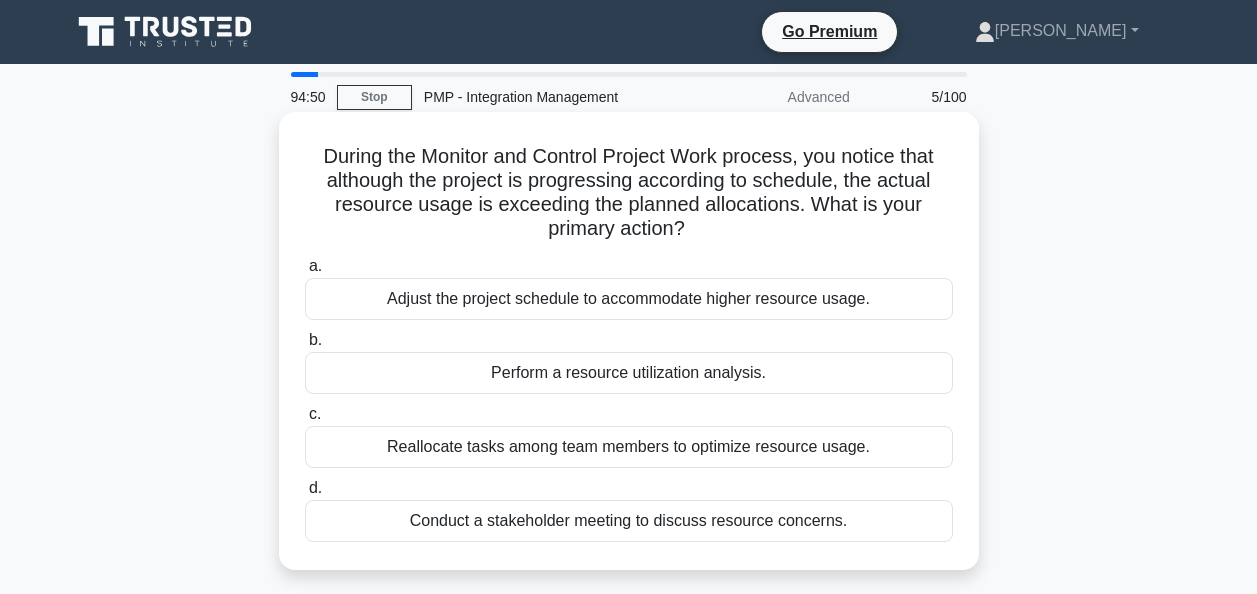 click on "Conduct a stakeholder meeting to discuss resource concerns." at bounding box center (629, 521) 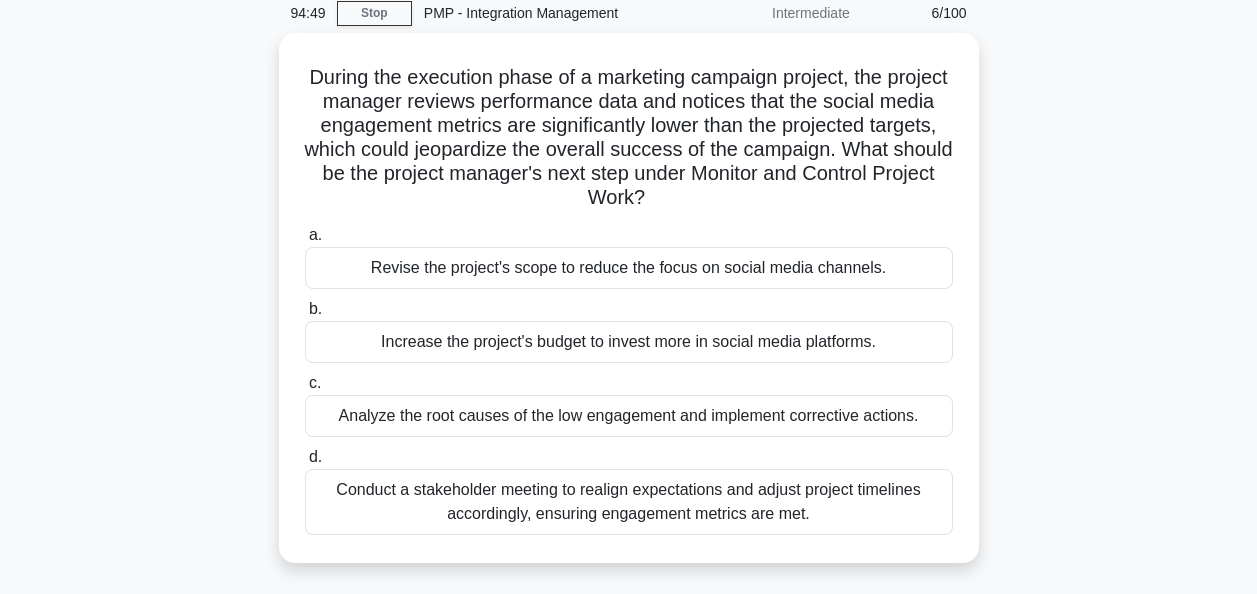 scroll, scrollTop: 89, scrollLeft: 0, axis: vertical 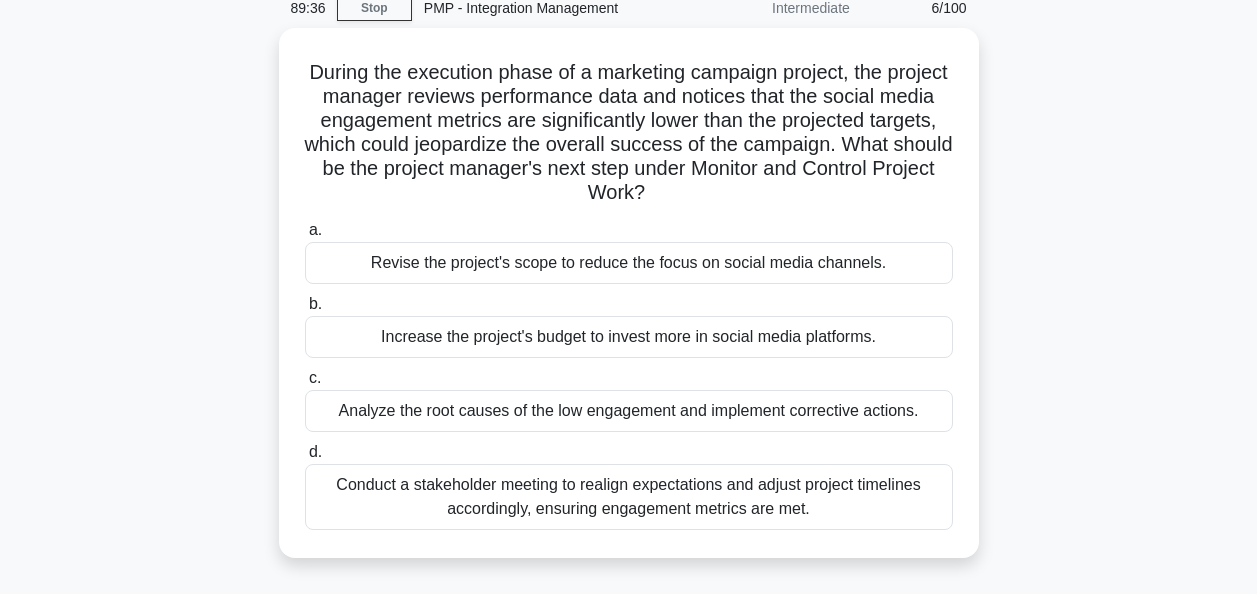 click on "During the execution phase of a marketing campaign project, the project manager reviews performance data and notices that the social media engagement metrics are significantly lower than the projected targets, which could jeopardize the overall success of the campaign. What should be the project manager's next step under Monitor and Control Project Work?
.spinner_0XTQ{transform-origin:center;animation:spinner_y6GP .75s linear infinite}@keyframes spinner_y6GP{100%{transform:rotate(360deg)}}
a.
b. c. d." at bounding box center (629, 305) 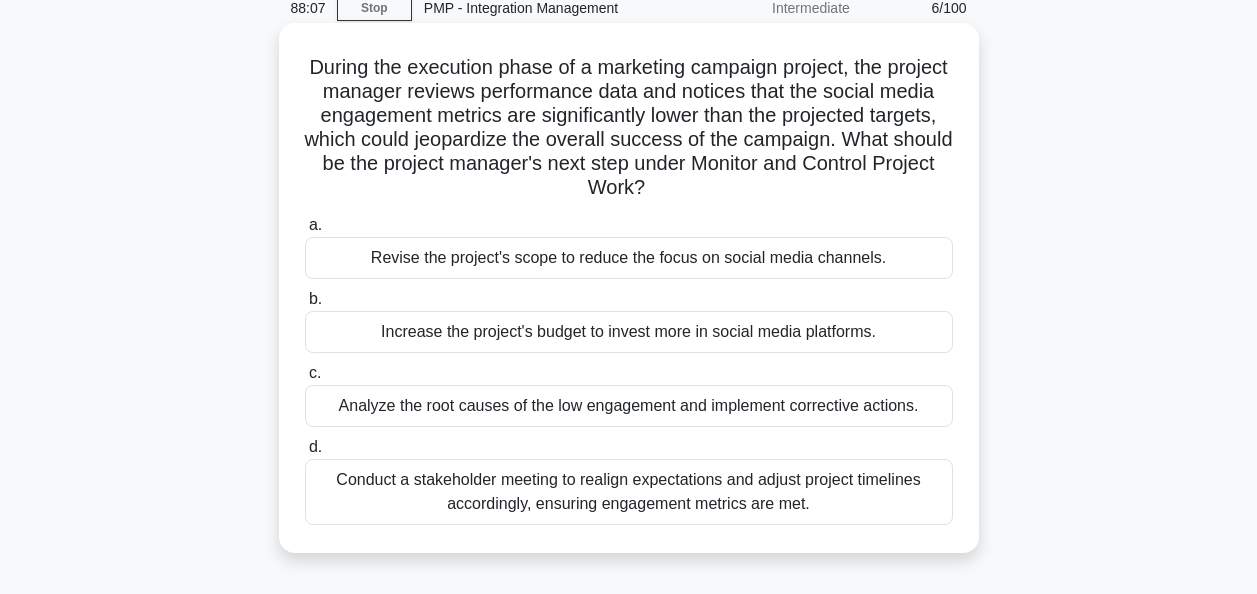 click on "Analyze the root causes of the low engagement and implement corrective actions." at bounding box center [629, 406] 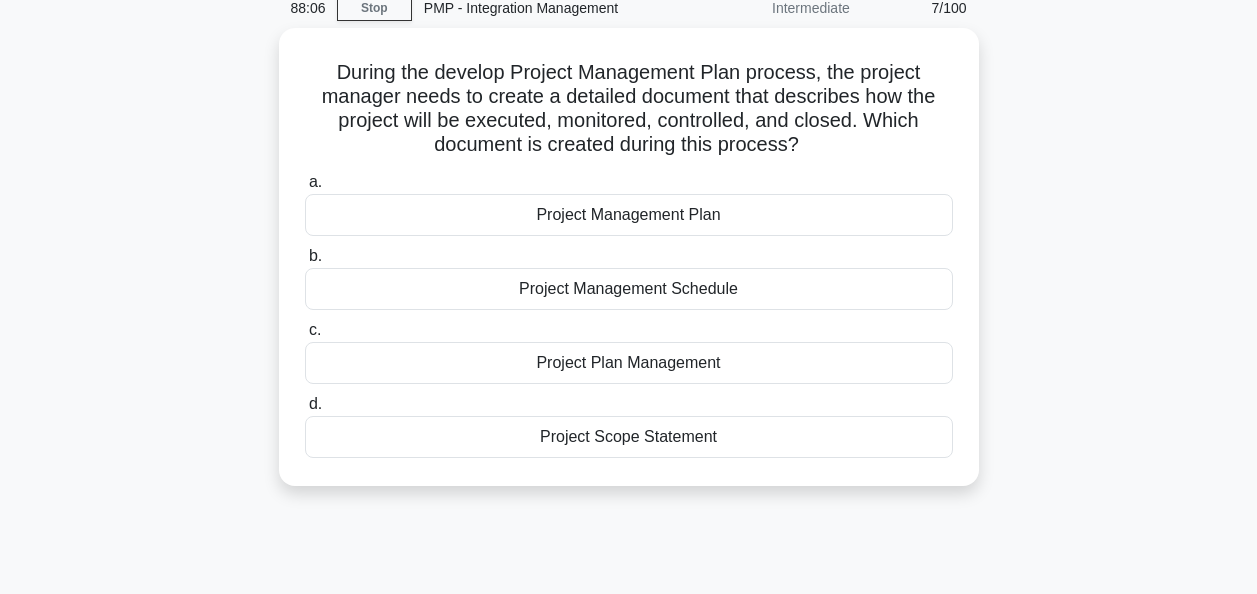 scroll, scrollTop: 0, scrollLeft: 0, axis: both 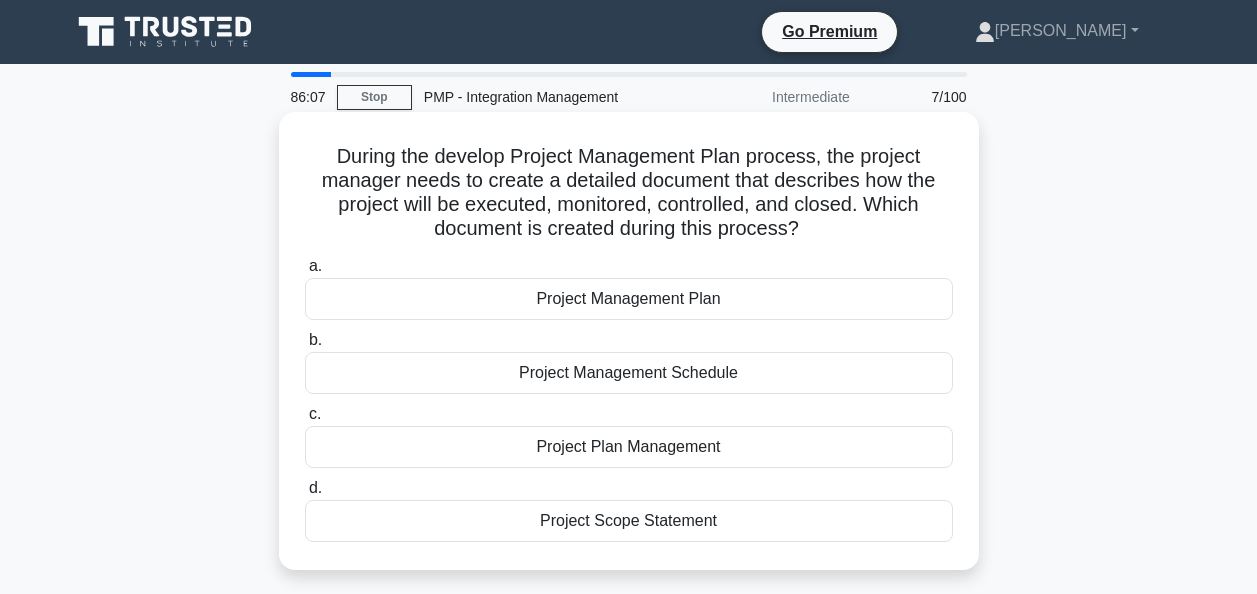click on "Project Management Plan" at bounding box center (629, 299) 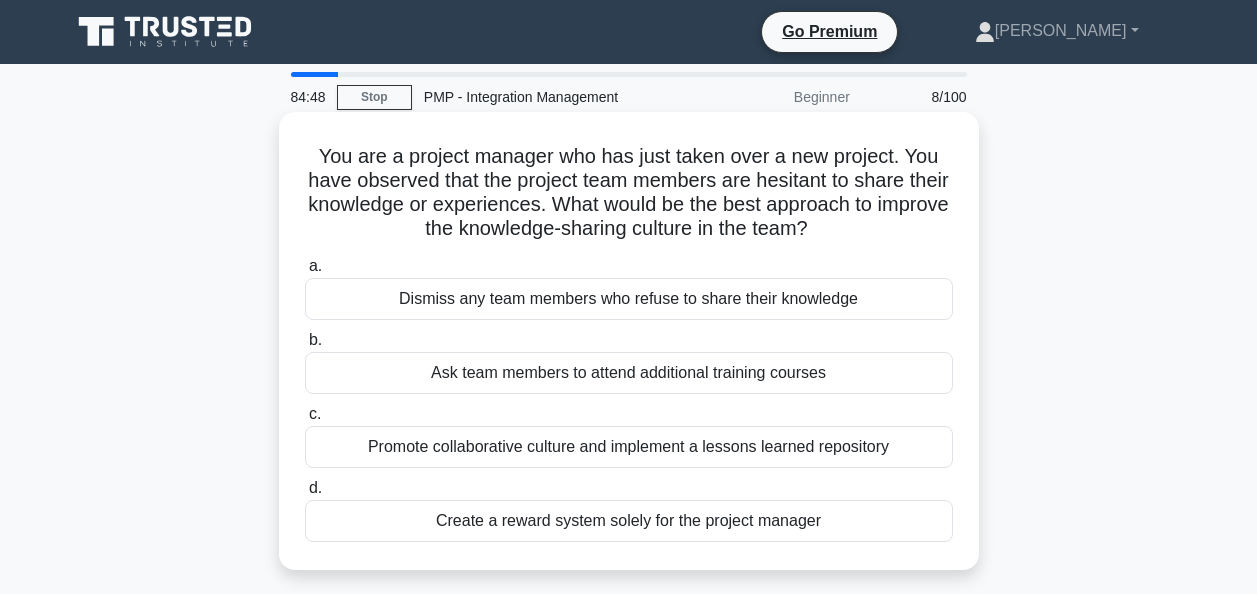 click on "Promote collaborative culture and implement a lessons learned repository" at bounding box center [629, 447] 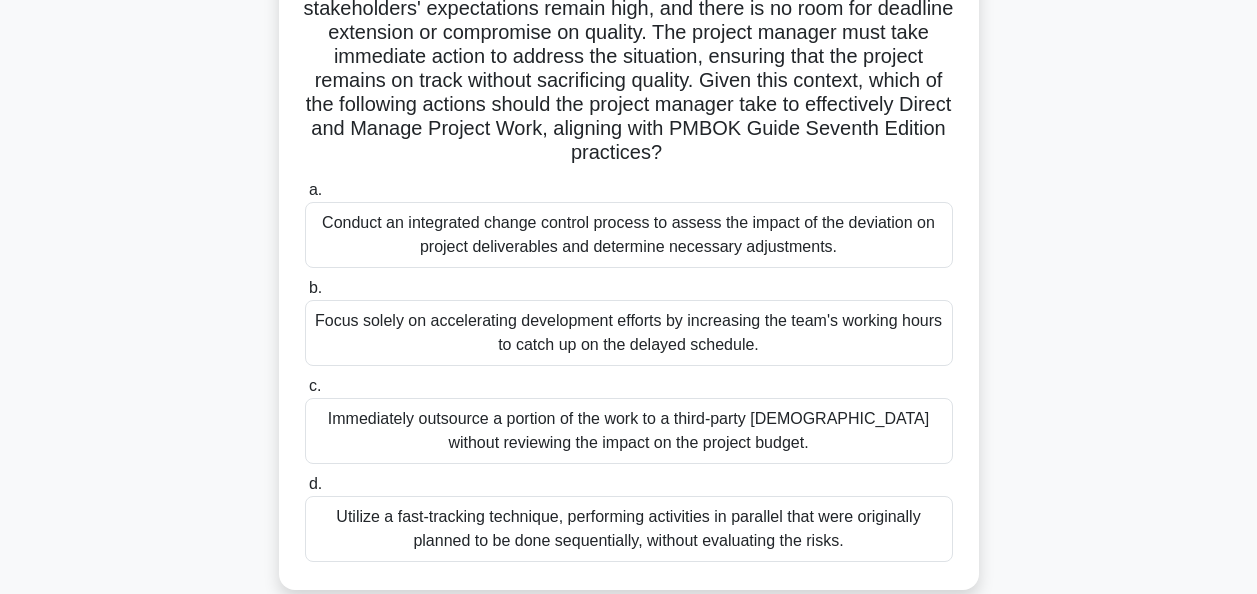 scroll, scrollTop: 301, scrollLeft: 0, axis: vertical 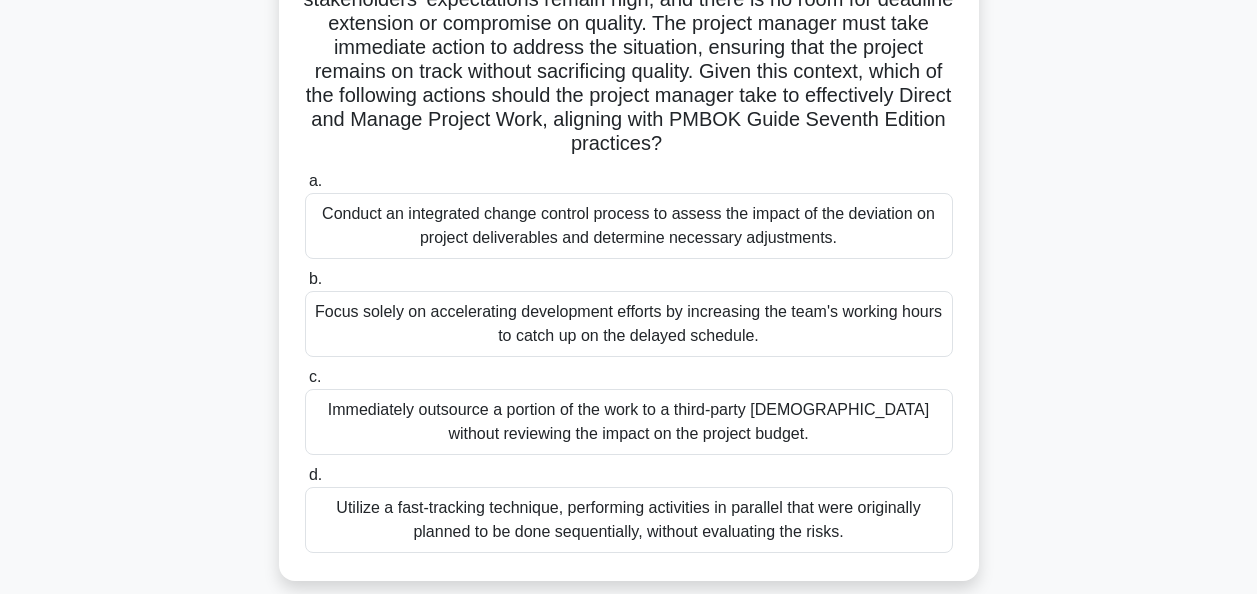 click on "Conduct an integrated change control process to assess the impact of the deviation on project deliverables and determine necessary adjustments." at bounding box center [629, 226] 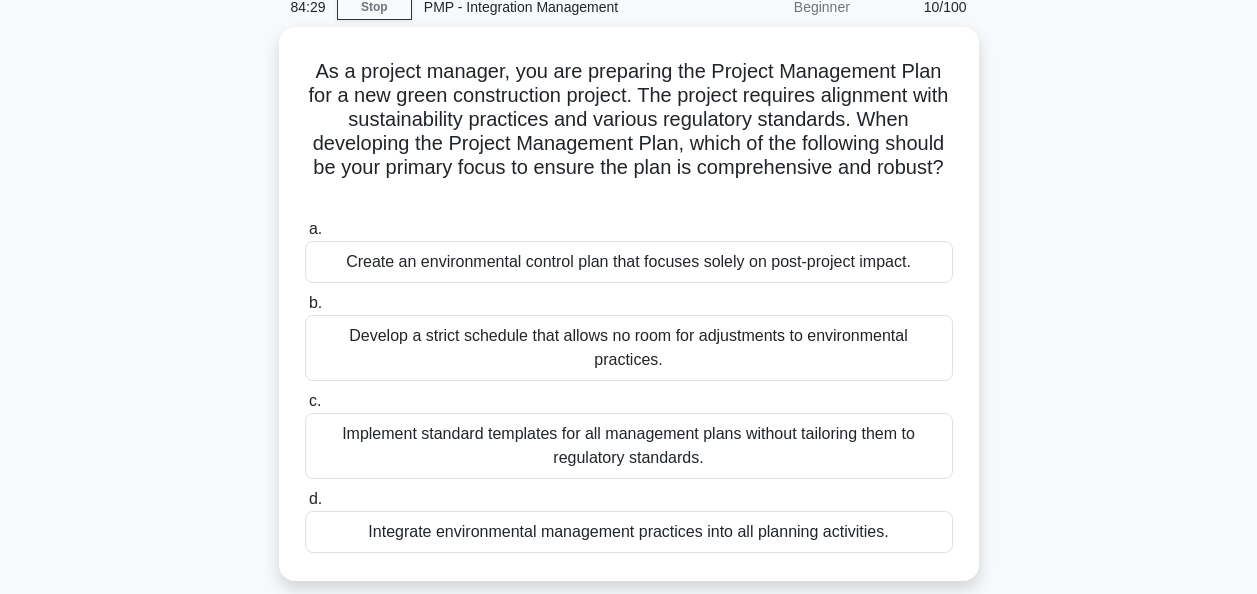 scroll, scrollTop: 91, scrollLeft: 0, axis: vertical 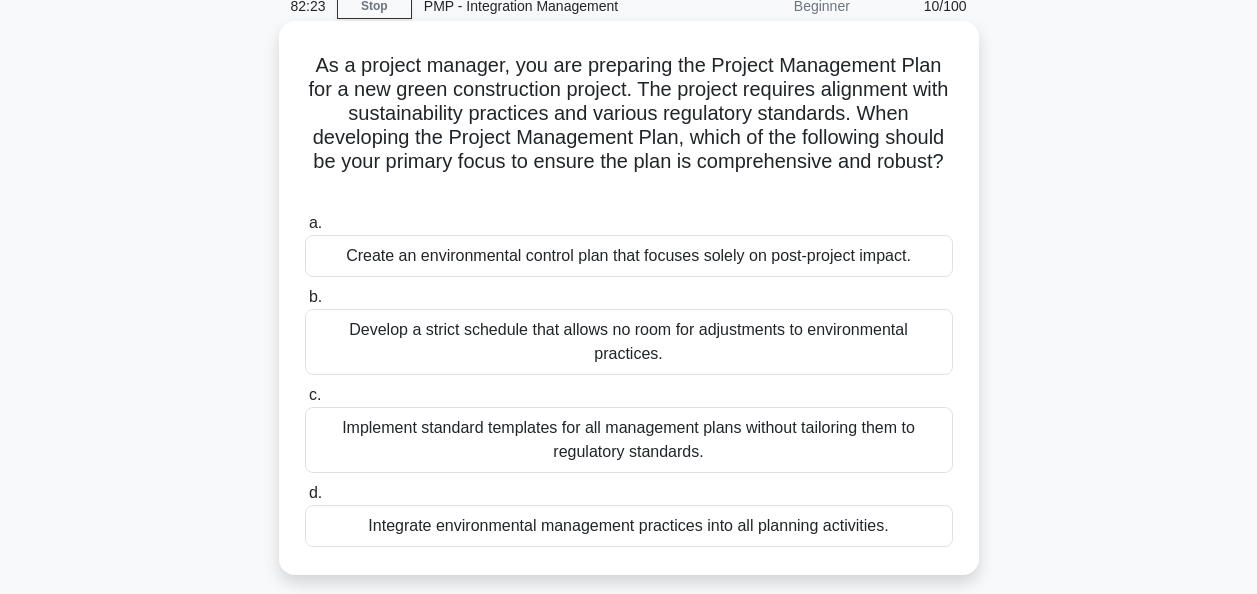 click on "Integrate environmental management practices into all planning activities." at bounding box center [629, 526] 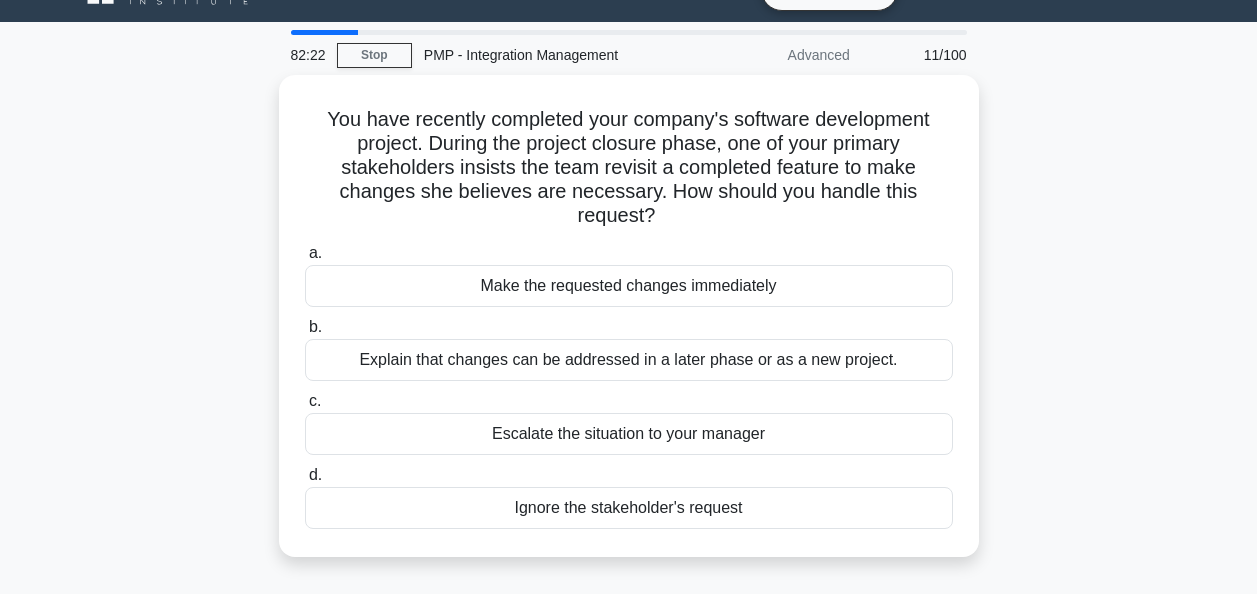 scroll, scrollTop: 0, scrollLeft: 0, axis: both 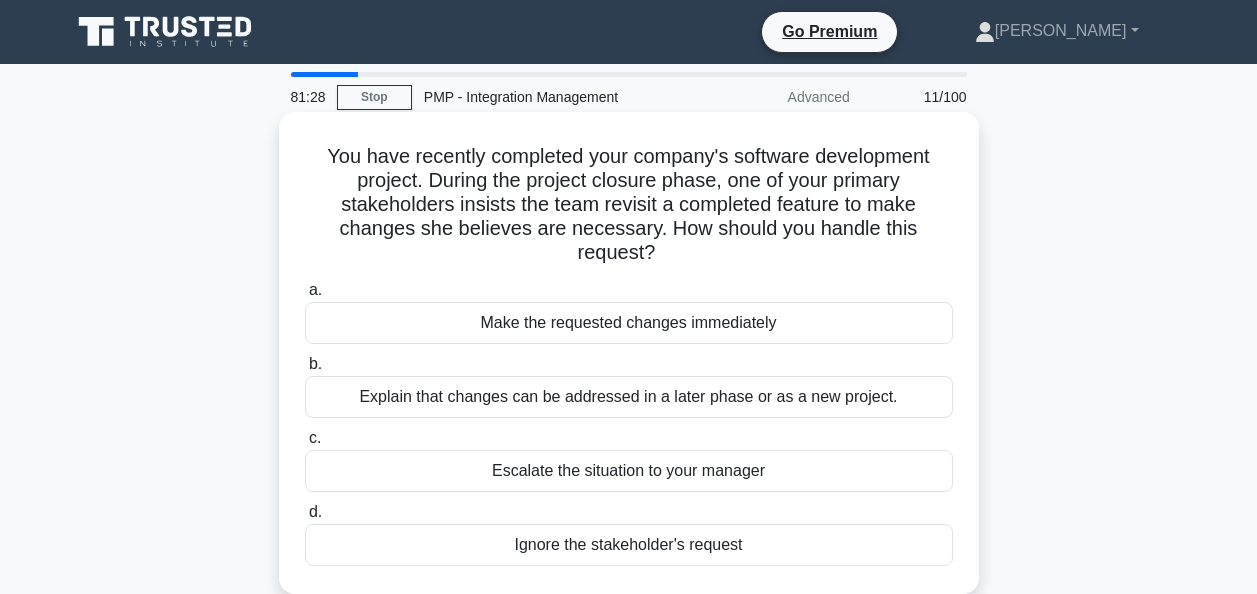 click on "Explain that changes can be addressed in a later phase or as a new project." at bounding box center (629, 397) 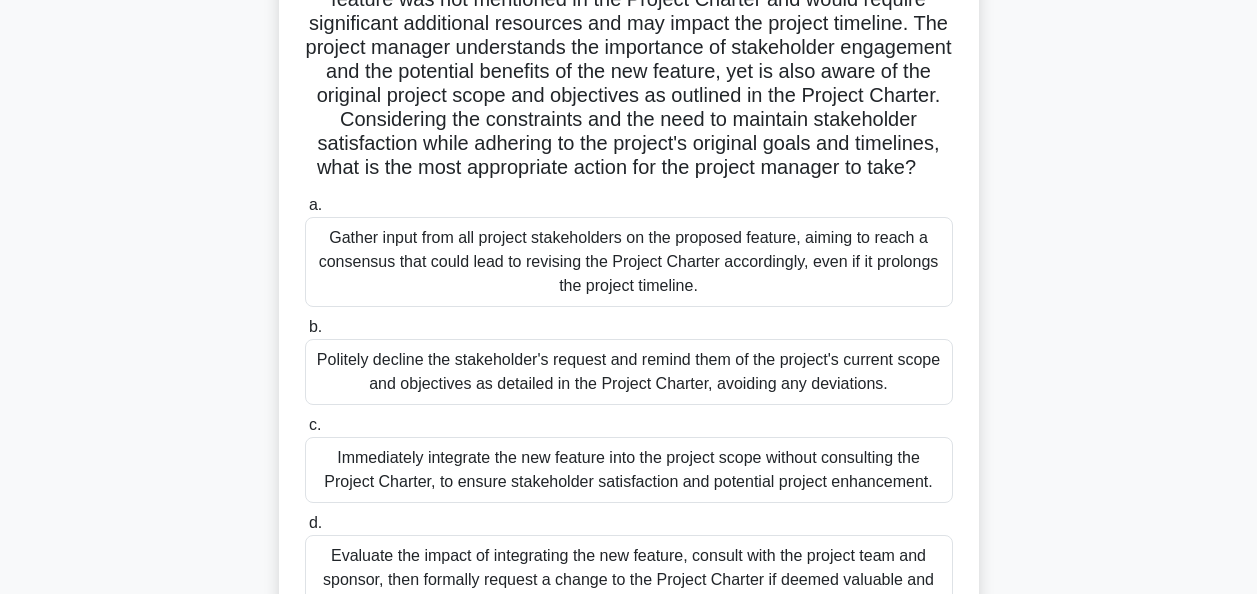 scroll, scrollTop: 251, scrollLeft: 0, axis: vertical 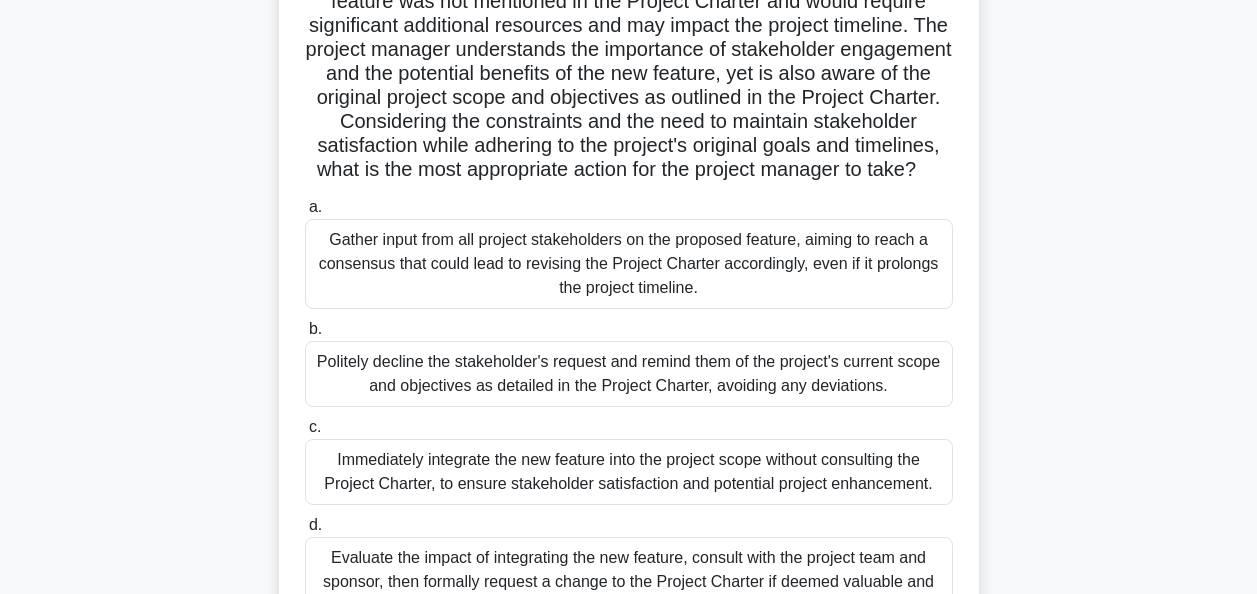 click on "Politely decline the stakeholder's request and remind them of the project's current scope and objectives as detailed in the Project Charter, avoiding any deviations." at bounding box center (629, 374) 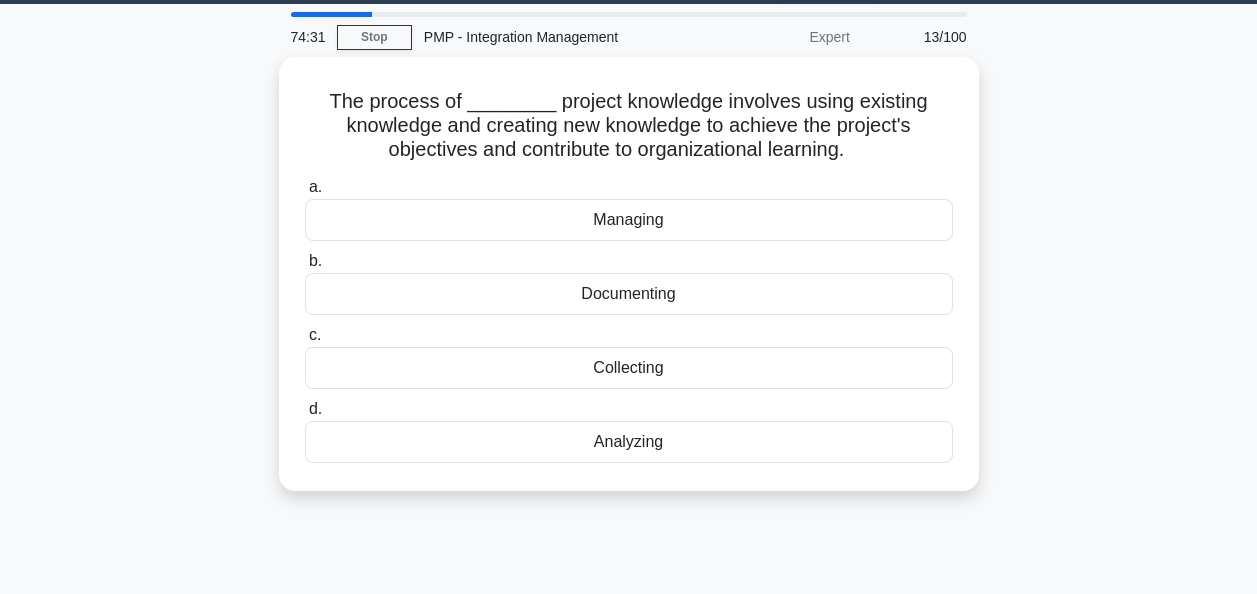 scroll, scrollTop: 61, scrollLeft: 0, axis: vertical 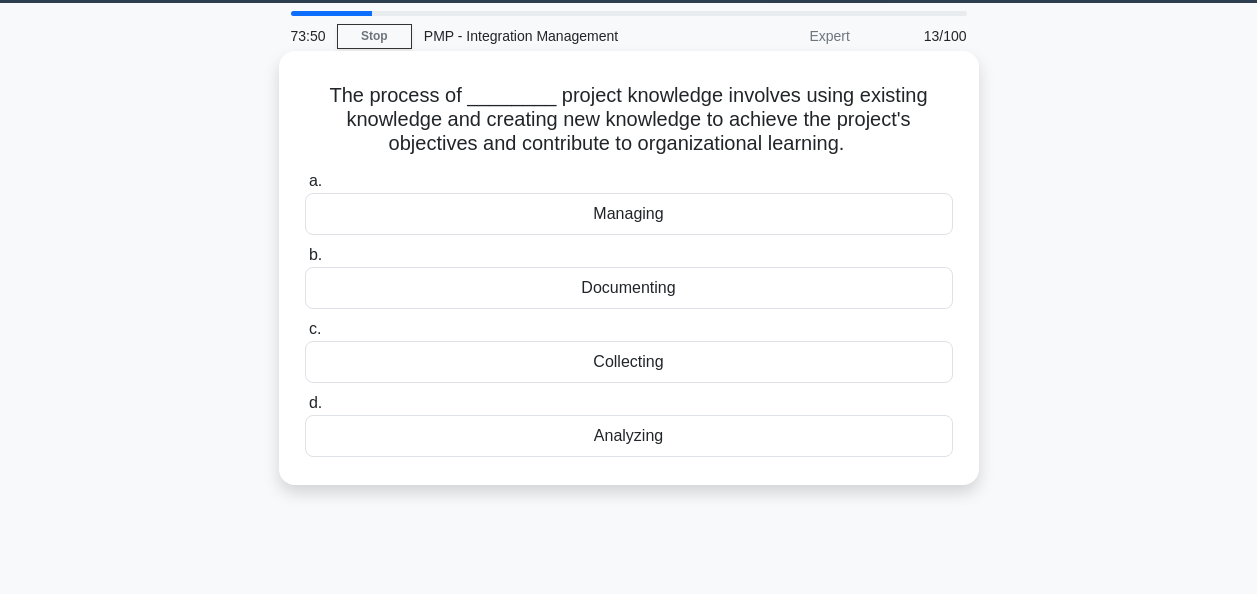 click on "Documenting" at bounding box center (629, 288) 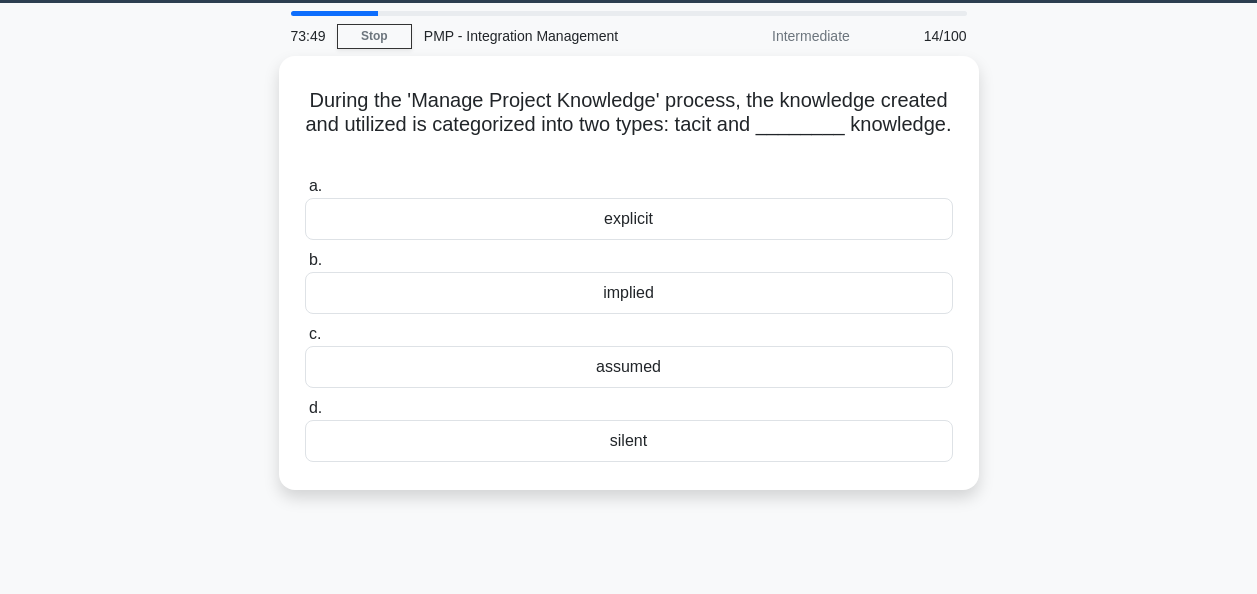 scroll, scrollTop: 0, scrollLeft: 0, axis: both 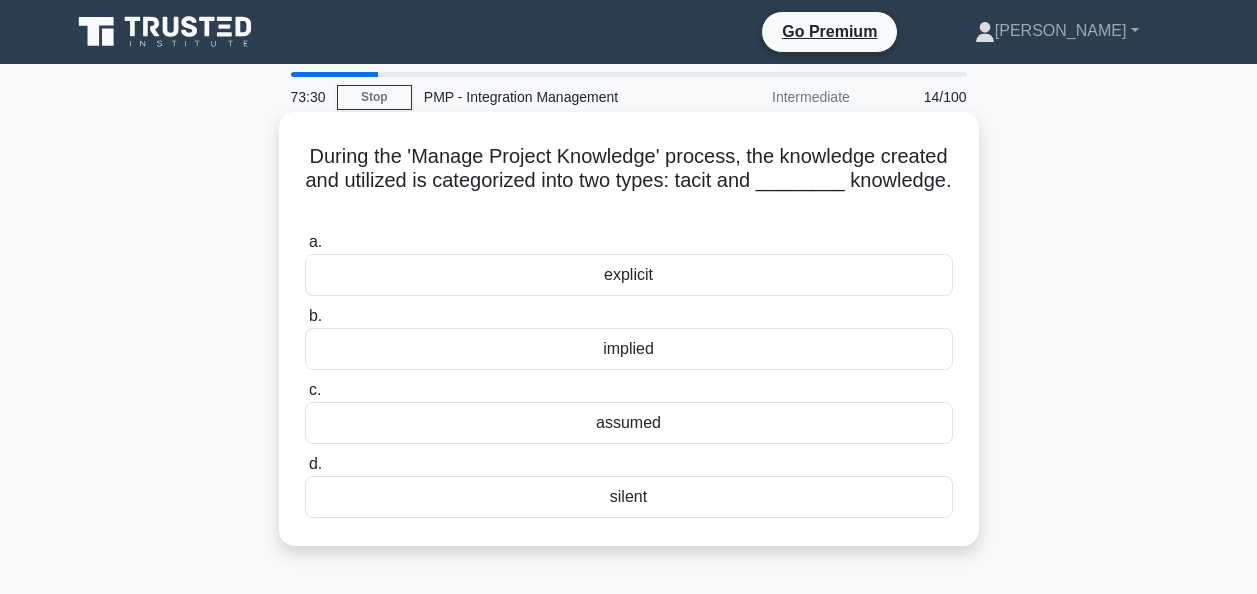click on "explicit" at bounding box center (629, 275) 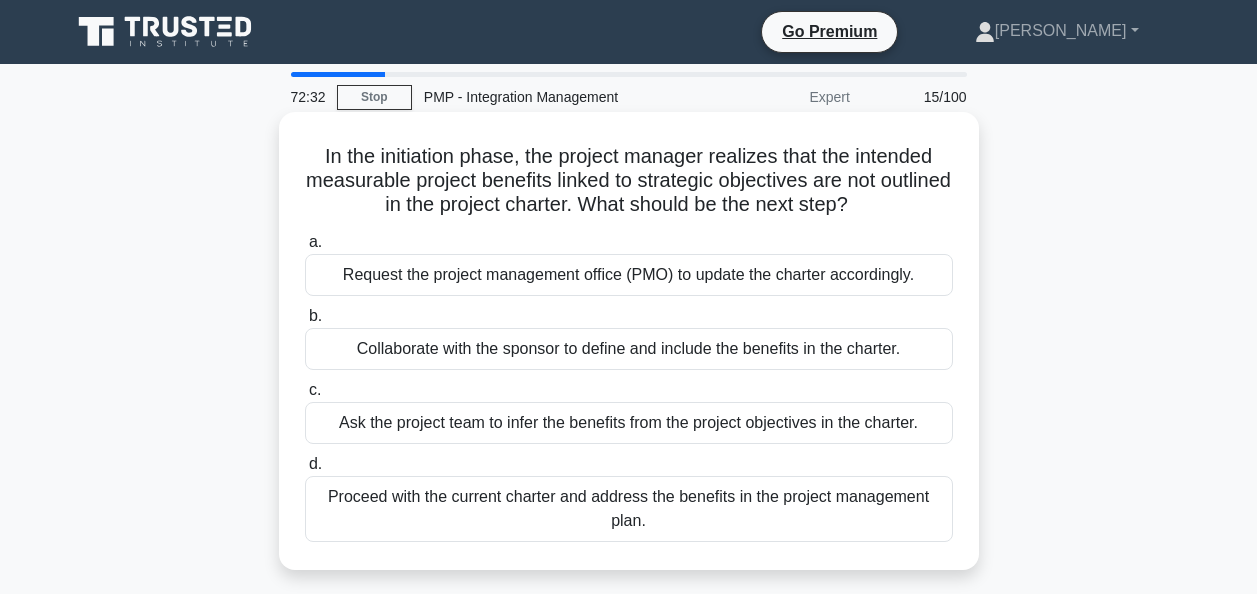 click on "Collaborate with the sponsor to define and include the benefits in the charter." at bounding box center [629, 349] 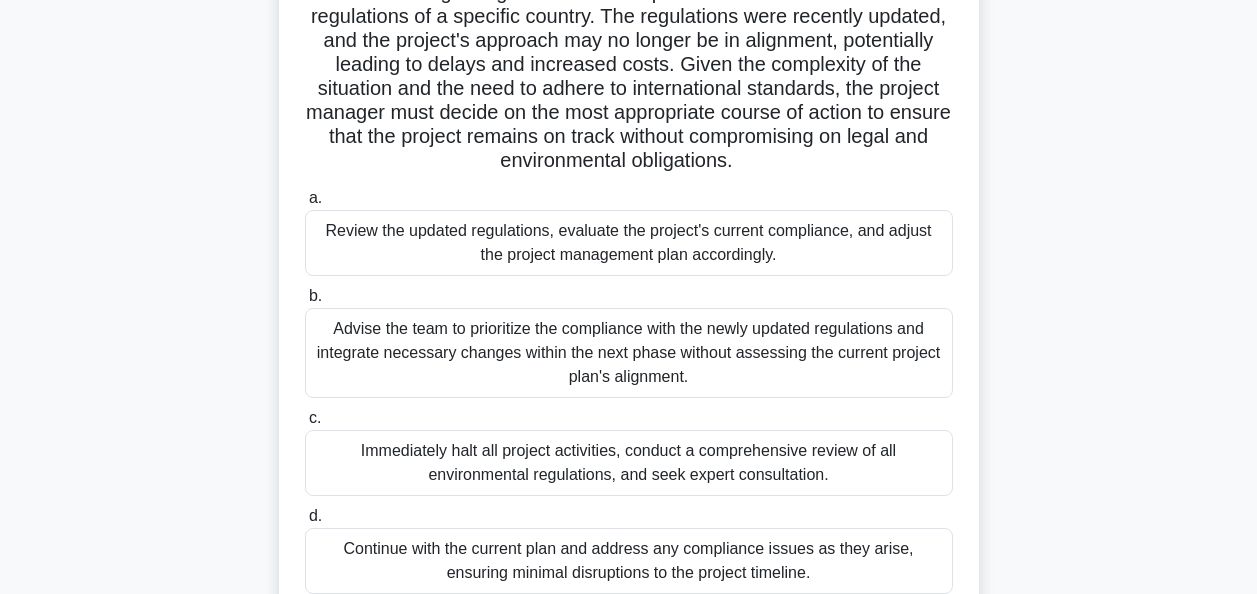 scroll, scrollTop: 218, scrollLeft: 0, axis: vertical 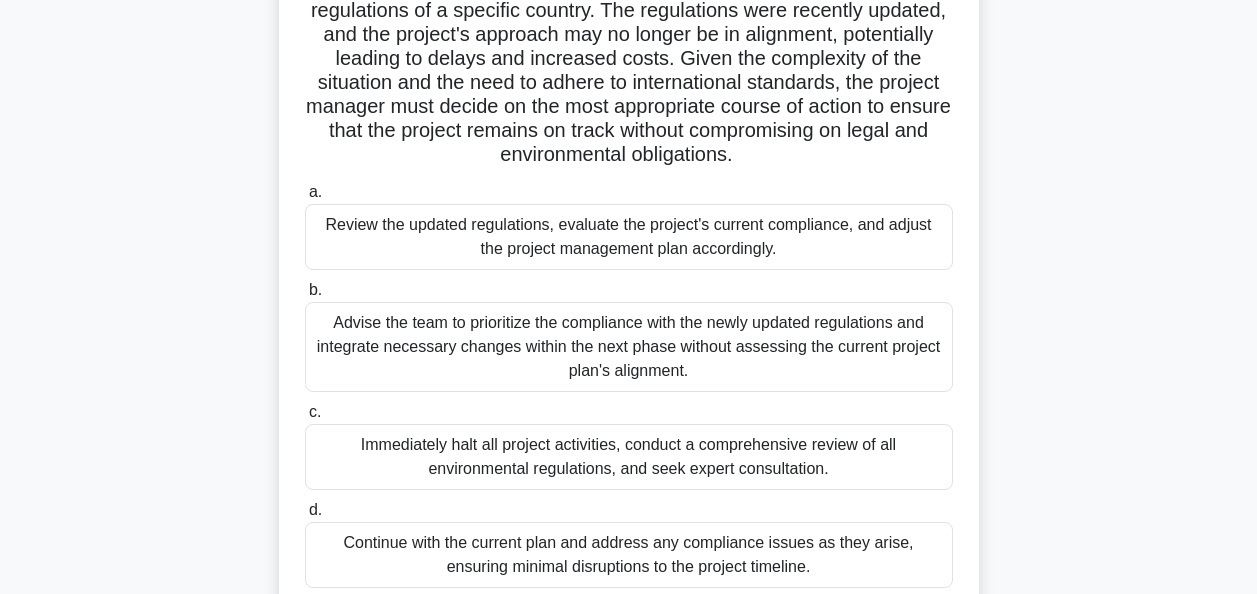 click on "Review the updated regulations, evaluate the project's current compliance, and adjust the project management plan accordingly." at bounding box center (629, 237) 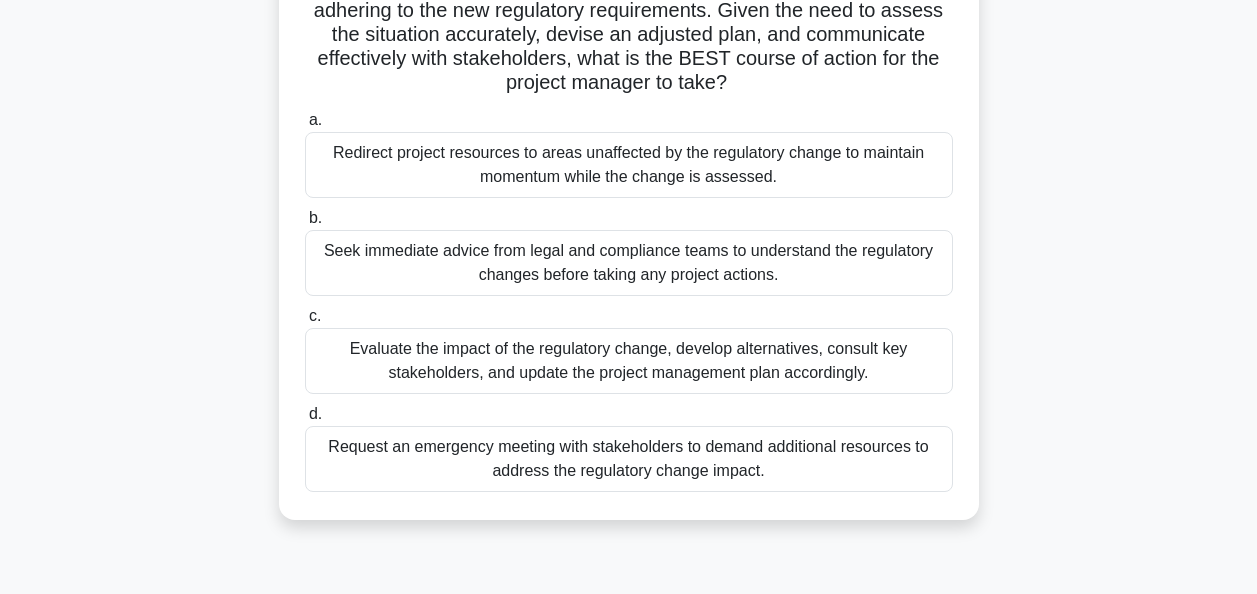 scroll, scrollTop: 317, scrollLeft: 0, axis: vertical 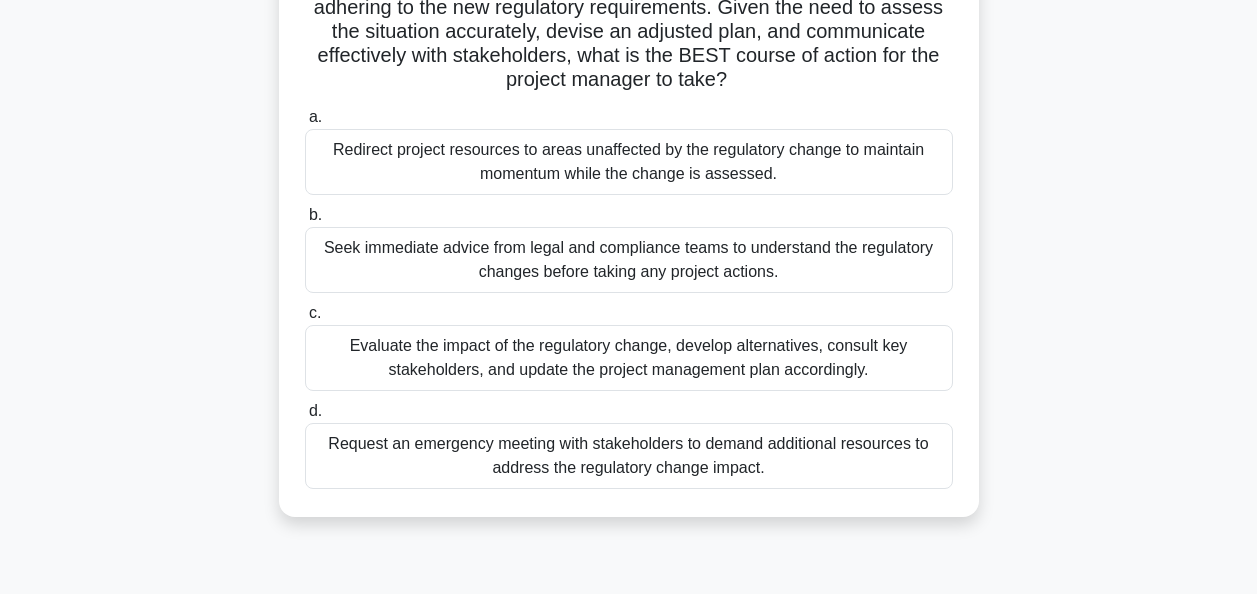 click on "Evaluate the impact of the regulatory change, develop alternatives, consult key stakeholders, and update the project management plan accordingly." at bounding box center (629, 358) 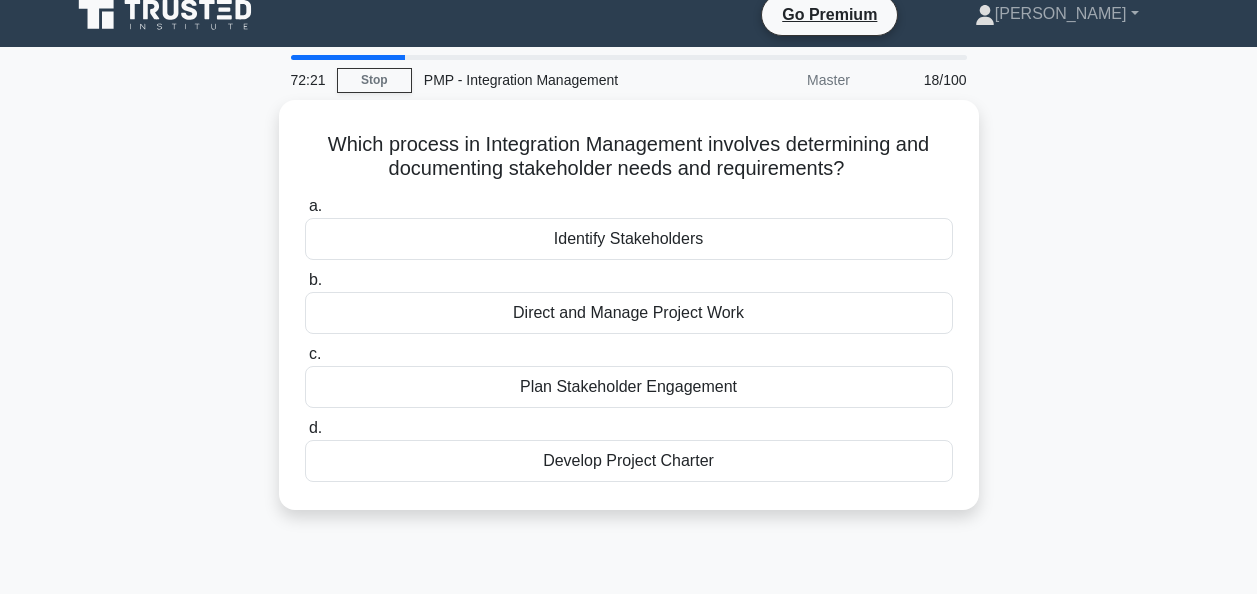 scroll, scrollTop: 0, scrollLeft: 0, axis: both 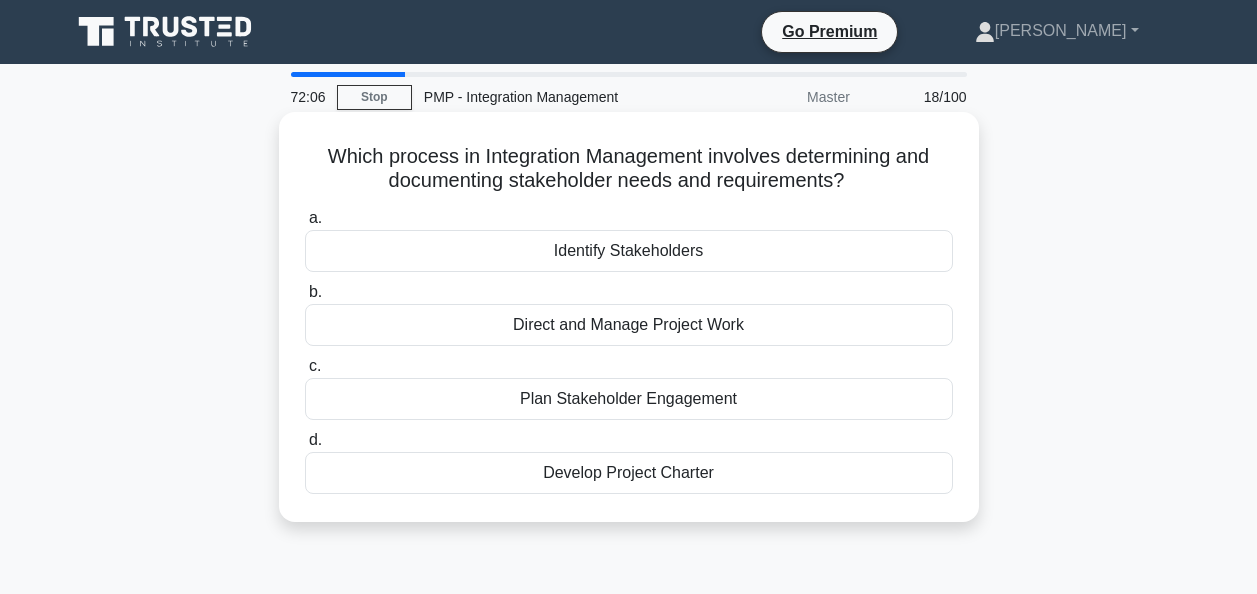click on "Identify Stakeholders" at bounding box center [629, 251] 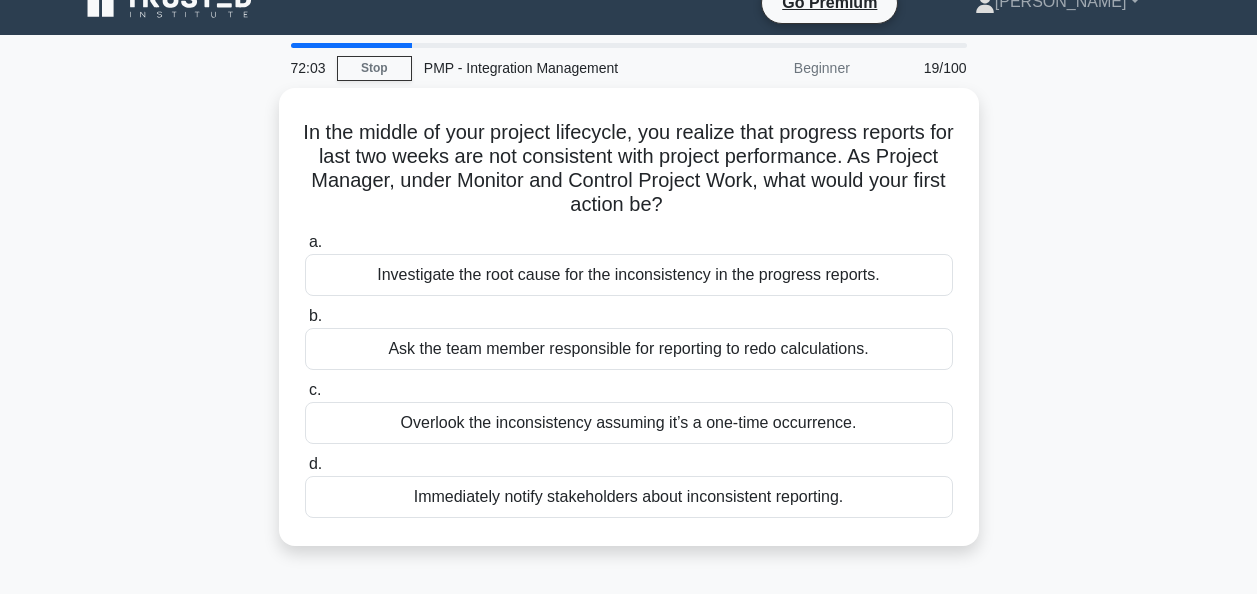scroll, scrollTop: 28, scrollLeft: 0, axis: vertical 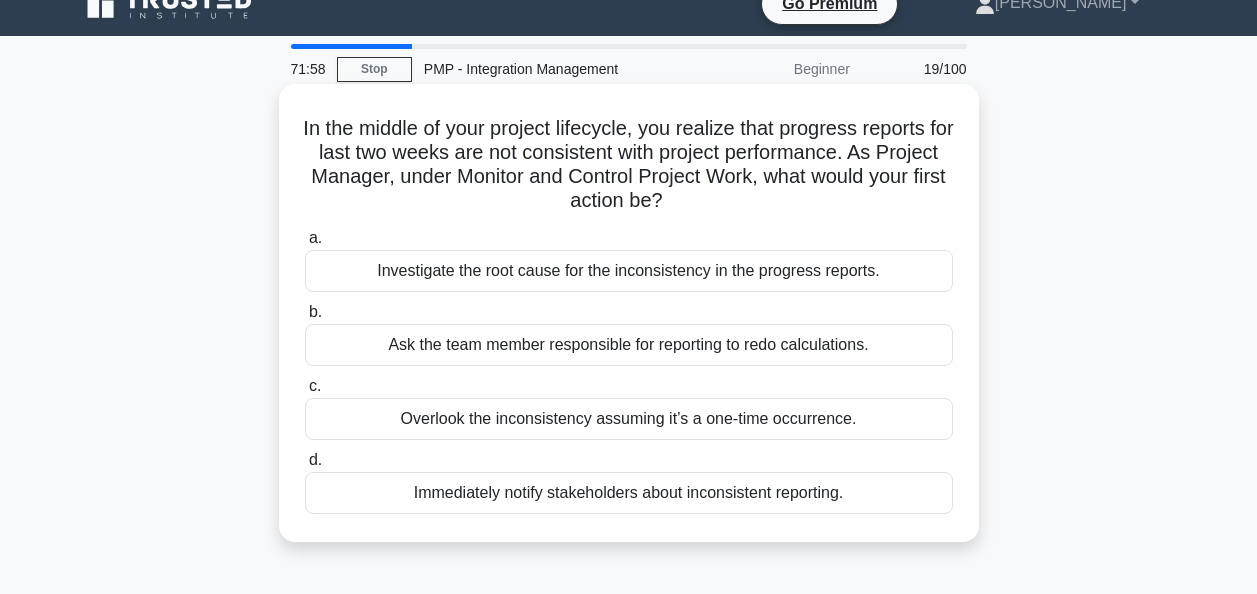 click on "Investigate the root cause for the inconsistency in the progress reports." at bounding box center (629, 271) 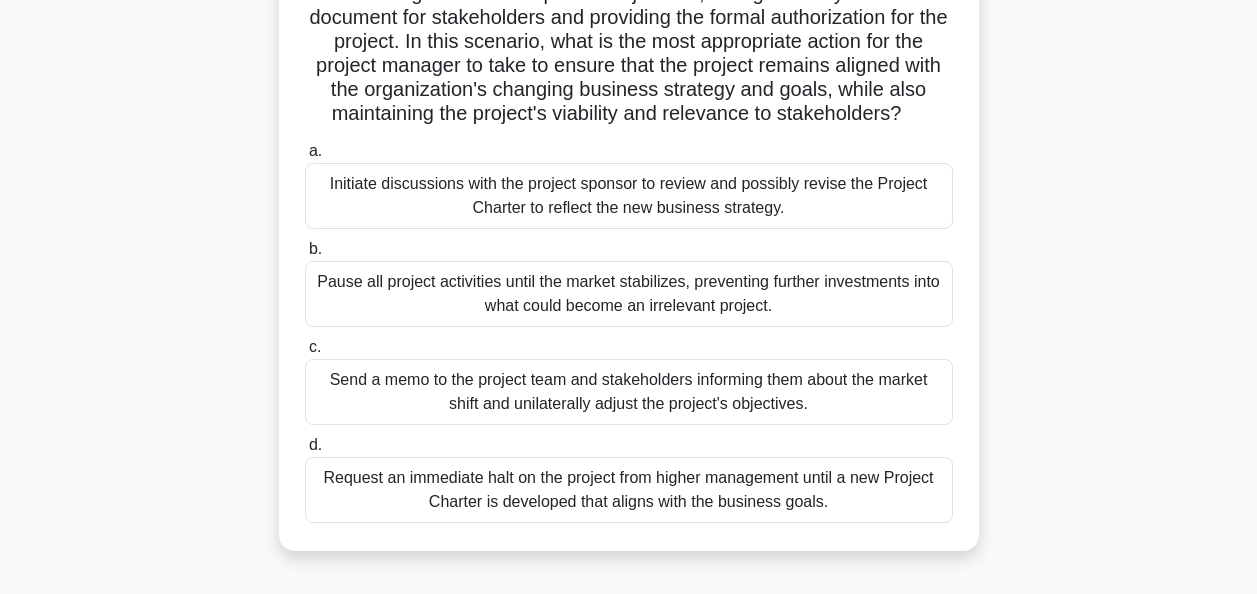 scroll, scrollTop: 361, scrollLeft: 0, axis: vertical 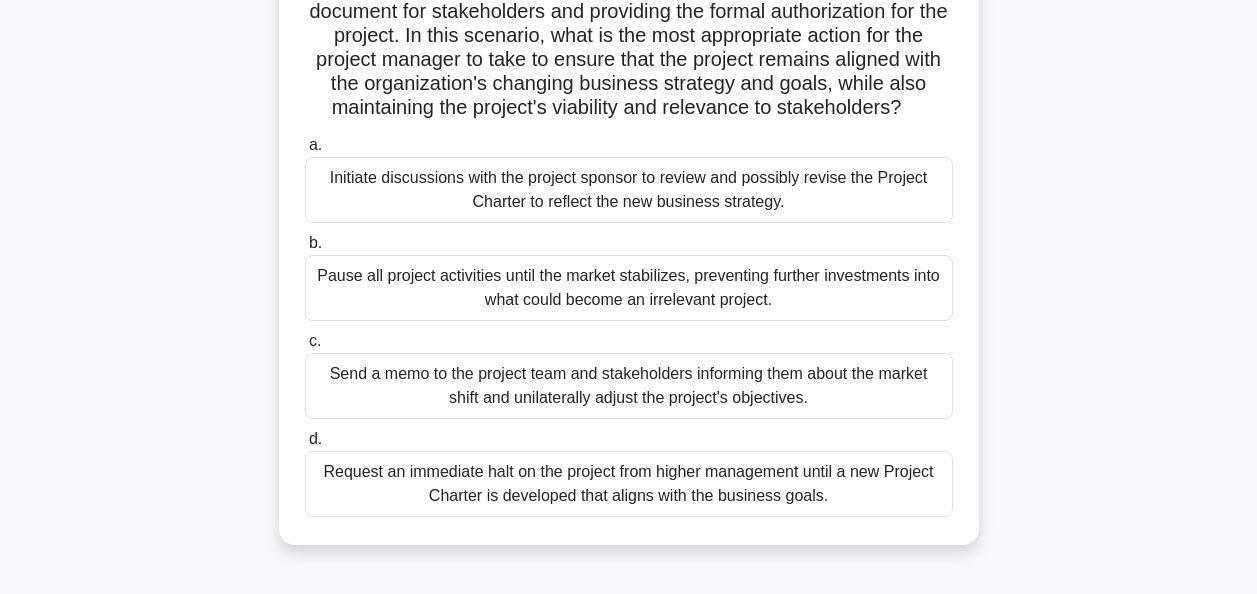 click on "Initiate discussions with the project sponsor to review and possibly revise the Project Charter to reflect the new business strategy." at bounding box center [629, 190] 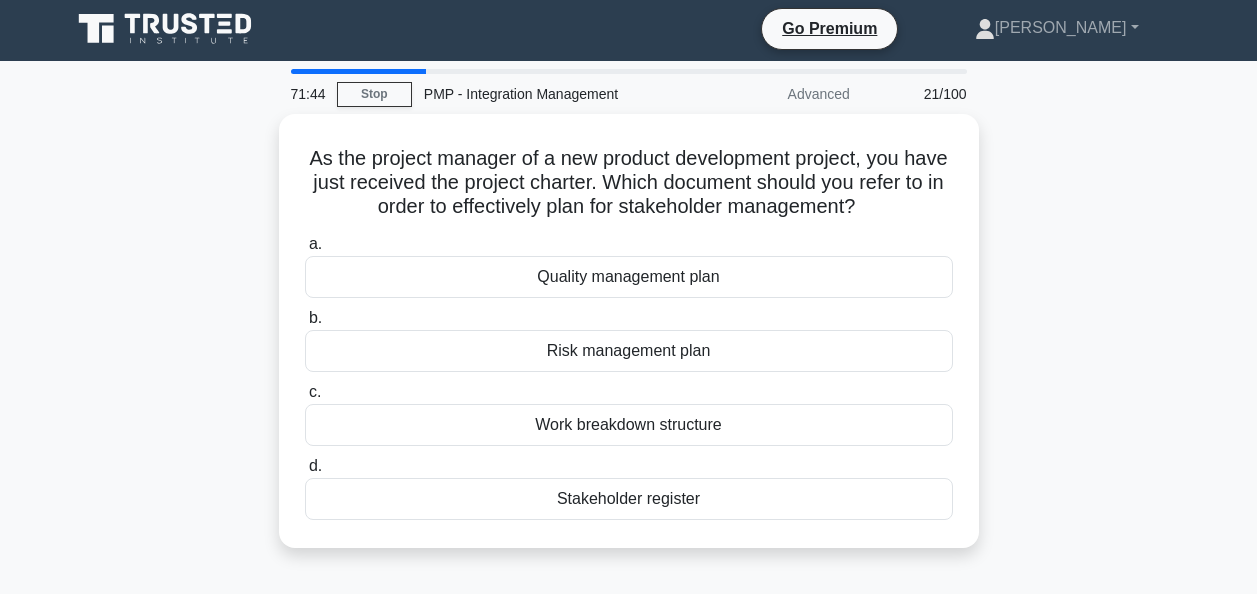 scroll, scrollTop: 0, scrollLeft: 0, axis: both 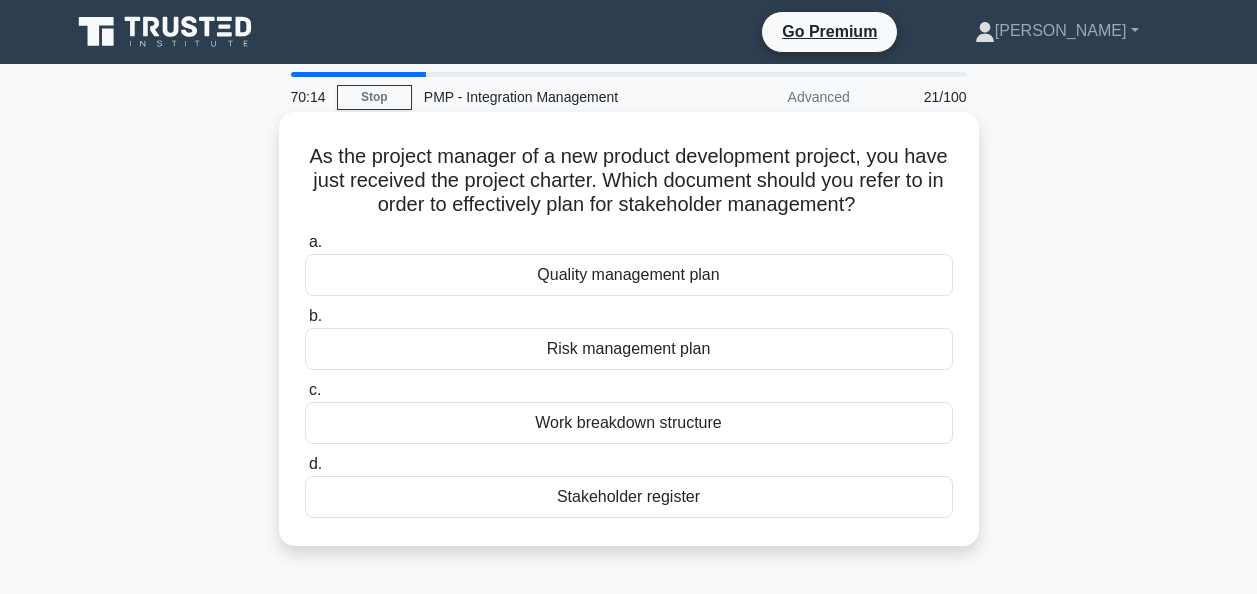 click on "Stakeholder register" at bounding box center (629, 497) 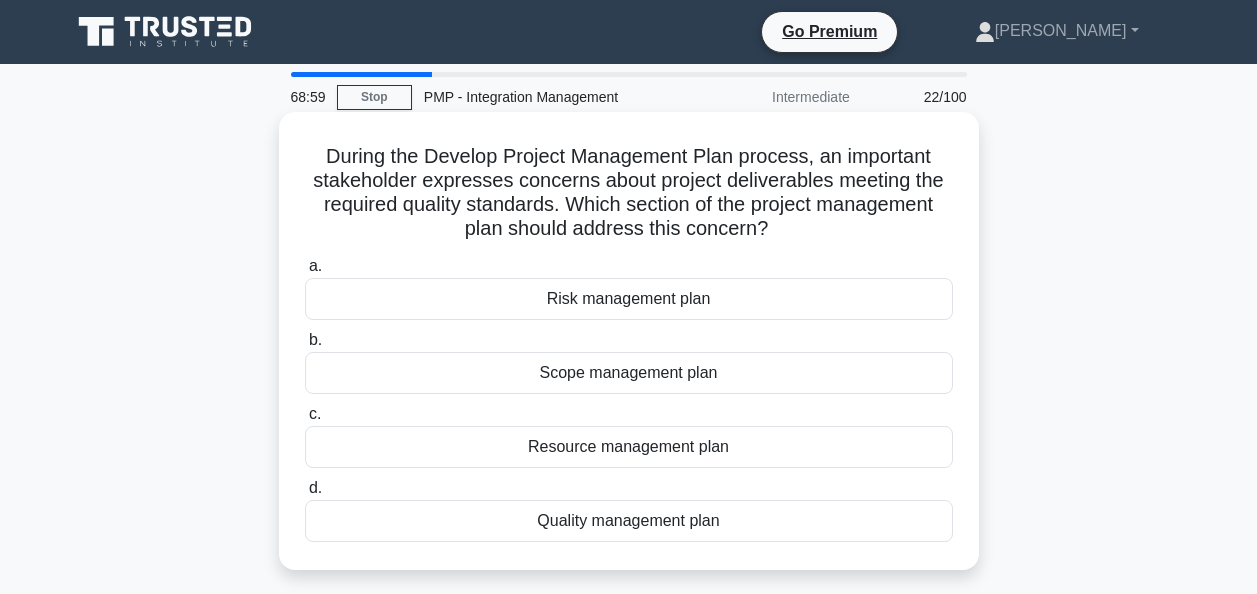 click on "Quality management plan" at bounding box center [629, 521] 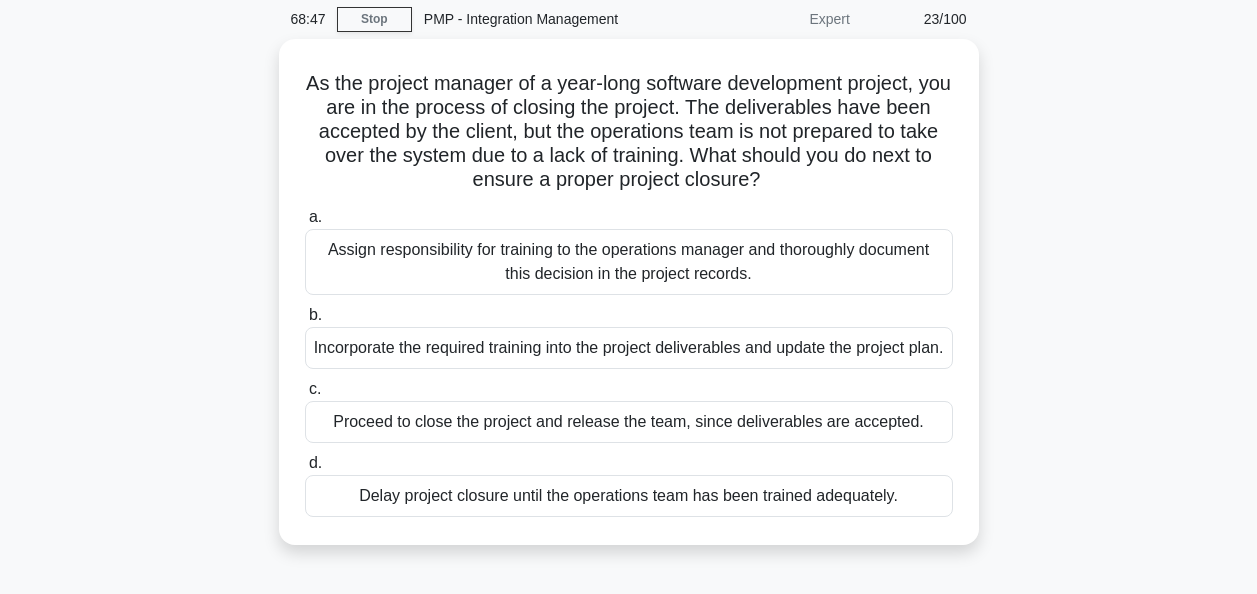 scroll, scrollTop: 77, scrollLeft: 0, axis: vertical 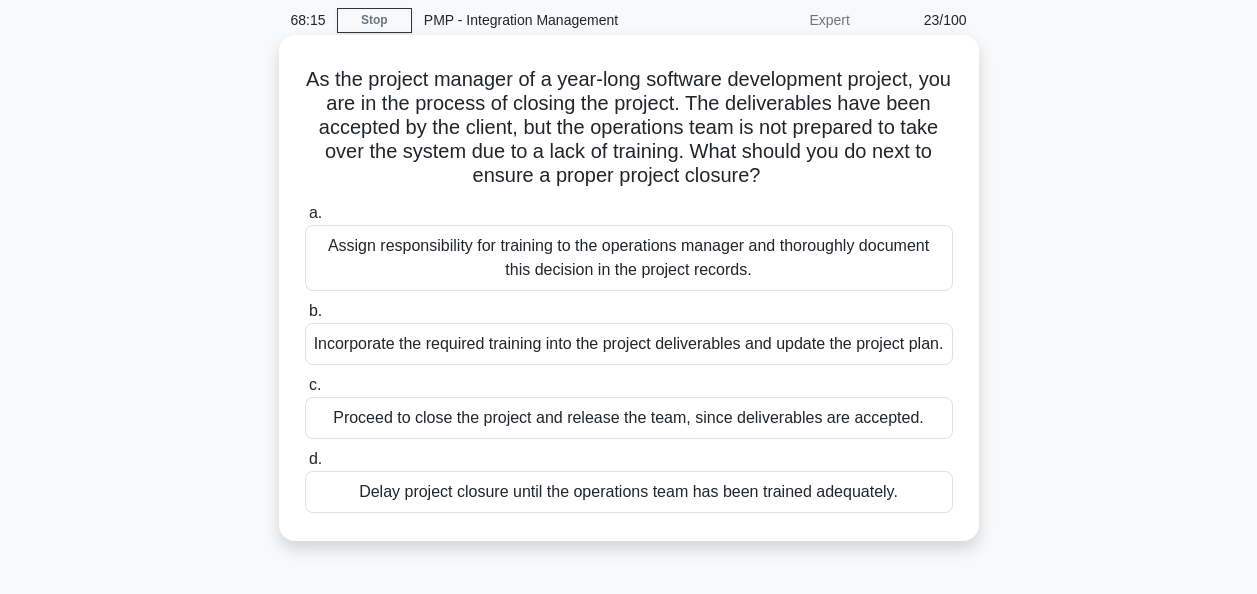 click on "Incorporate the required training into the project deliverables and update the project plan." at bounding box center (629, 344) 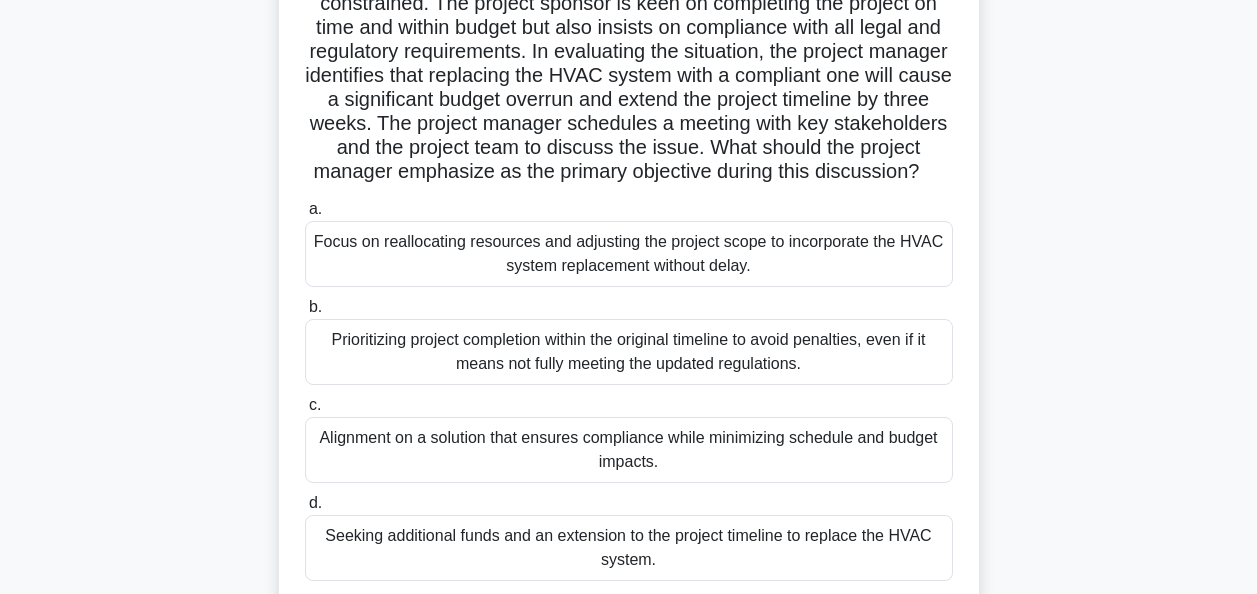 scroll, scrollTop: 268, scrollLeft: 0, axis: vertical 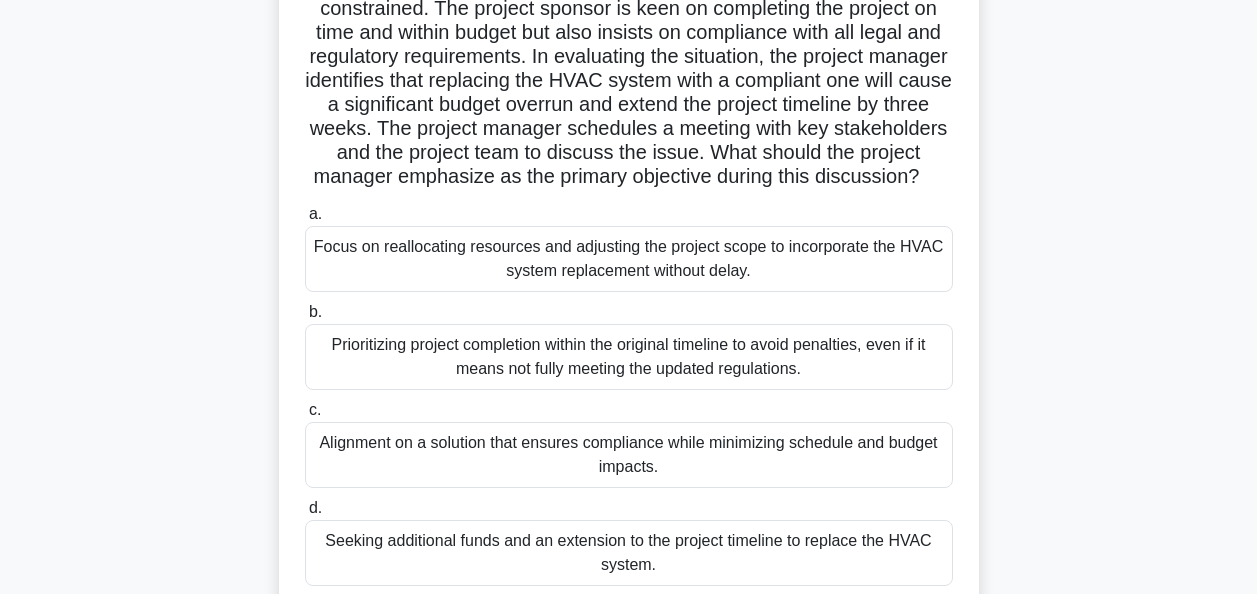 click on "Focus on reallocating resources and adjusting the project scope to incorporate the HVAC system replacement without delay." at bounding box center [629, 259] 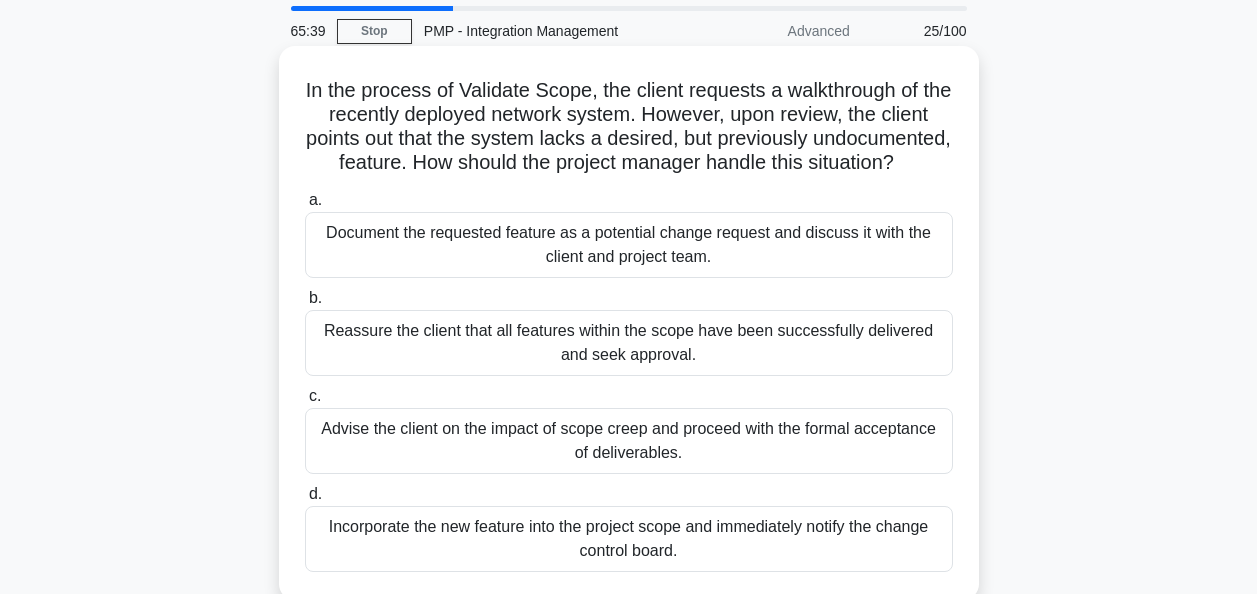 scroll, scrollTop: 65, scrollLeft: 0, axis: vertical 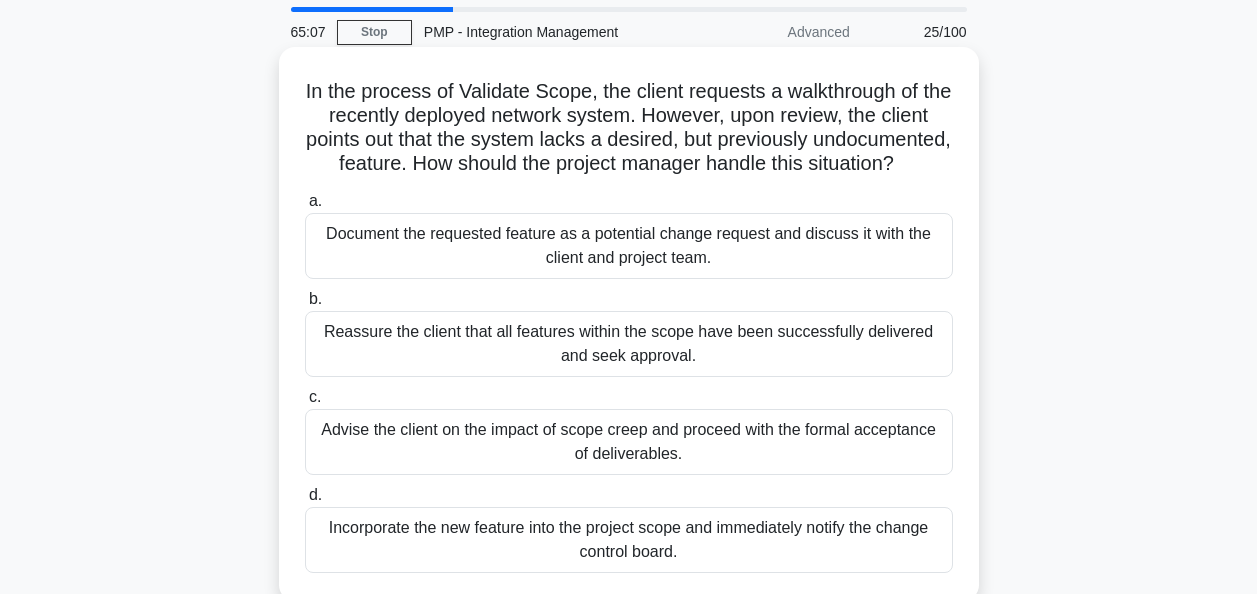 click on "Document the requested feature as a potential change request and discuss it with the client and project team." at bounding box center (629, 246) 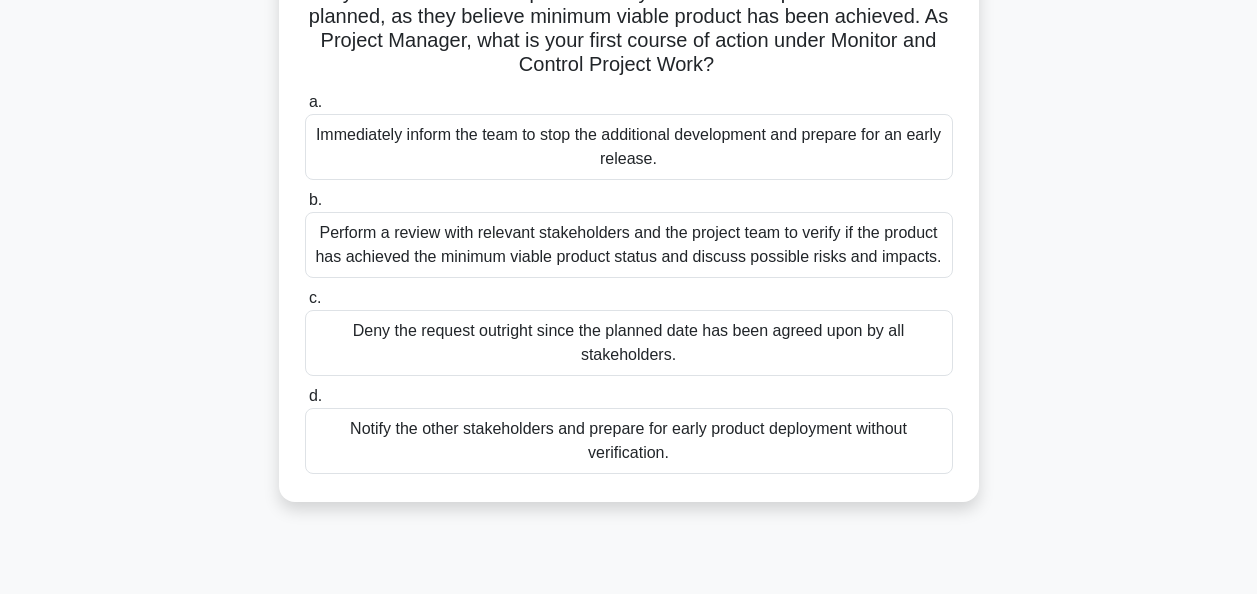 scroll, scrollTop: 172, scrollLeft: 0, axis: vertical 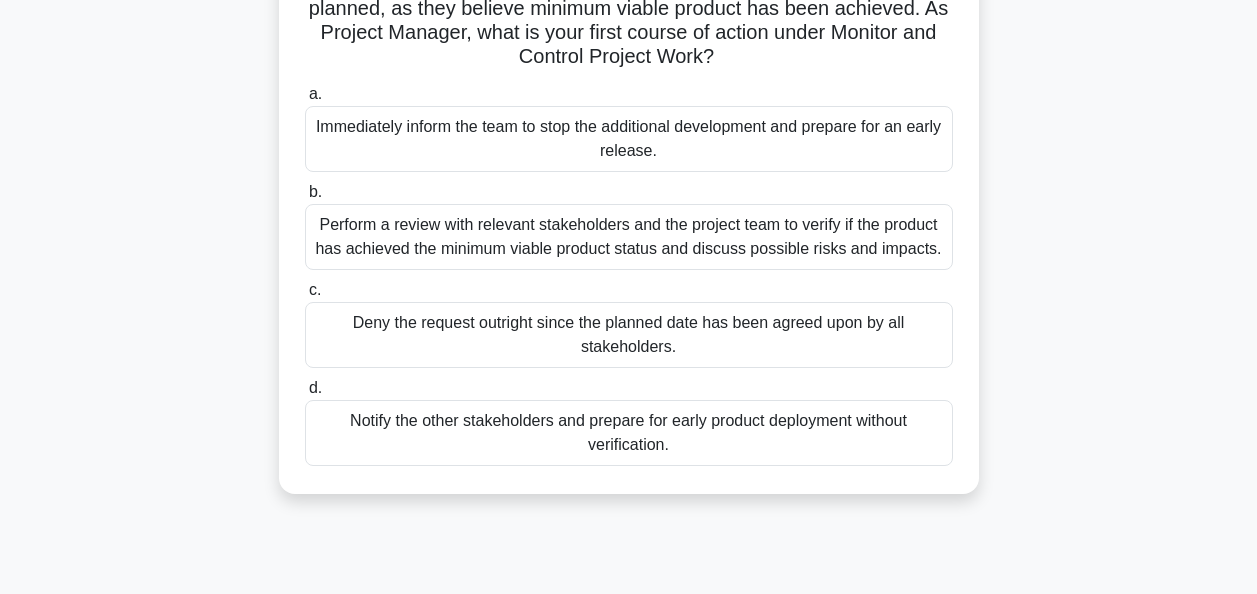 click on "Perform a review with relevant stakeholders and the project team to verify if the product has achieved the minimum viable product status and discuss possible risks and impacts." at bounding box center (629, 237) 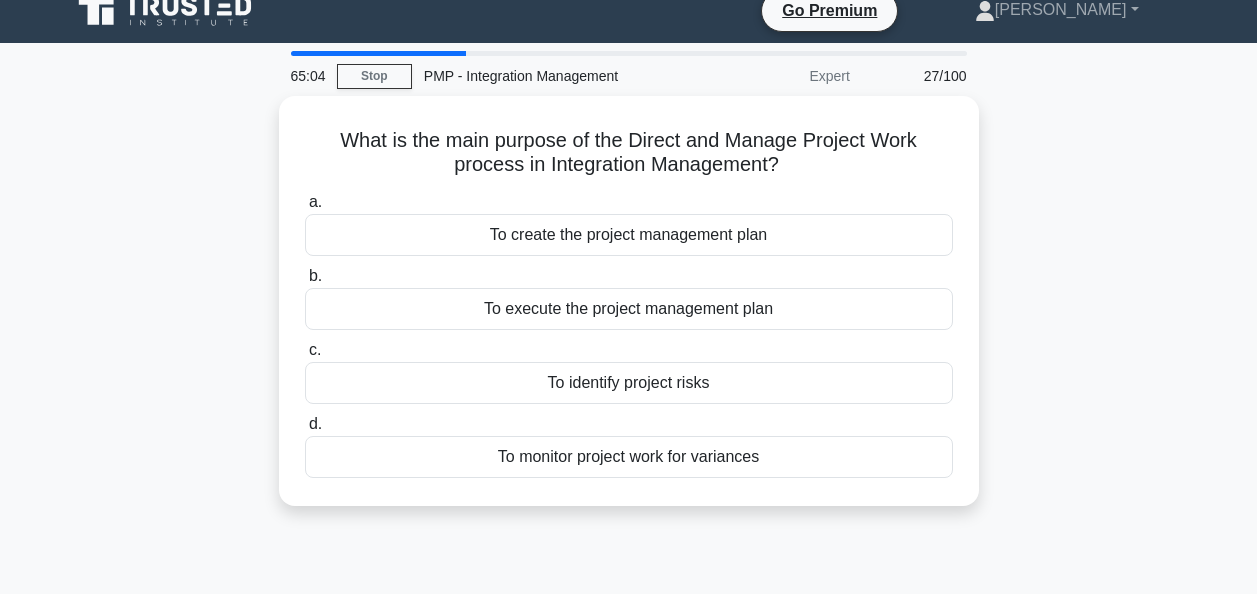 scroll, scrollTop: 0, scrollLeft: 0, axis: both 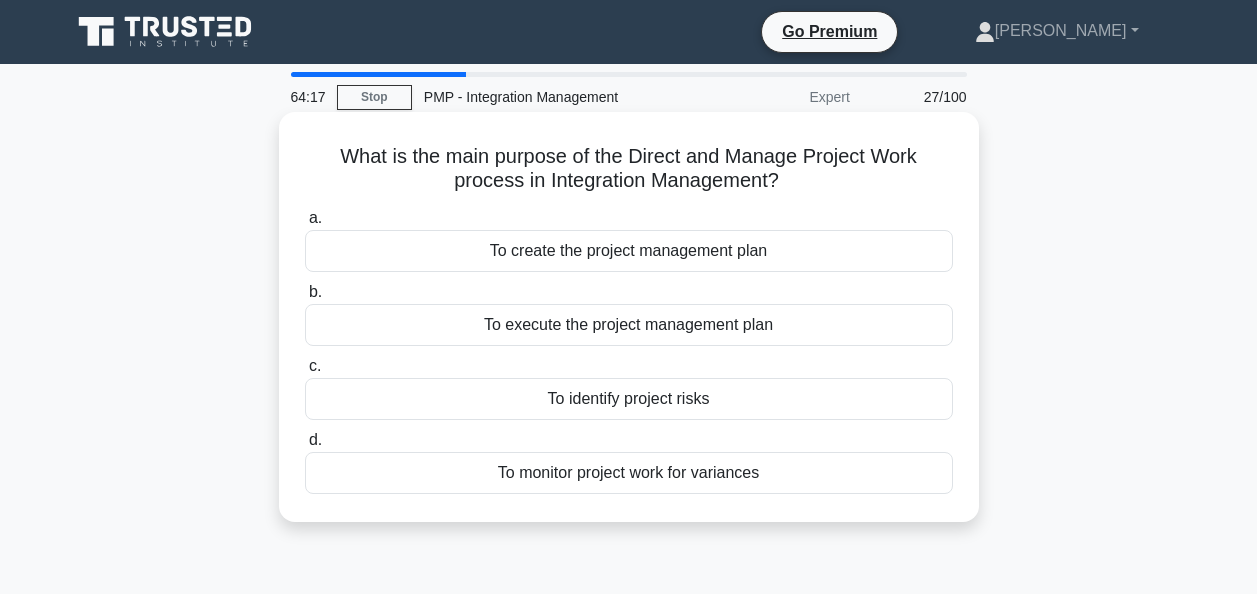click on "To monitor project work for variances" at bounding box center (629, 473) 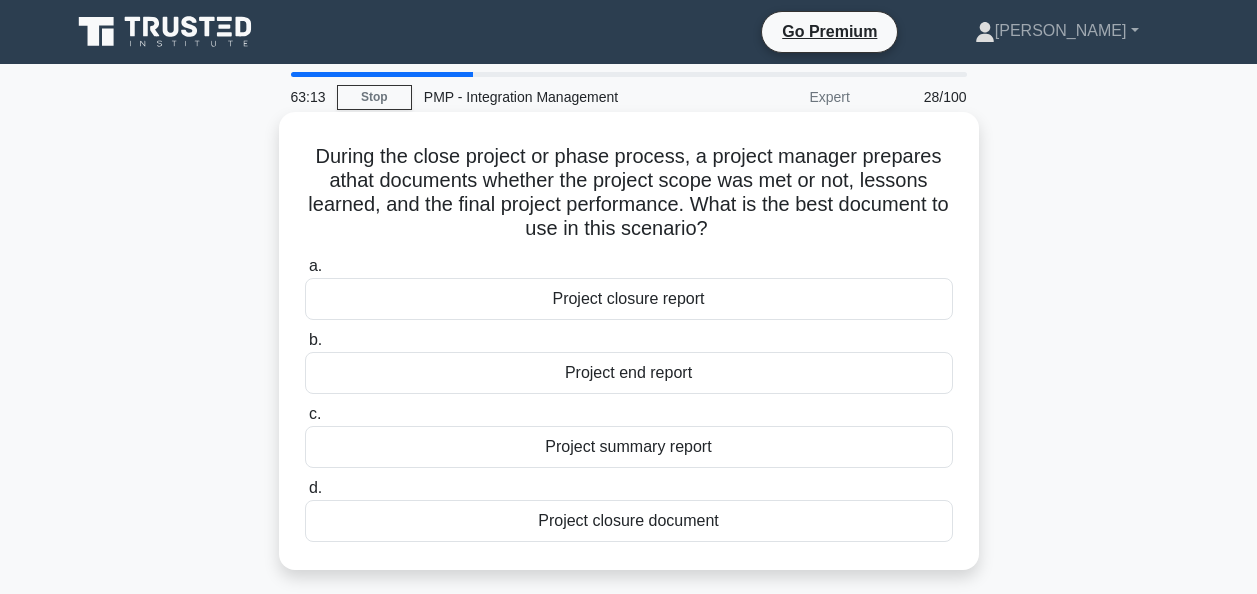 click on "Project summary report" at bounding box center (629, 447) 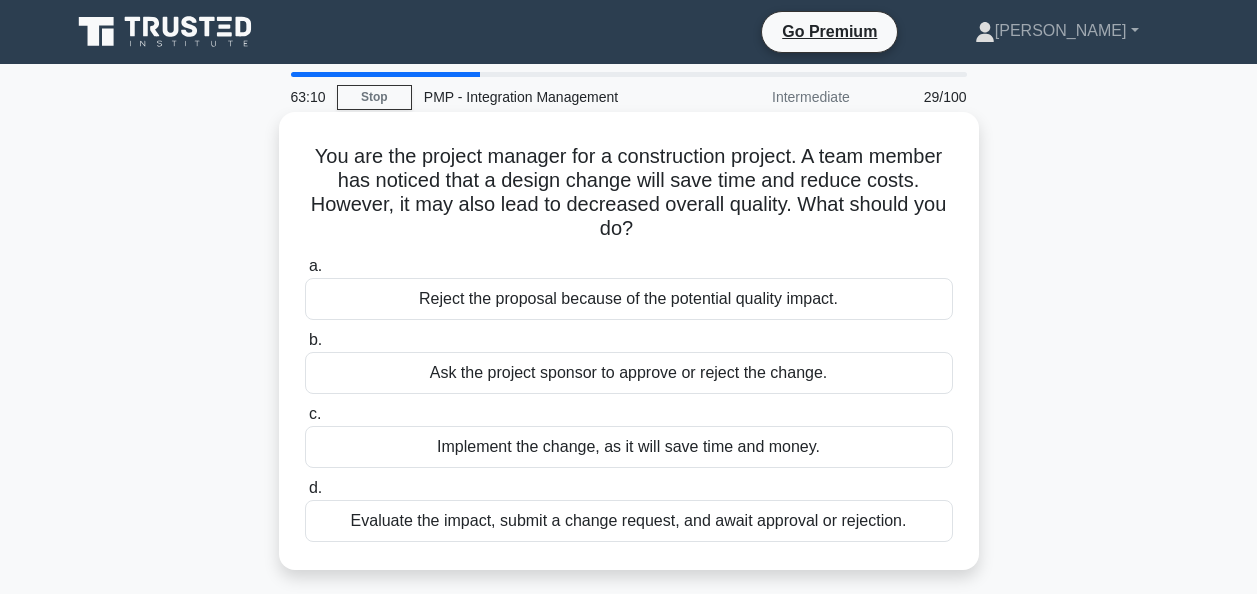 click on "Evaluate the impact, submit a change request, and await approval or rejection." at bounding box center [629, 521] 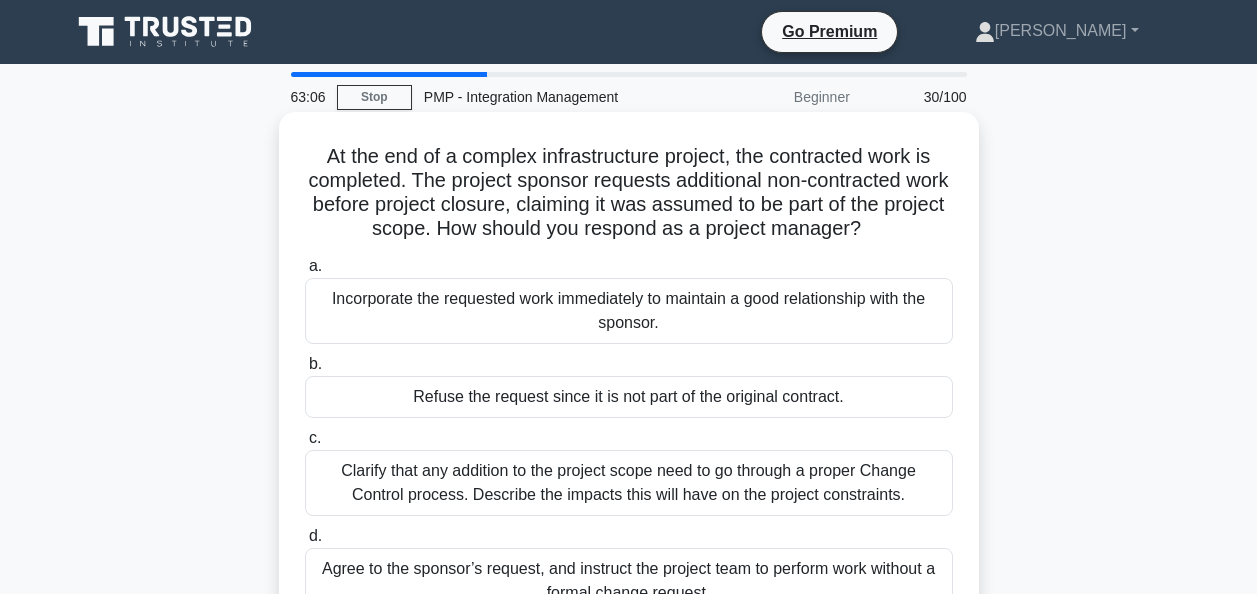 click on "Clarify that any addition to the project scope need to go through a proper Change Control process. Describe the impacts this will have on the project constraints." at bounding box center [629, 483] 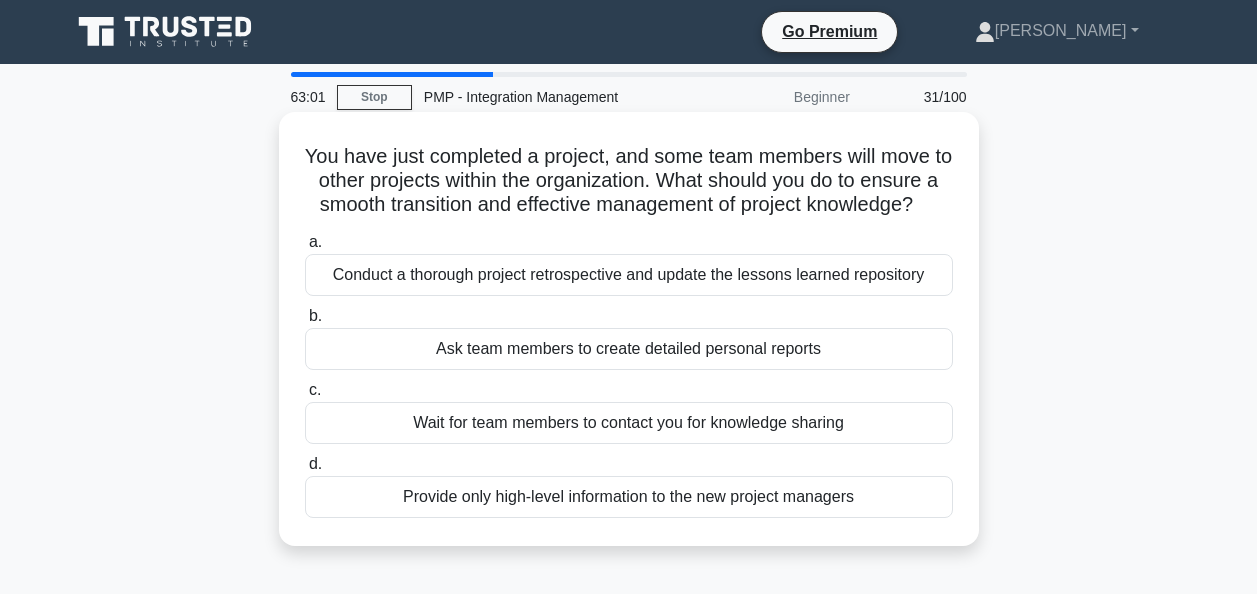 click on "Conduct a thorough project retrospective and update the lessons learned repository" at bounding box center (629, 275) 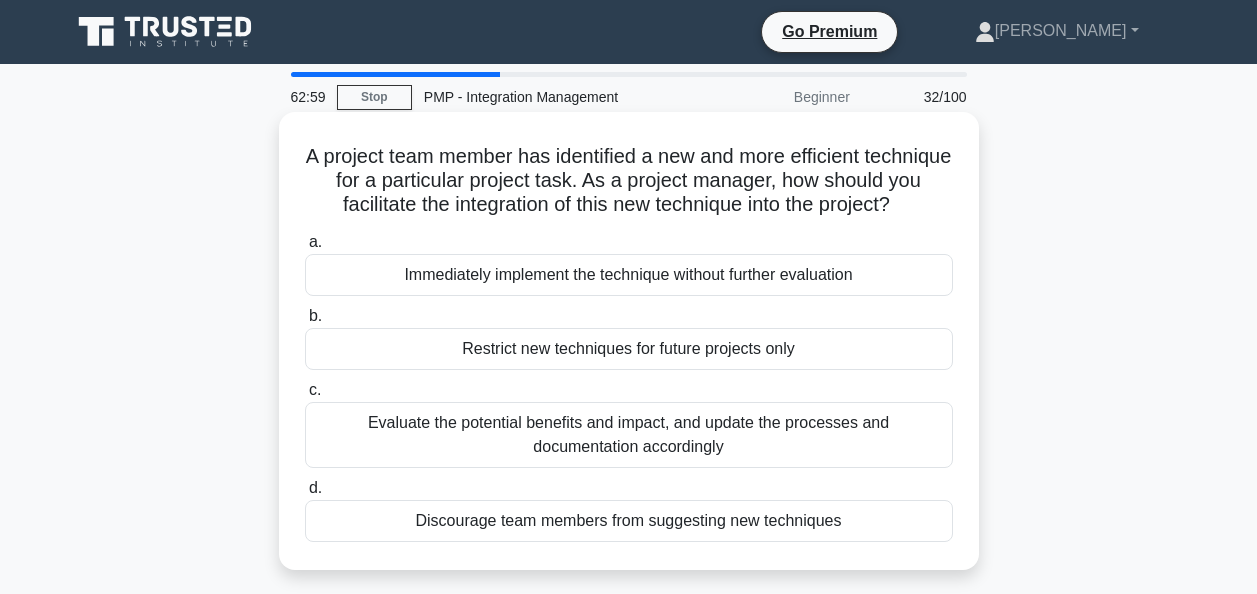 click on "Evaluate the potential benefits and impact, and update the processes and documentation accordingly" at bounding box center [629, 435] 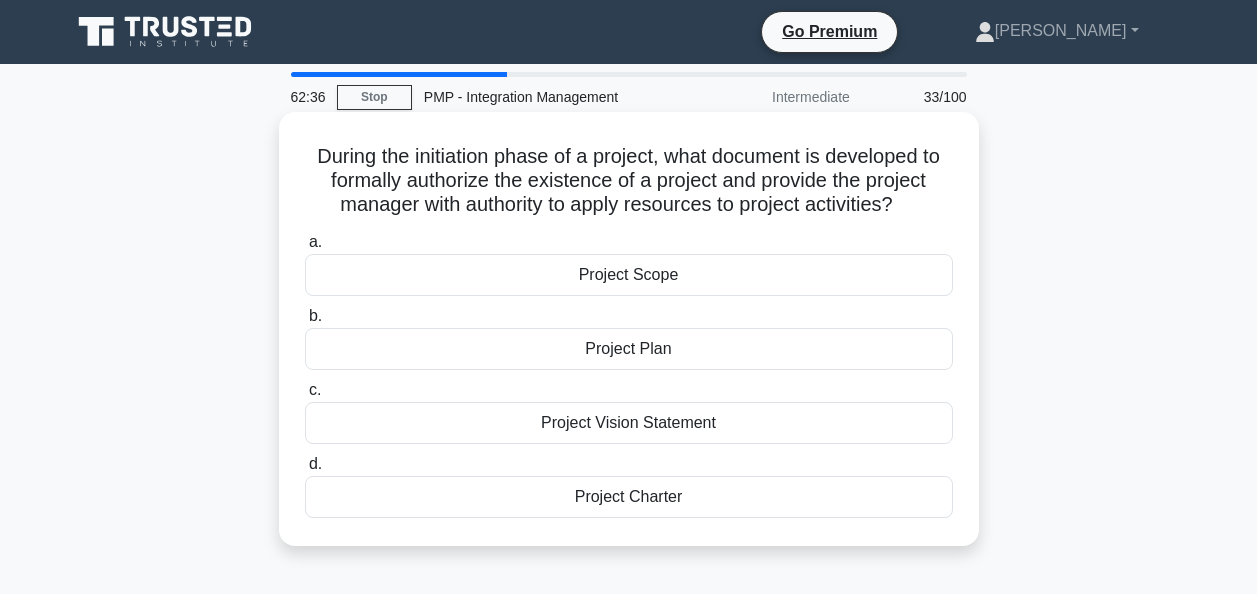 click on "Project Charter" at bounding box center (629, 497) 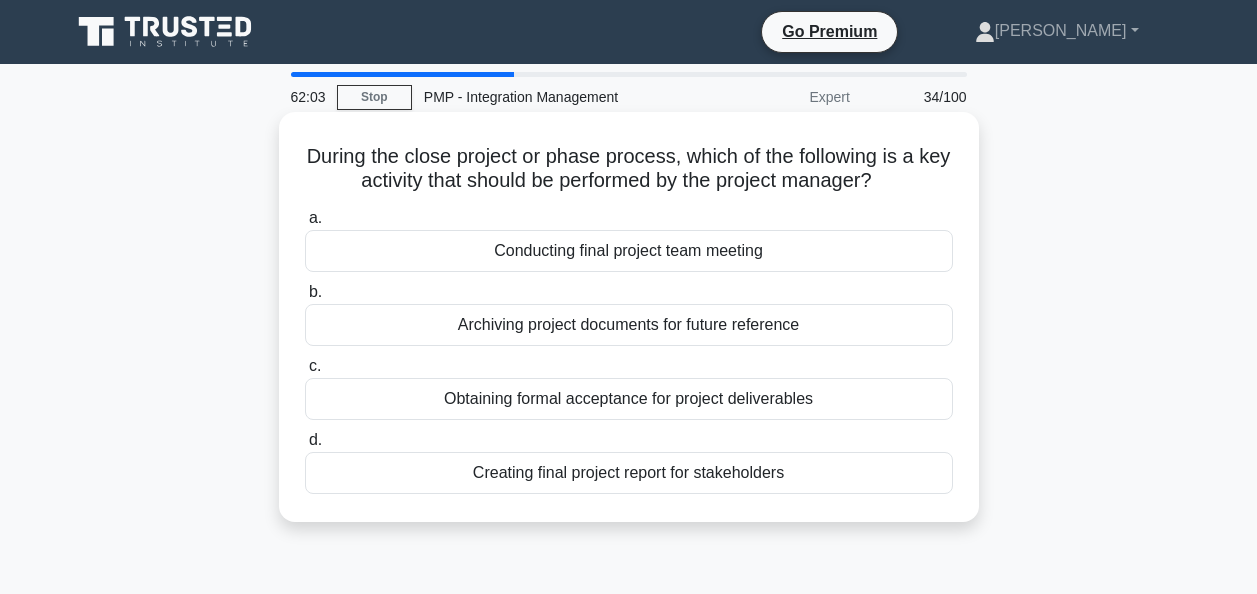 click on "Obtaining formal acceptance for project deliverables" at bounding box center [629, 399] 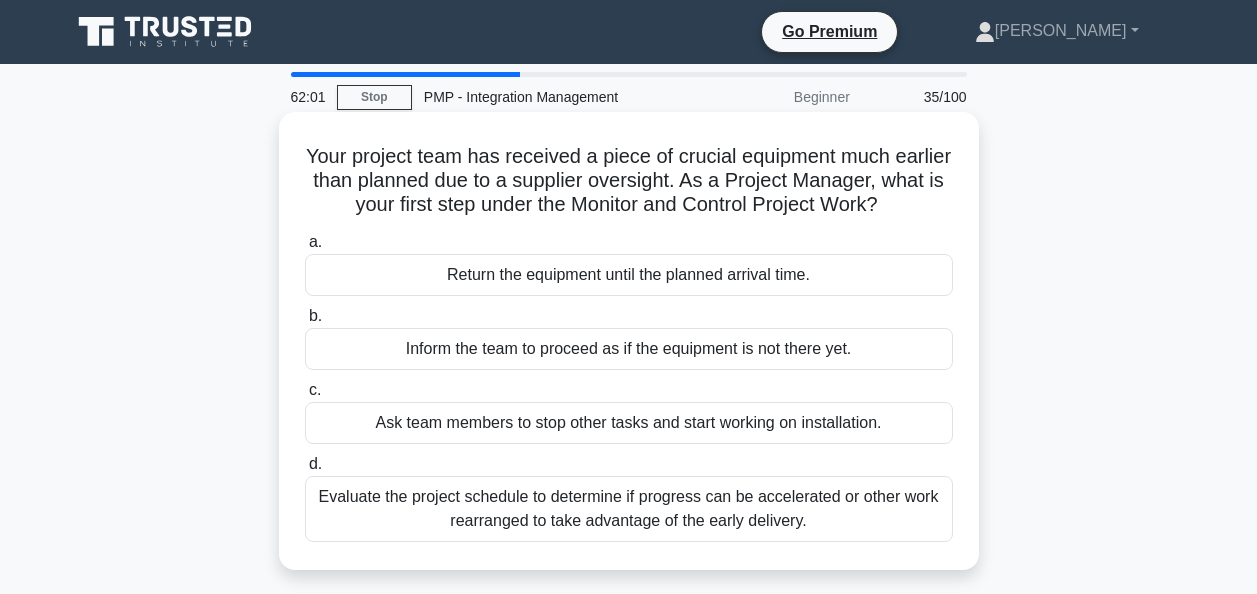 click on "Evaluate the project schedule to determine if progress can be accelerated or other work rearranged to take advantage of the early delivery." at bounding box center [629, 509] 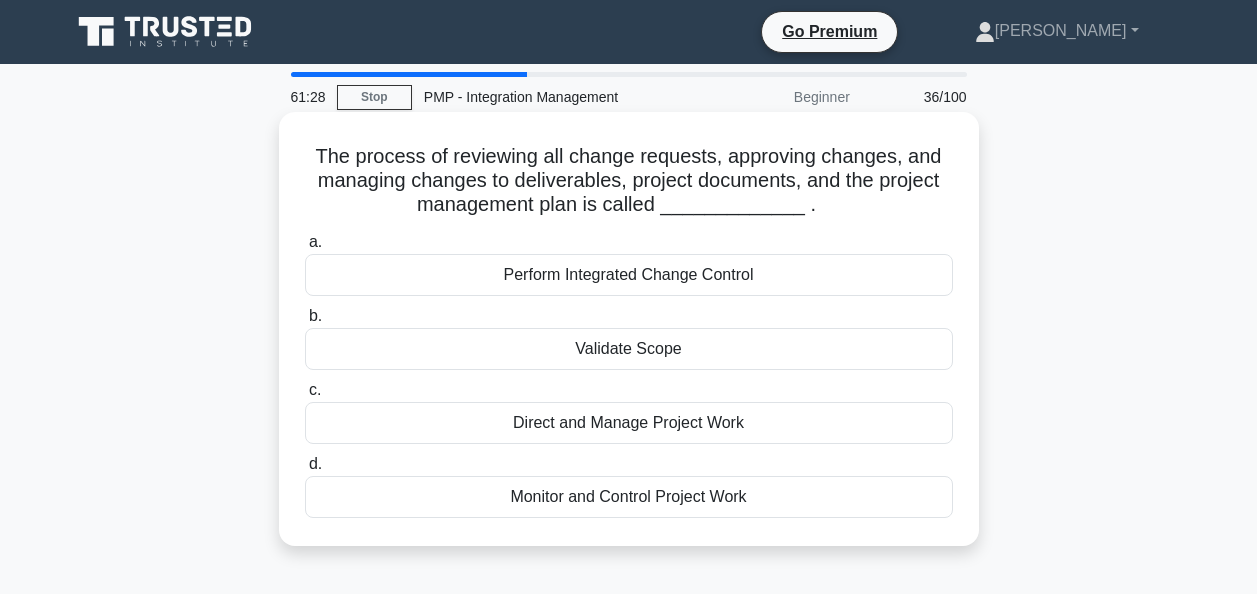 click on "Perform Integrated Change Control" at bounding box center (629, 275) 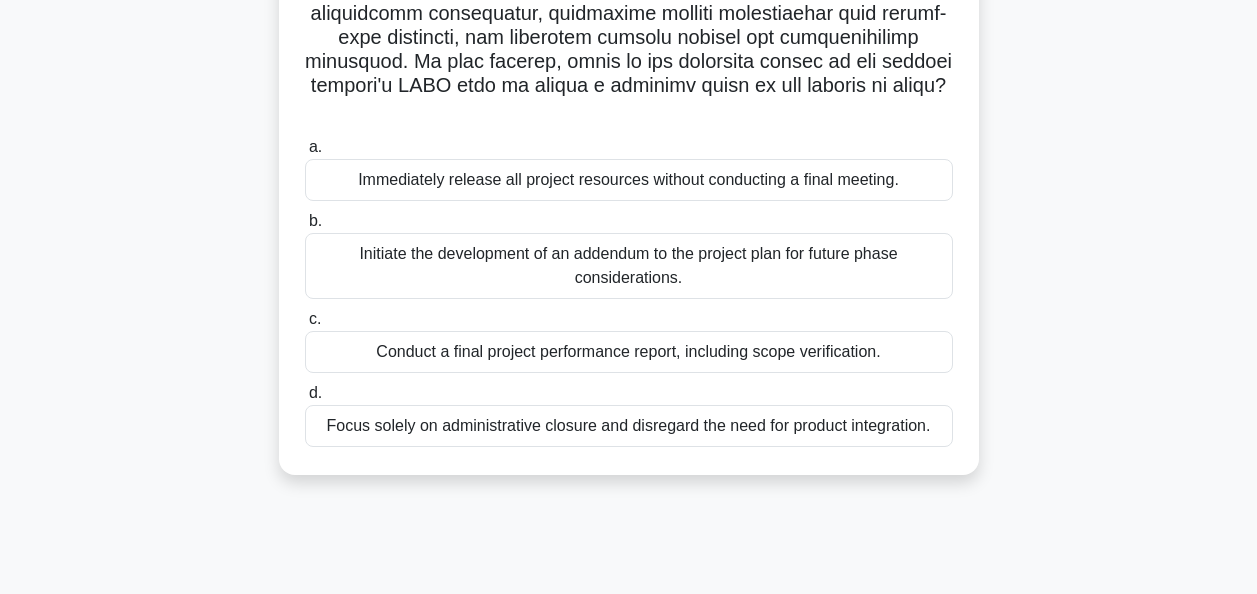 scroll, scrollTop: 406, scrollLeft: 0, axis: vertical 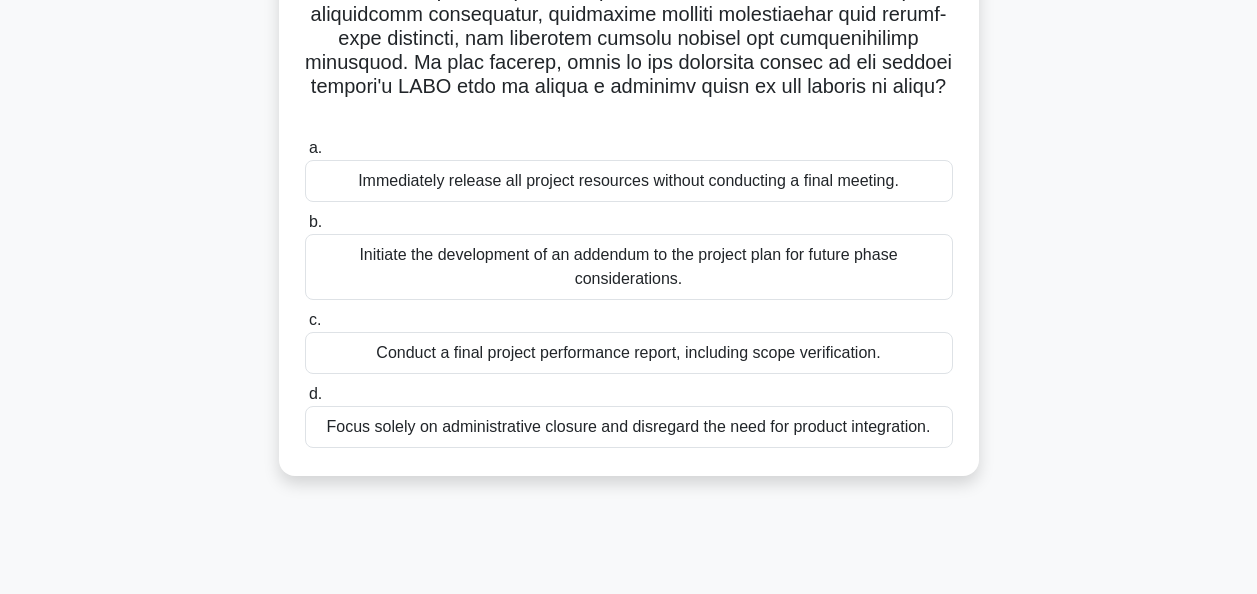 click on "Conduct a final project performance report, including scope verification." at bounding box center (629, 353) 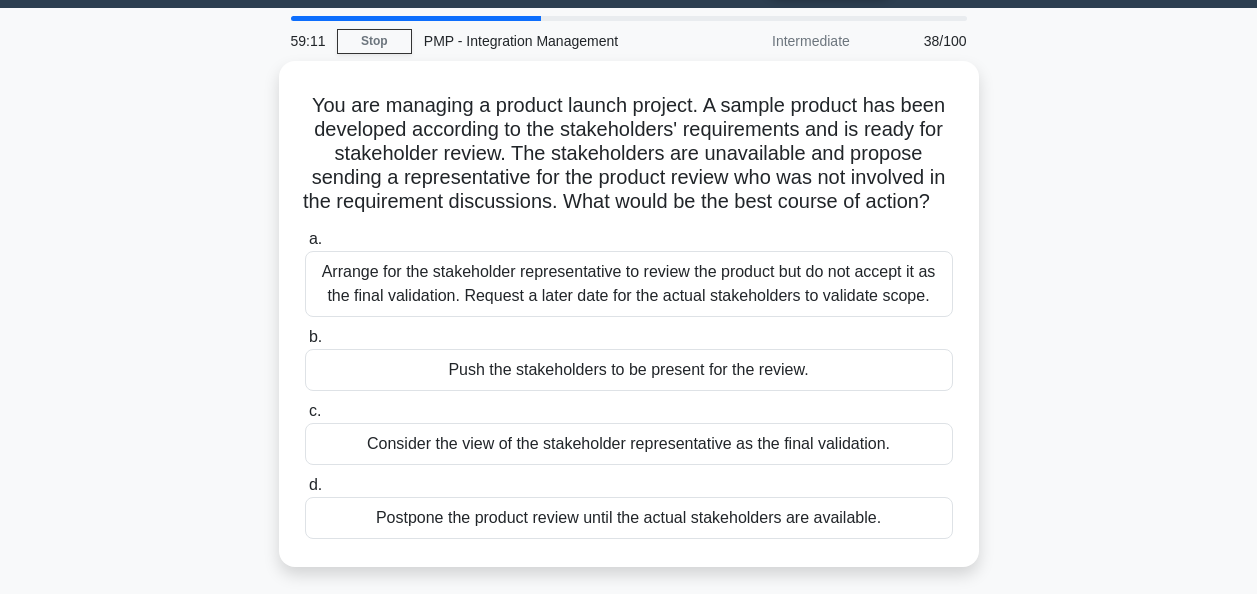 scroll, scrollTop: 55, scrollLeft: 0, axis: vertical 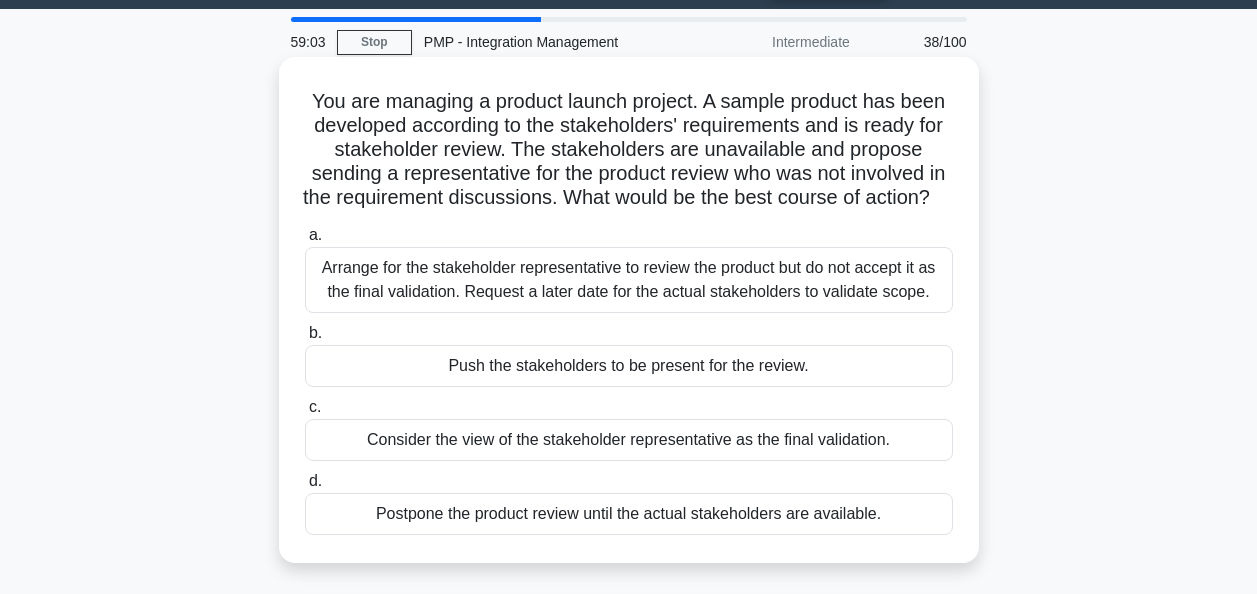 click on "Arrange for the stakeholder representative to review the product but do not accept it as the final validation. Request a later date for the actual stakeholders to validate scope." at bounding box center (629, 280) 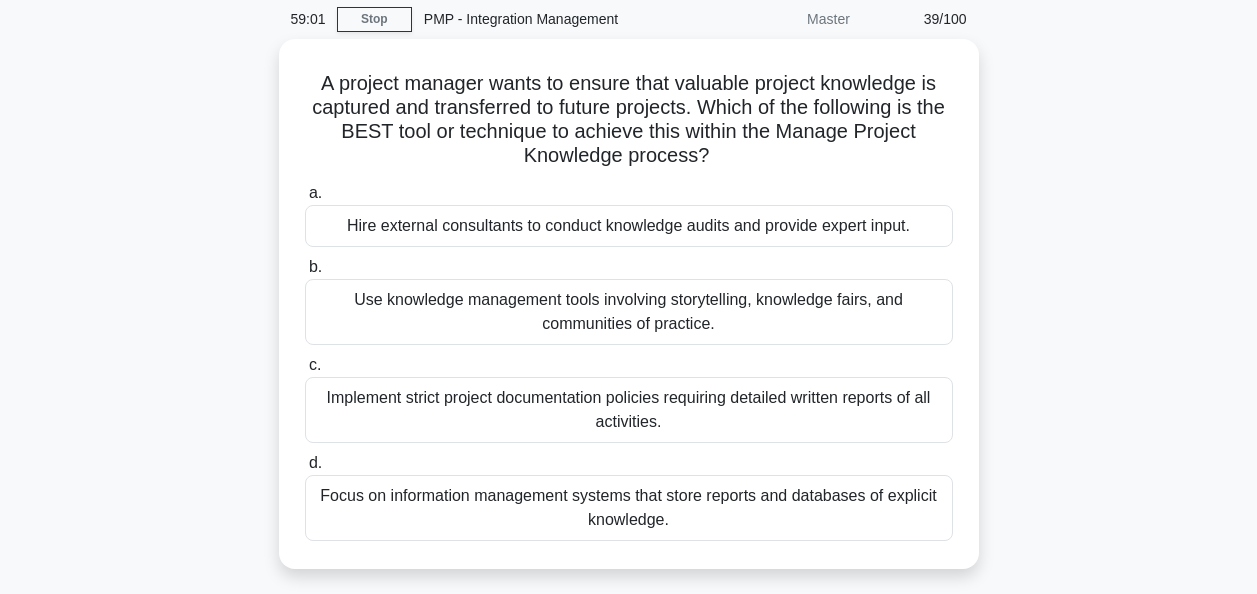 scroll, scrollTop: 79, scrollLeft: 0, axis: vertical 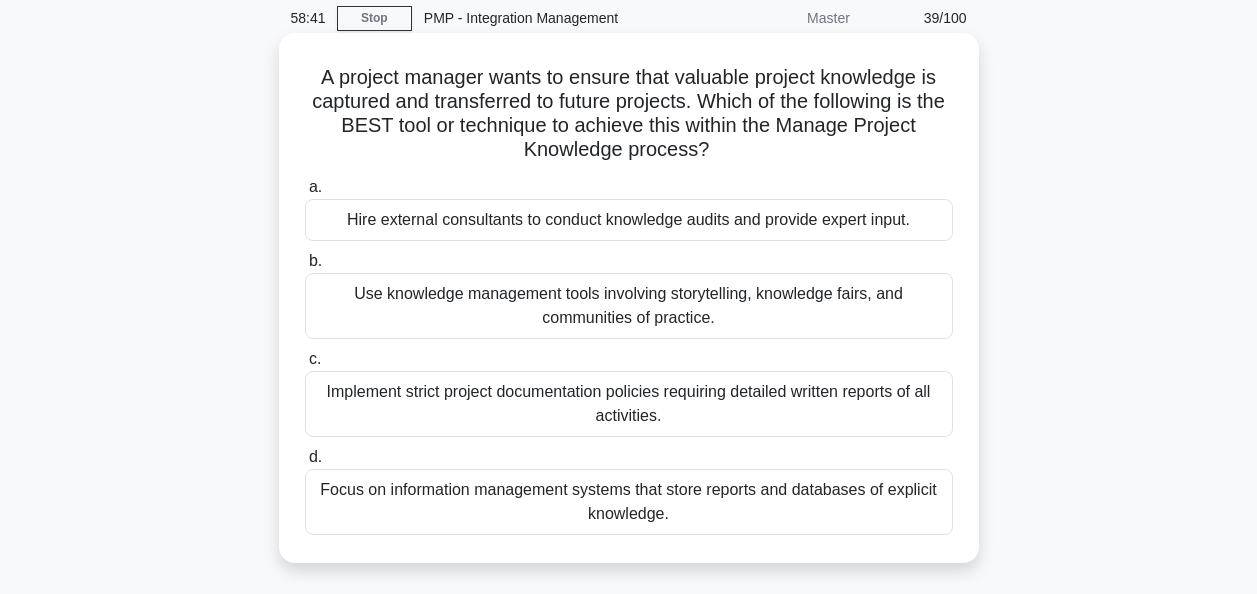 click on "Focus on information management systems that store reports and databases of explicit knowledge." at bounding box center [629, 502] 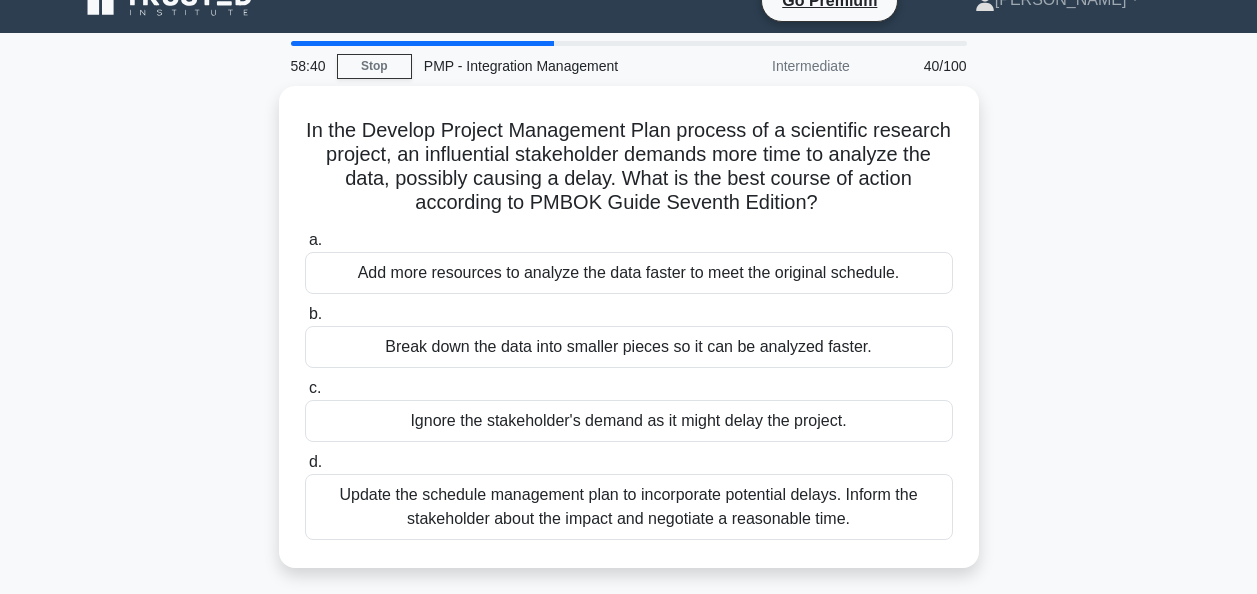 scroll, scrollTop: 0, scrollLeft: 0, axis: both 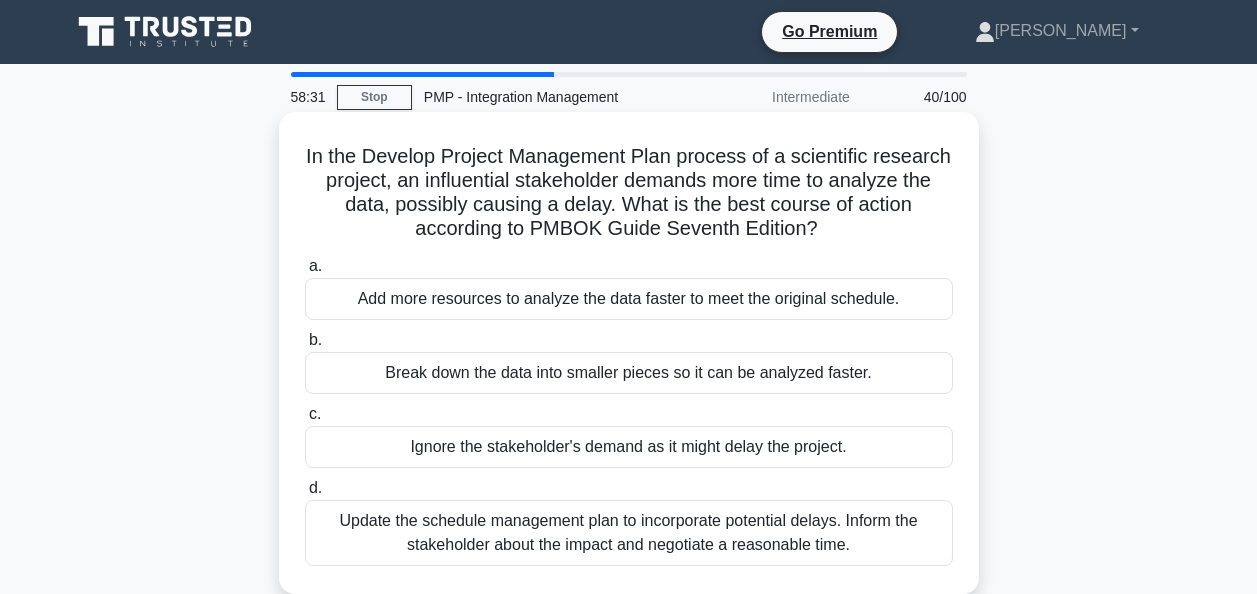 click on "Update the schedule management plan to incorporate potential delays. Inform the stakeholder about the impact and negotiate a reasonable time." at bounding box center (629, 533) 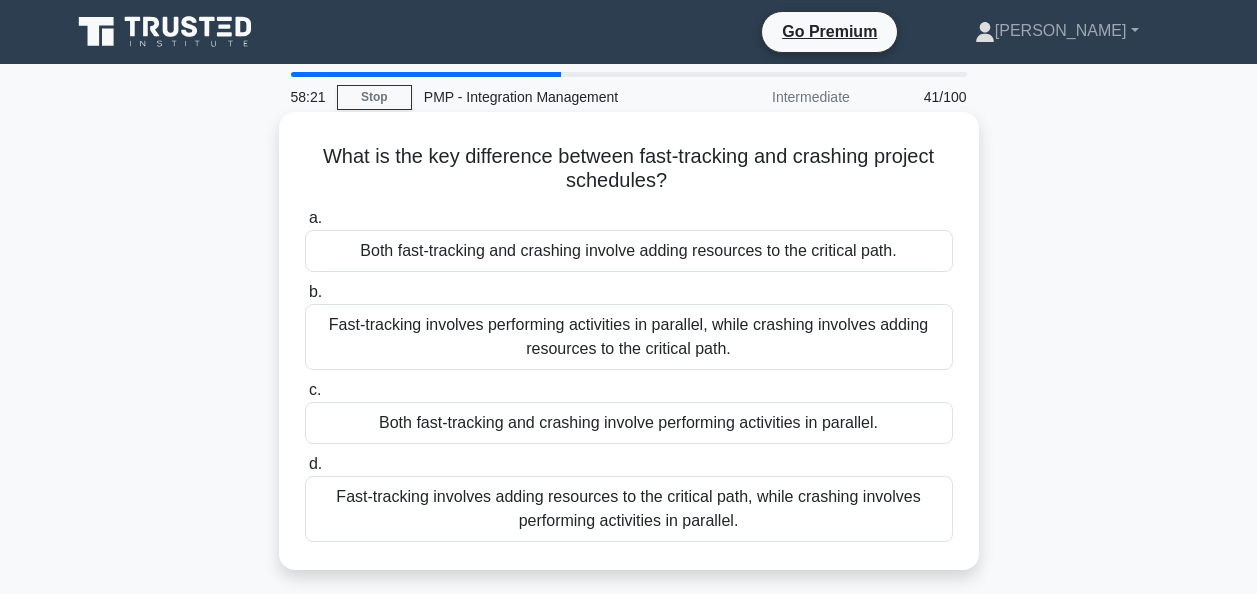 click on "Fast-tracking involves performing activities in parallel, while crashing involves adding resources to the critical path." at bounding box center [629, 337] 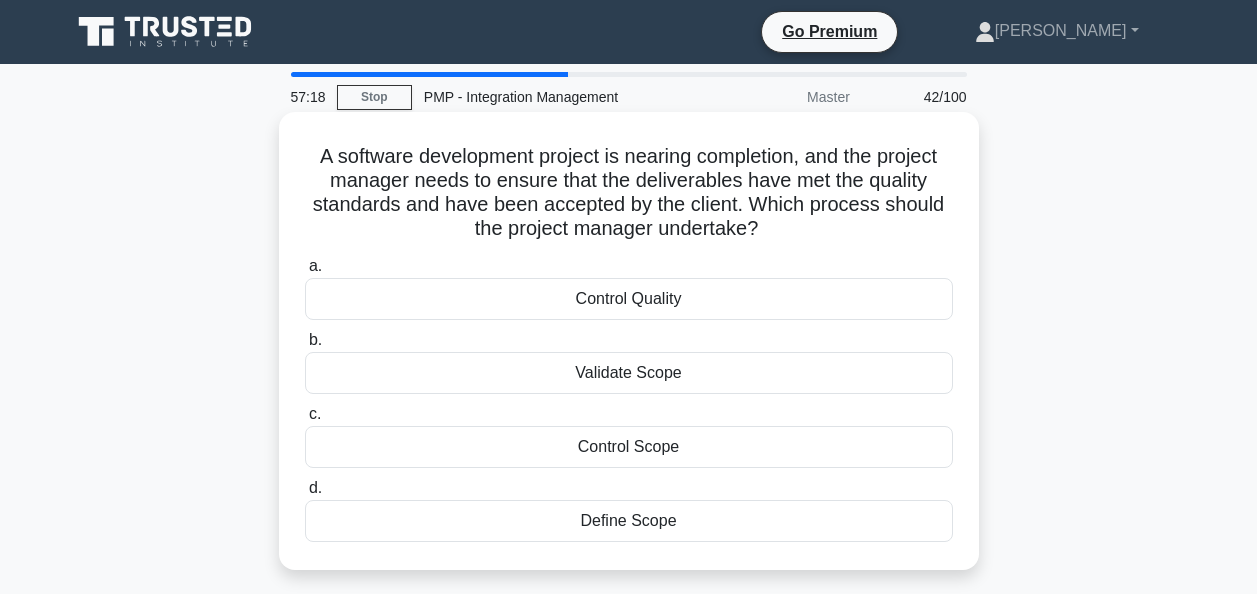 click on "Control Quality" at bounding box center (629, 299) 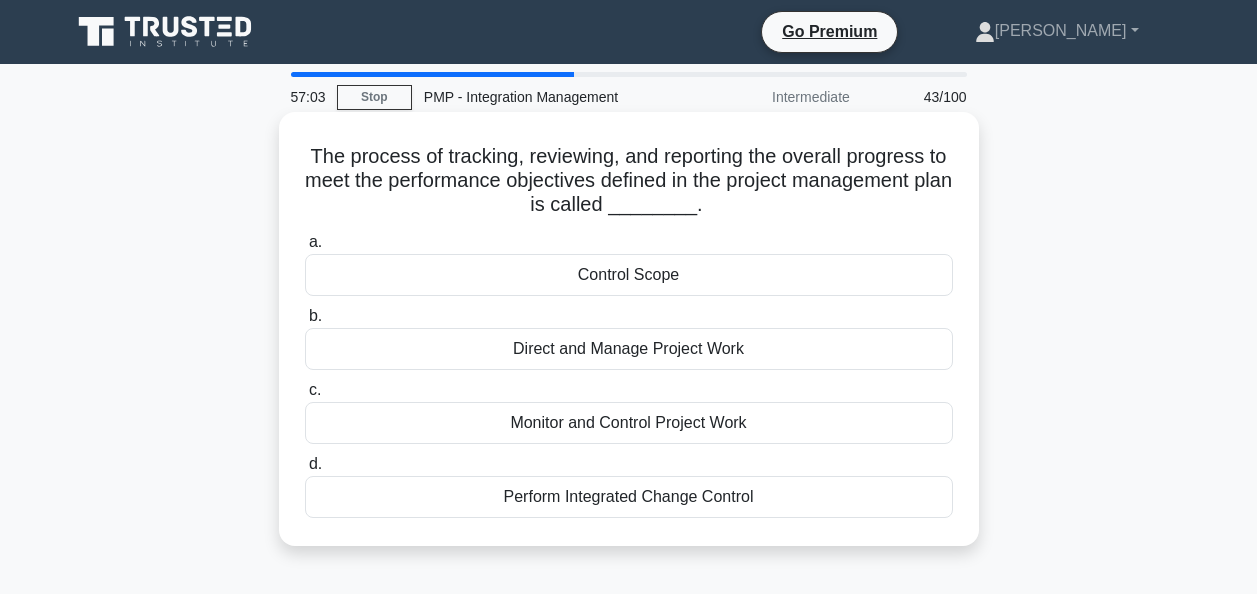 click on "Monitor and Control Project Work" at bounding box center (629, 423) 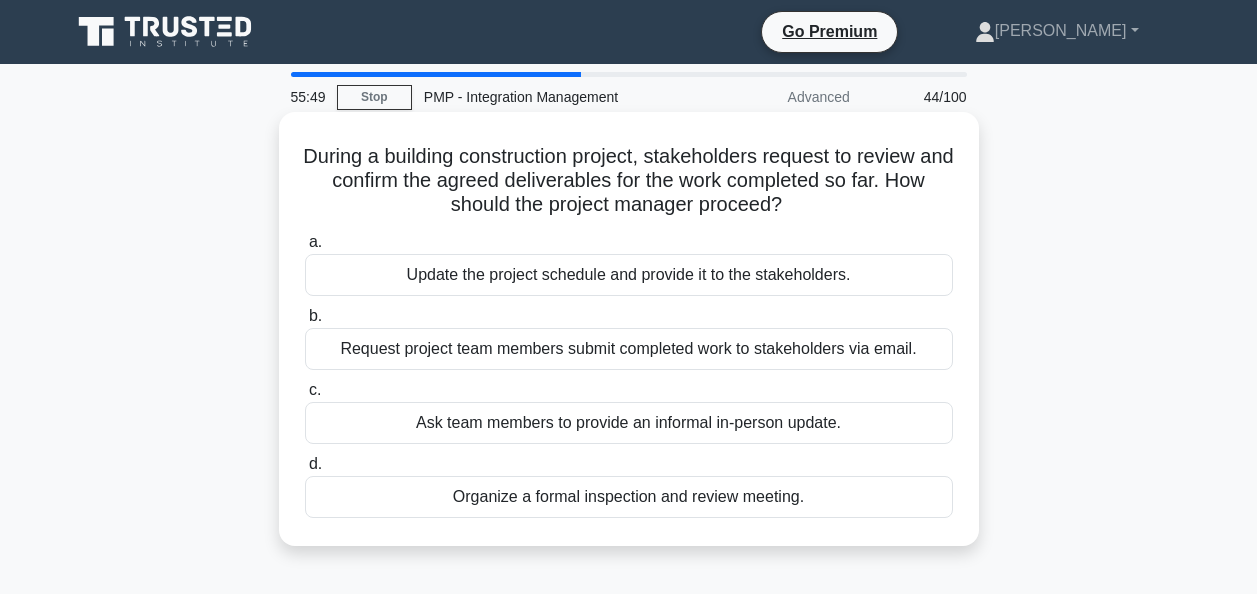 click on "Organize a formal inspection and review meeting." at bounding box center (629, 497) 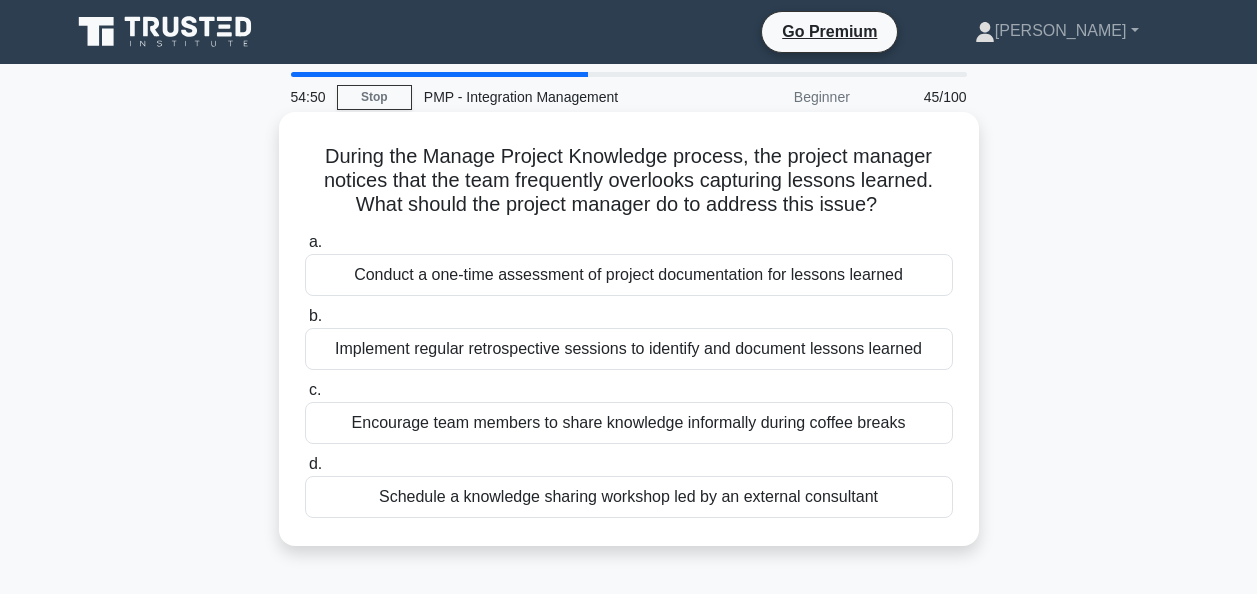 click on "Implement regular retrospective sessions to identify and document lessons learned" at bounding box center (629, 349) 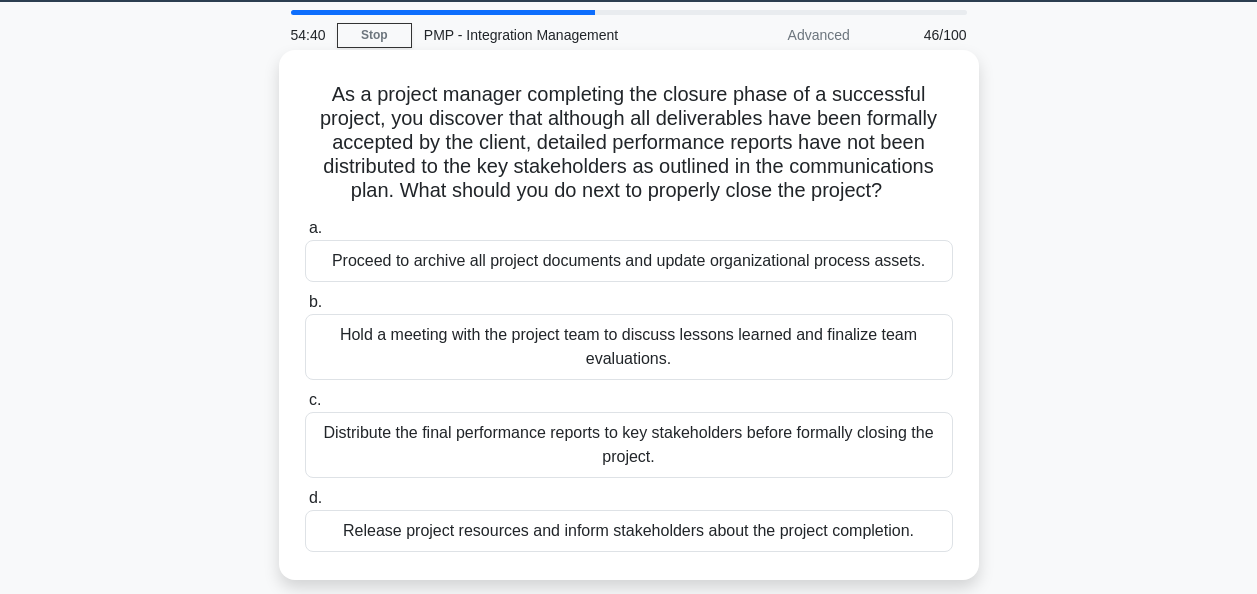 scroll, scrollTop: 51, scrollLeft: 0, axis: vertical 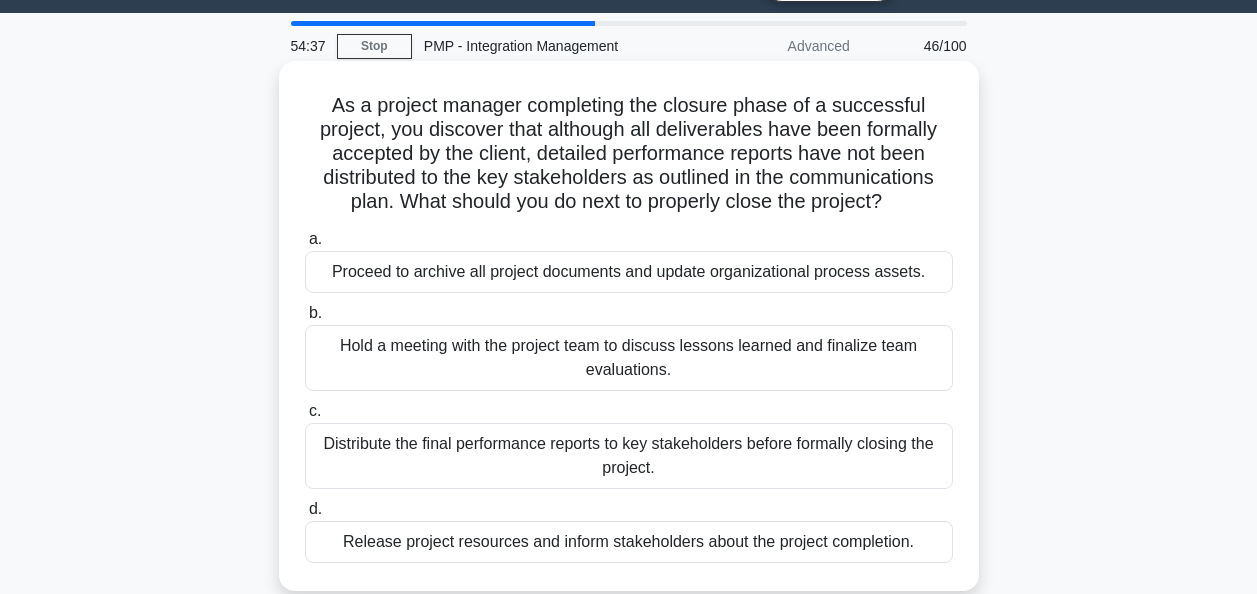 click on "Hold a meeting with the project team to discuss lessons learned and finalize team evaluations." at bounding box center (629, 358) 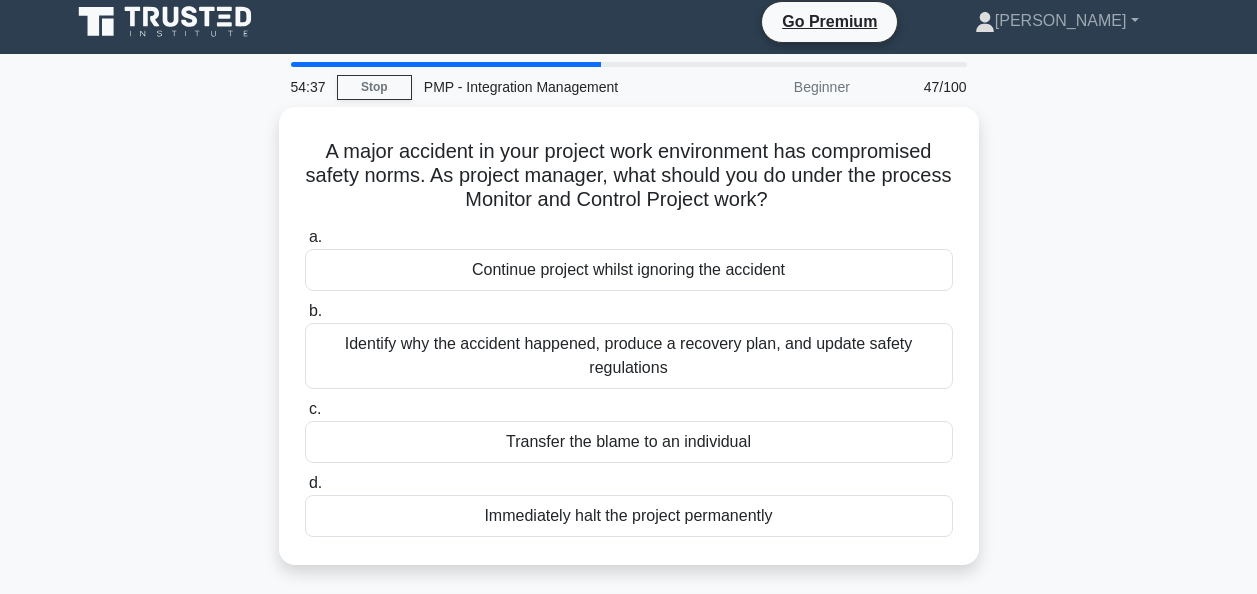 scroll, scrollTop: 0, scrollLeft: 0, axis: both 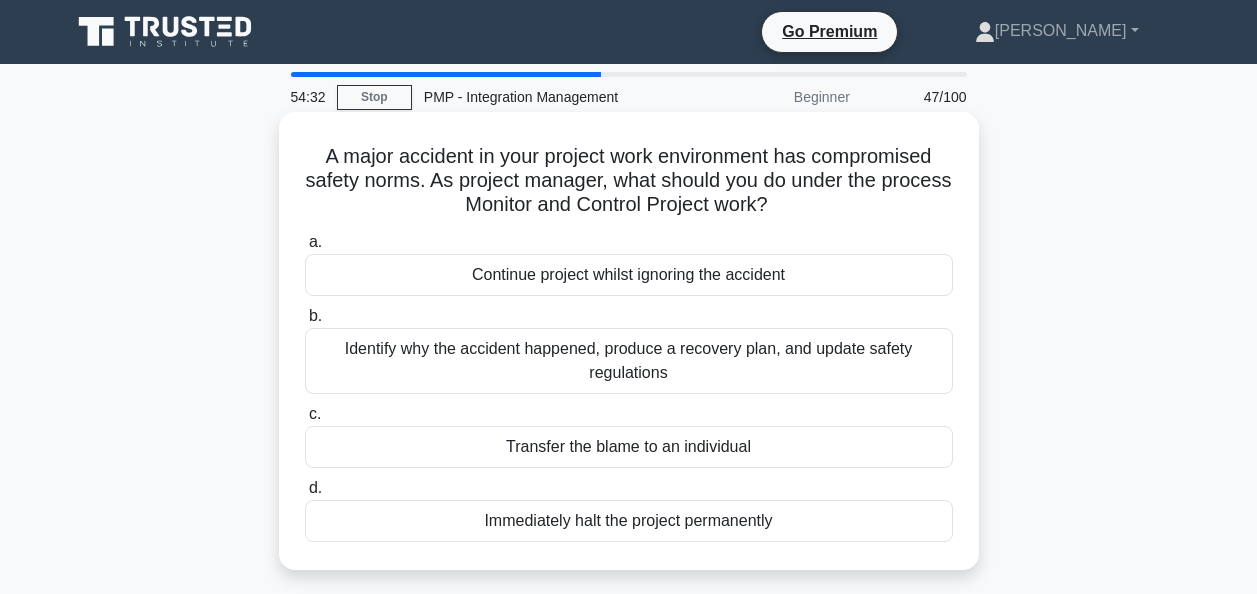 click on "Identify why the accident happened, produce a recovery plan, and update safety regulations" at bounding box center (629, 361) 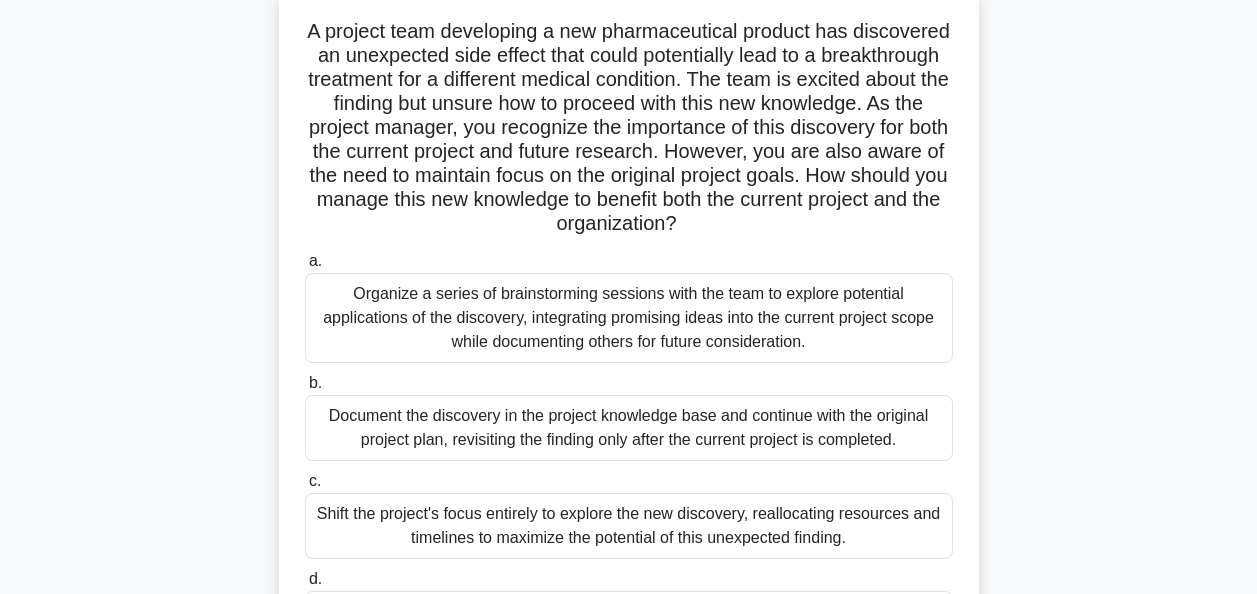 scroll, scrollTop: 127, scrollLeft: 0, axis: vertical 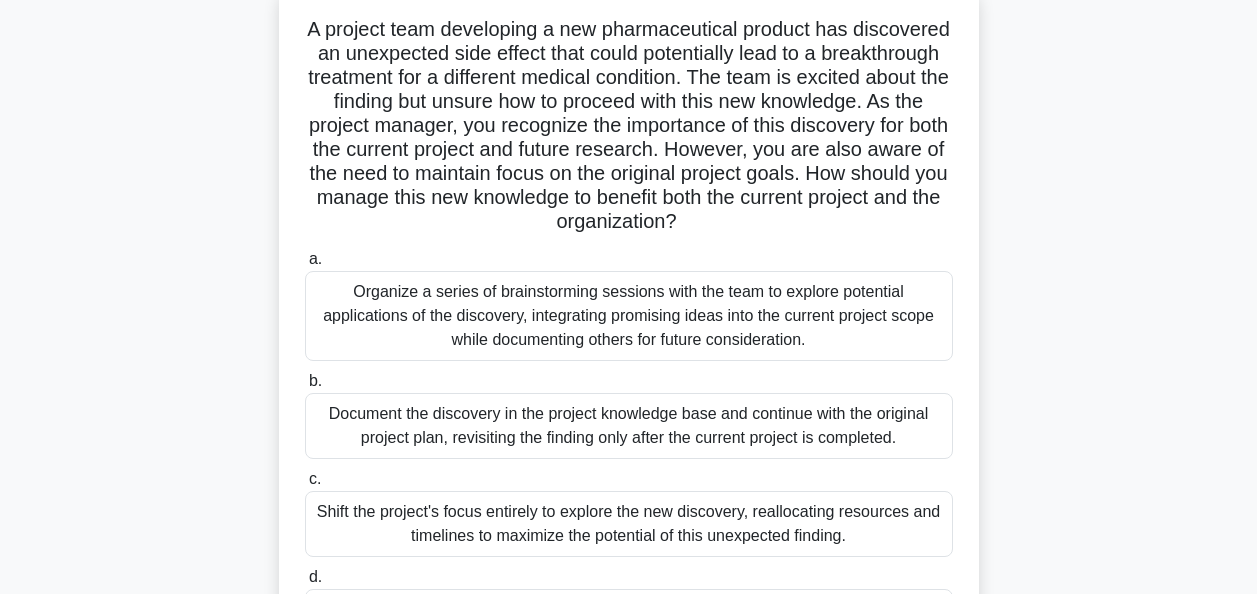 click on "Organize a series of brainstorming sessions with the team to explore potential applications of the discovery, integrating promising ideas into the current project scope while documenting others for future consideration." at bounding box center (629, 316) 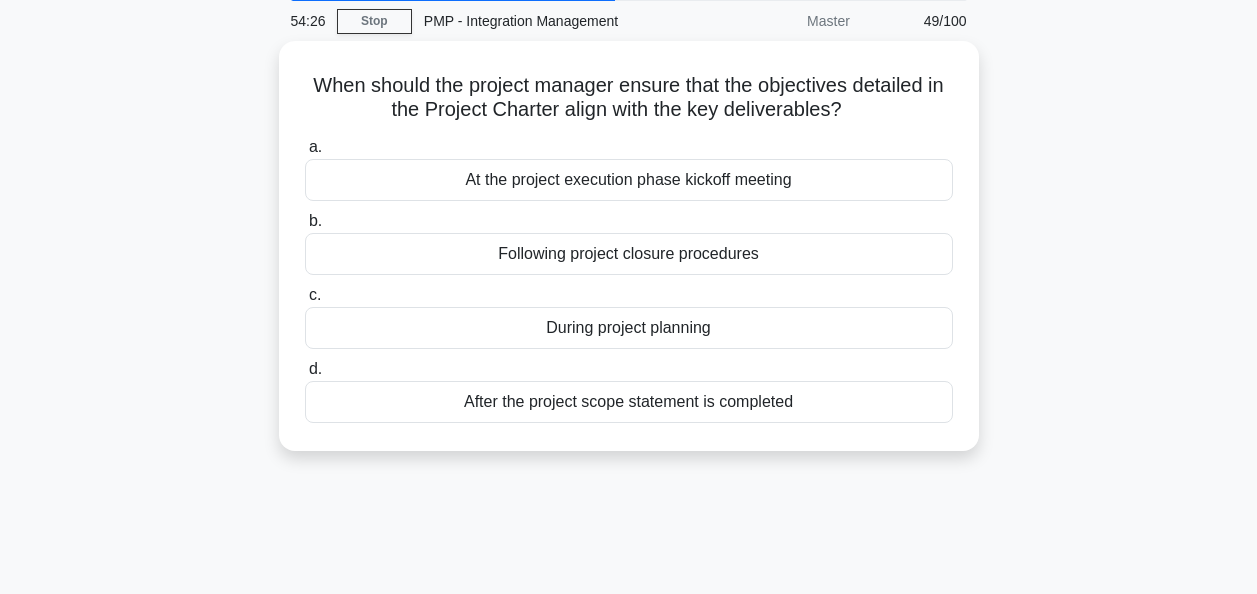 scroll, scrollTop: 0, scrollLeft: 0, axis: both 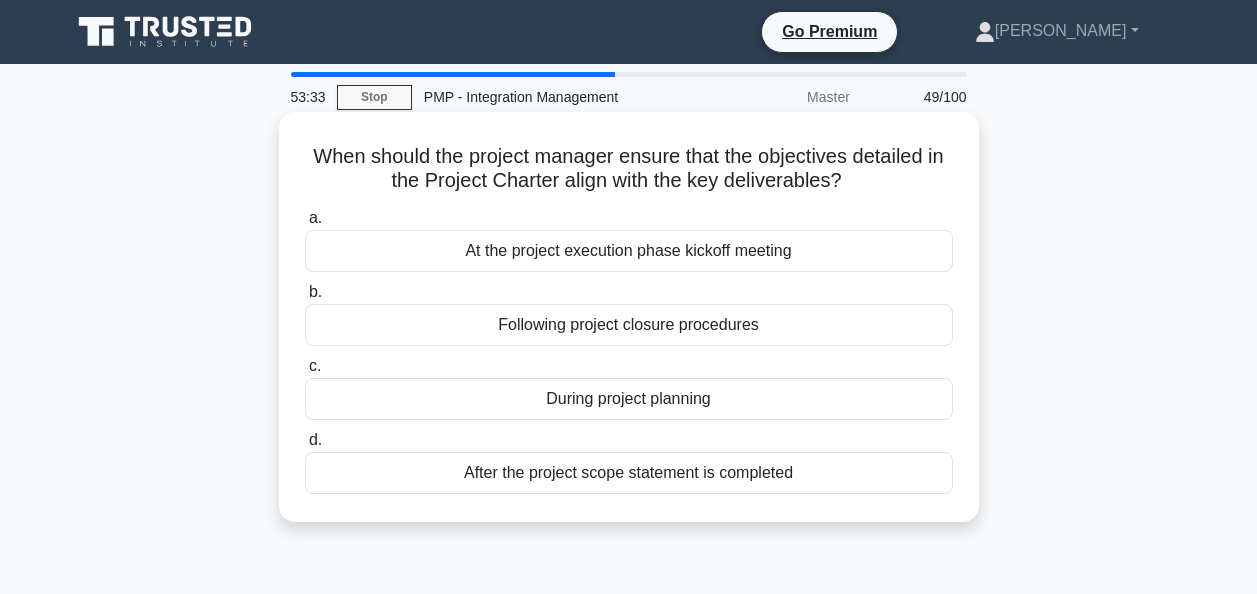 click on "At the project execution phase kickoff meeting" at bounding box center [629, 251] 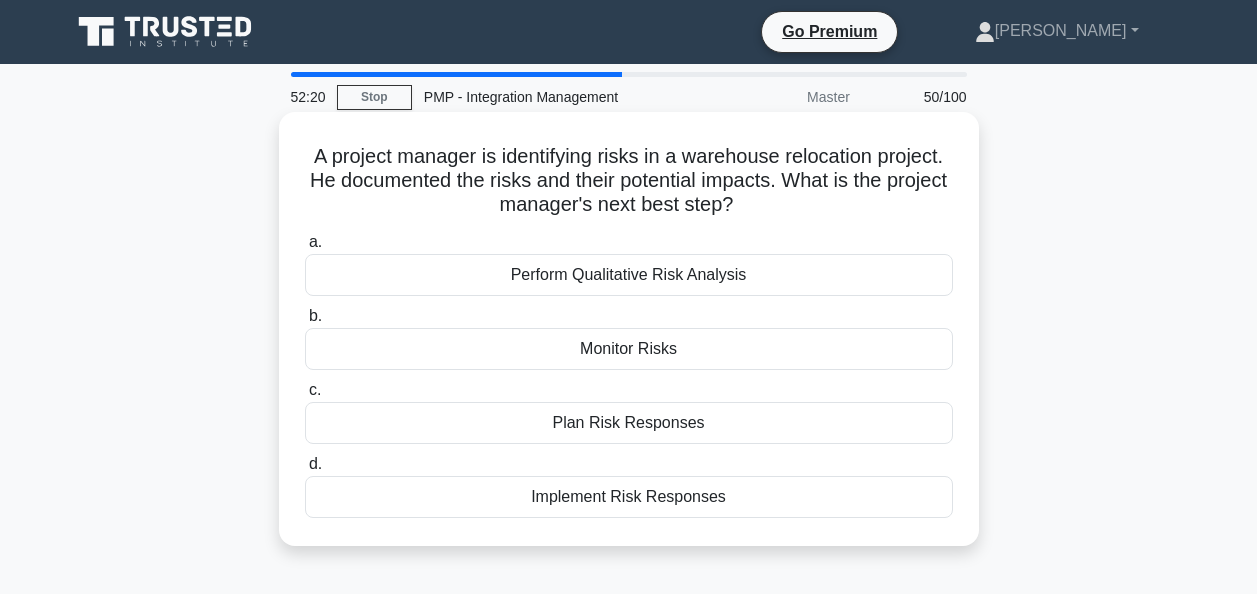 click on "Plan Risk Responses" at bounding box center (629, 423) 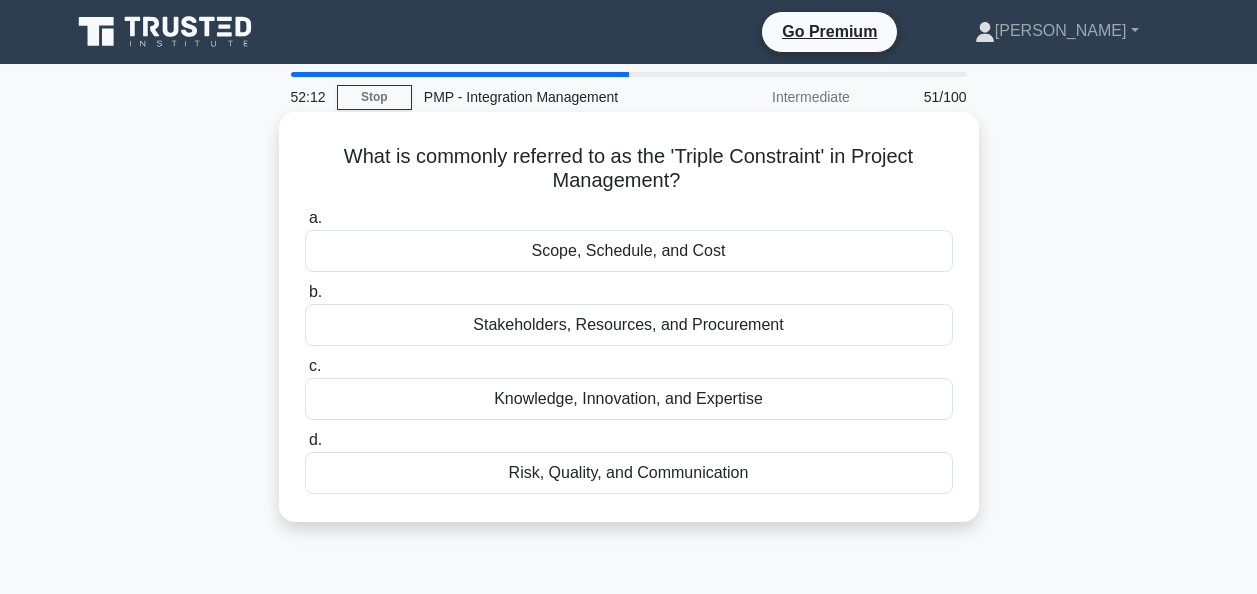 click on "Scope, Schedule, and Cost" at bounding box center (629, 251) 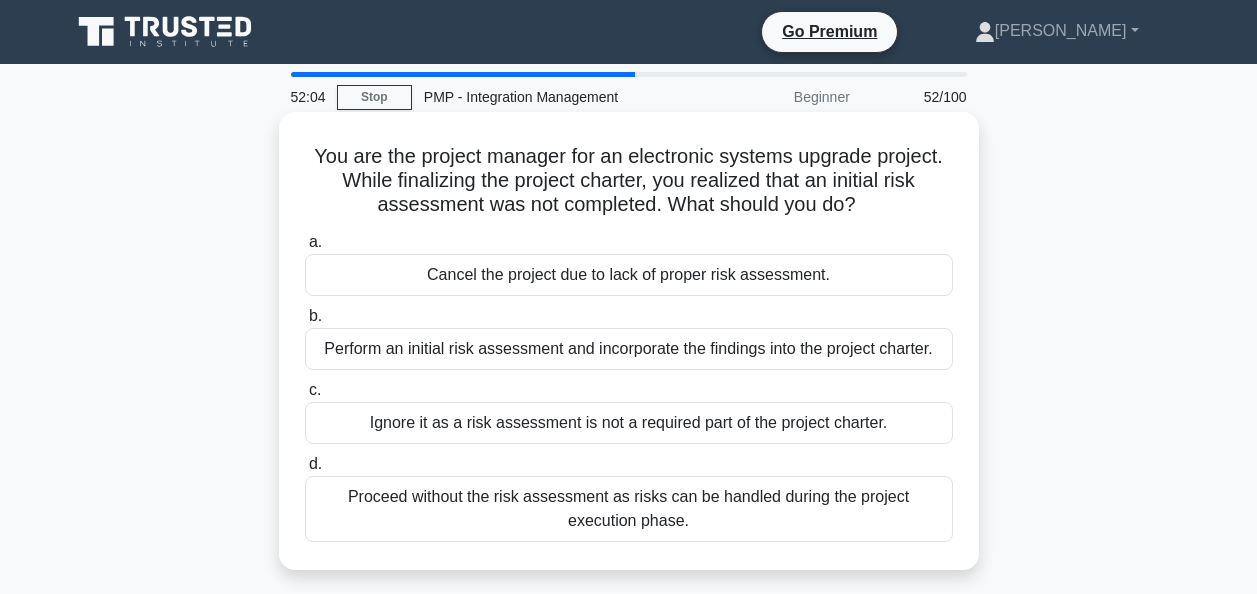 click on "Perform an initial risk assessment and incorporate the findings into the project charter." at bounding box center [629, 349] 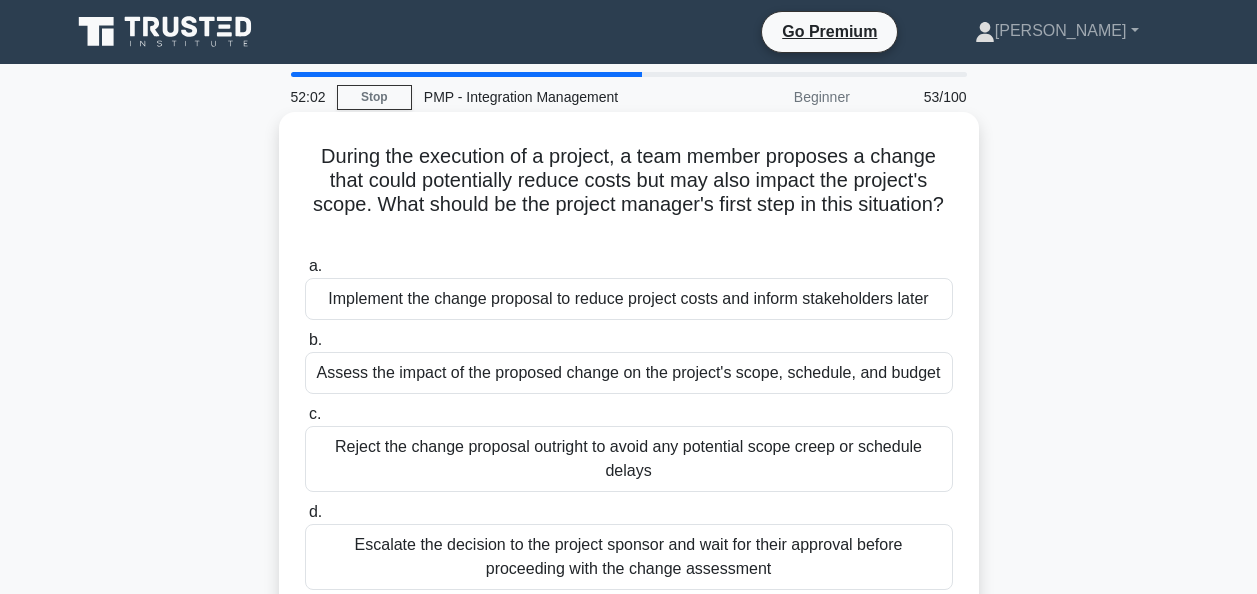 click on "Assess the impact of the proposed change on the project's scope, schedule, and budget" at bounding box center [629, 373] 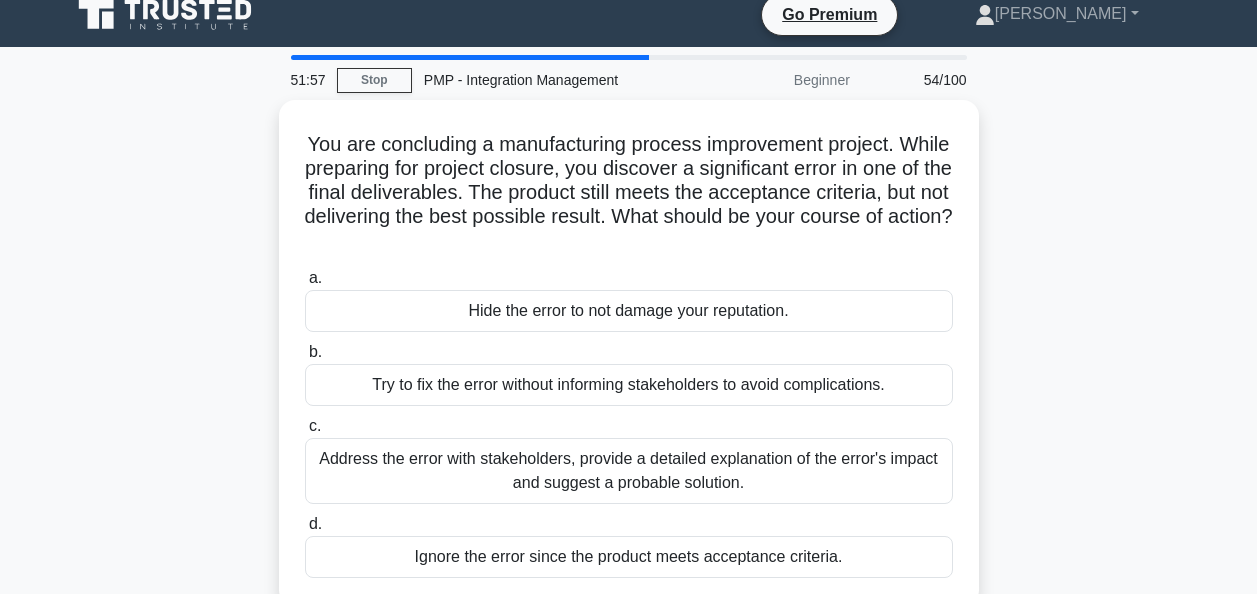 scroll, scrollTop: 16, scrollLeft: 0, axis: vertical 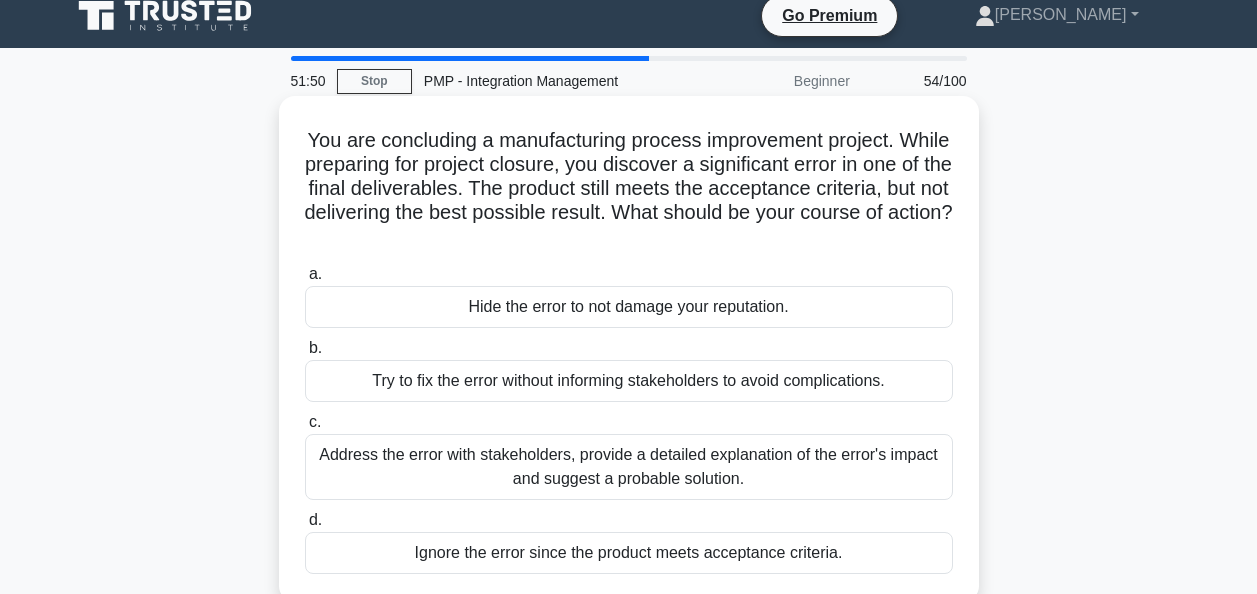 click on "Address the error with stakeholders, provide a detailed explanation of the error's impact and suggest a probable solution." at bounding box center [629, 467] 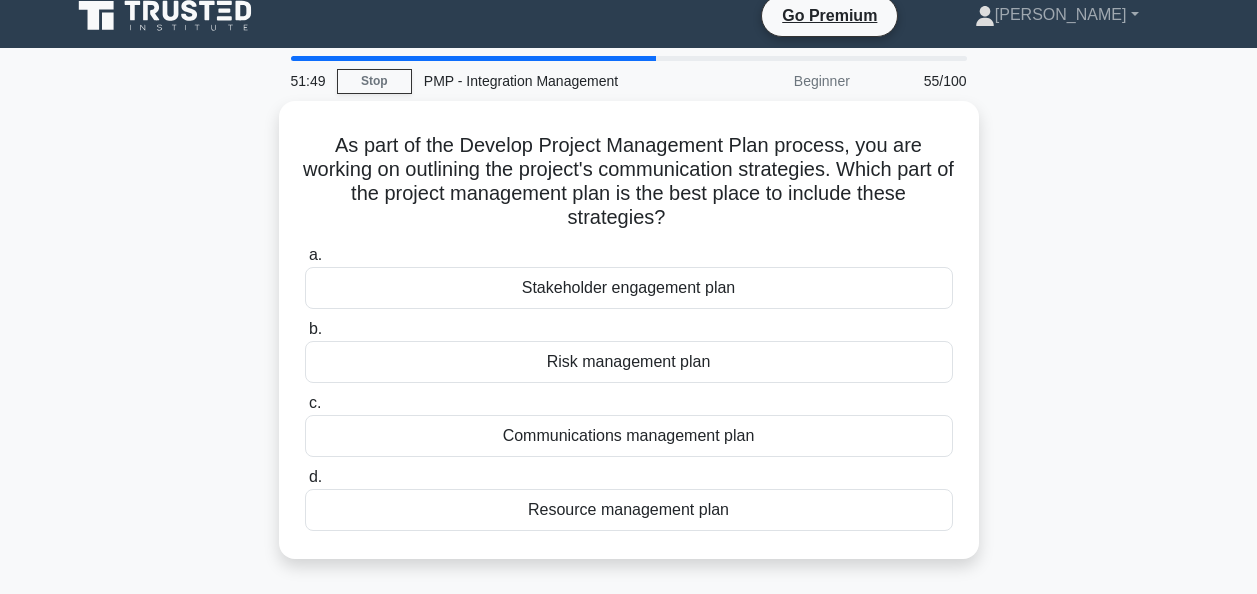 scroll, scrollTop: 0, scrollLeft: 0, axis: both 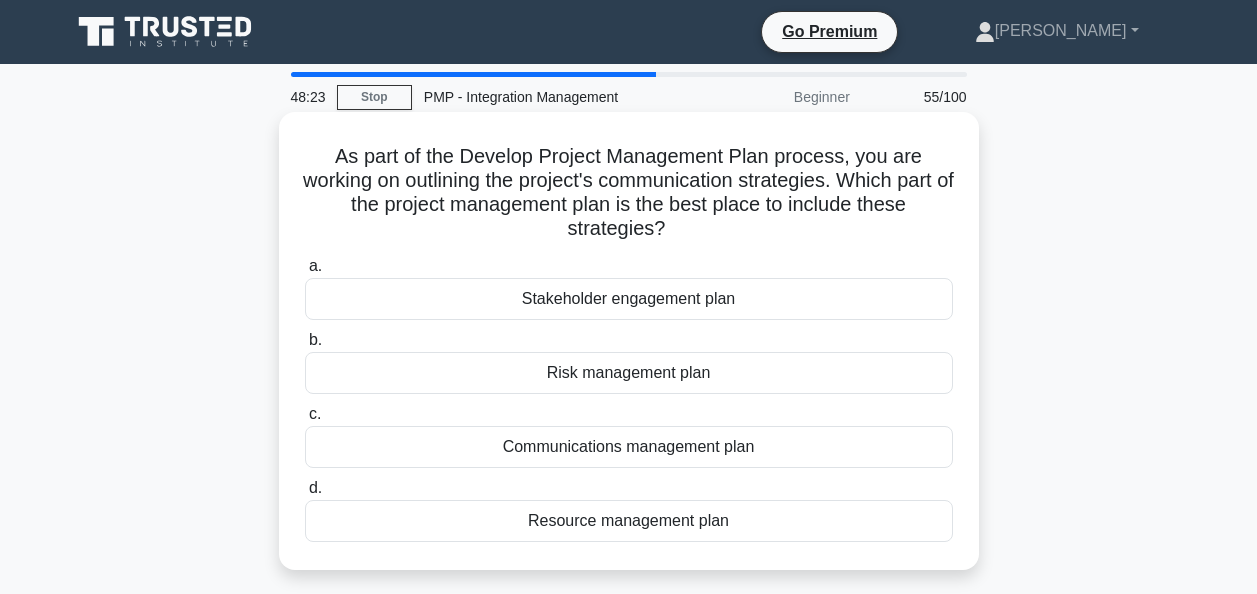 click on "Communications management plan" at bounding box center (629, 447) 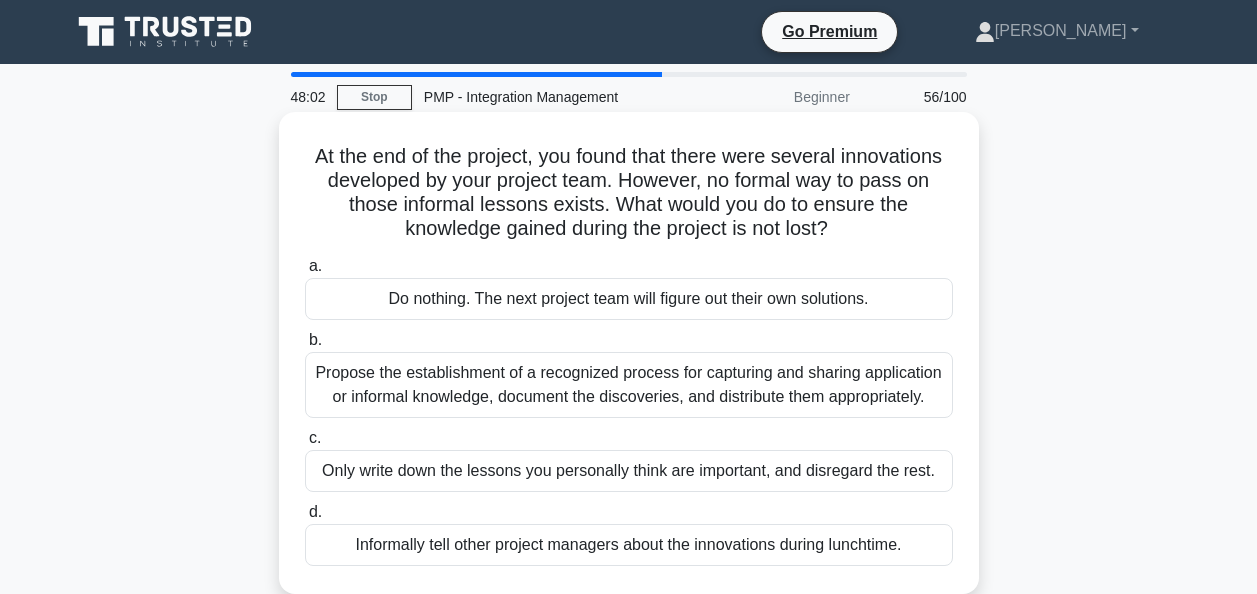 click on "Propose the establishment of a recognized process for capturing and sharing application or informal knowledge, document the discoveries, and distribute them appropriately." at bounding box center [629, 385] 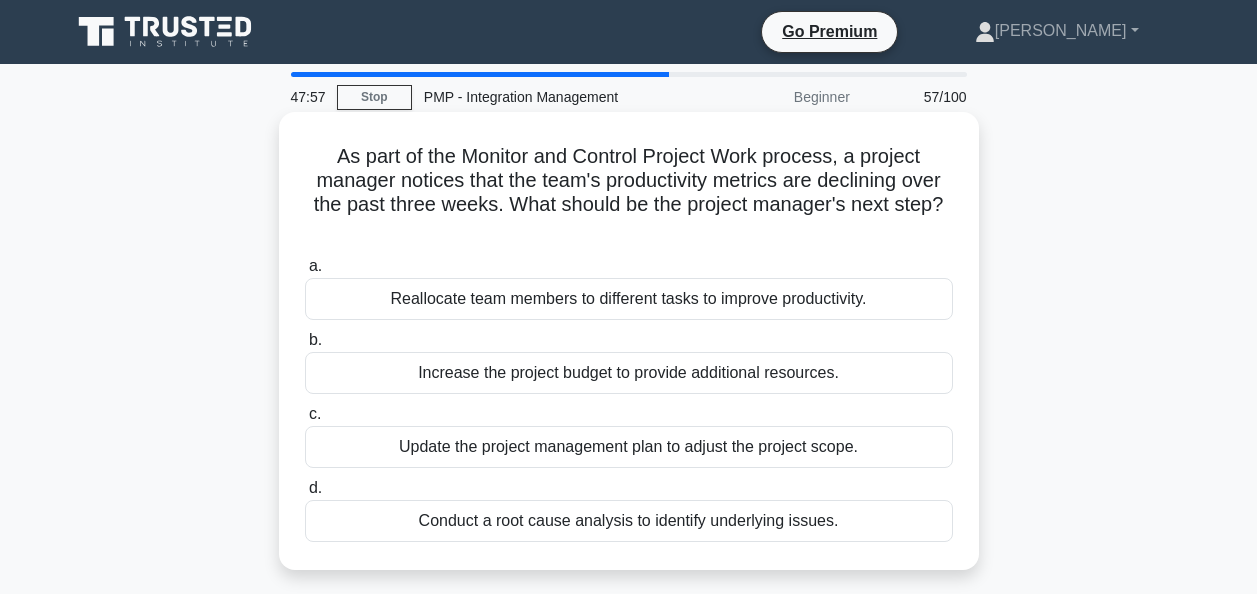 click on "Conduct a root cause analysis to identify underlying issues." at bounding box center (629, 521) 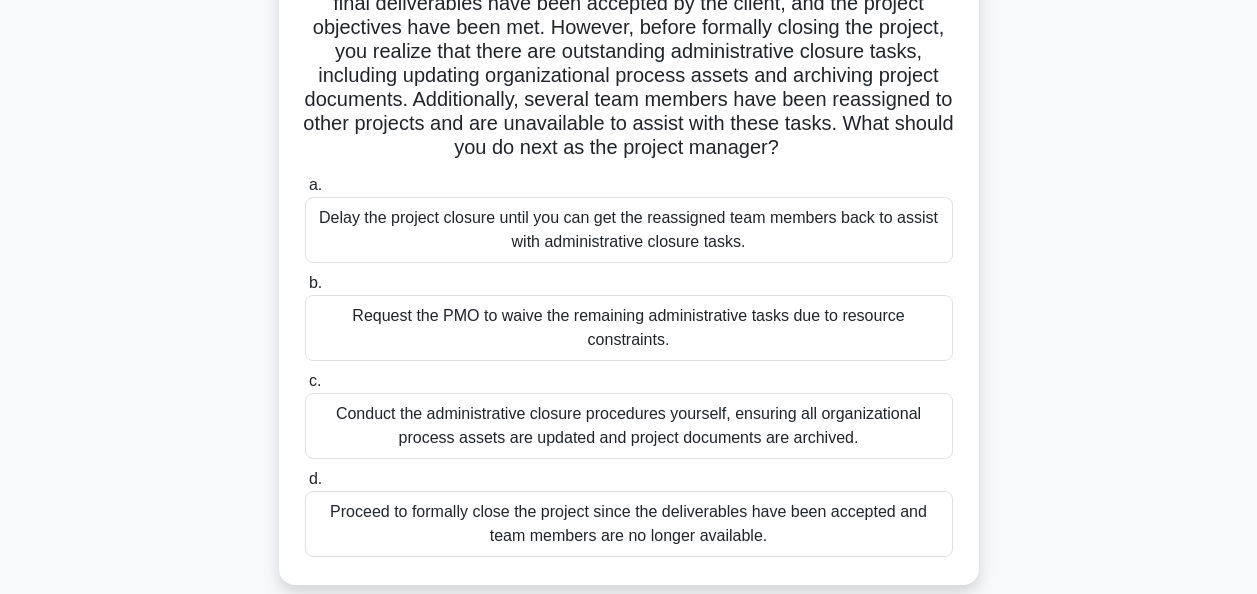 scroll, scrollTop: 180, scrollLeft: 0, axis: vertical 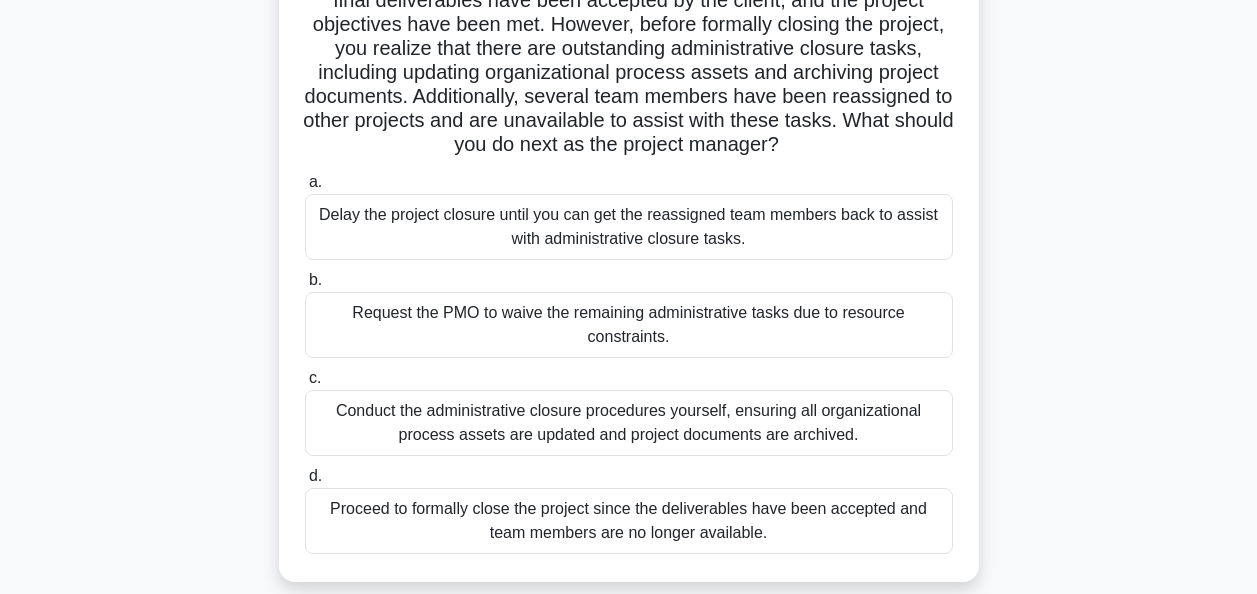 click on "Conduct the administrative closure procedures yourself, ensuring all organizational process assets are updated and project documents are archived." at bounding box center [629, 423] 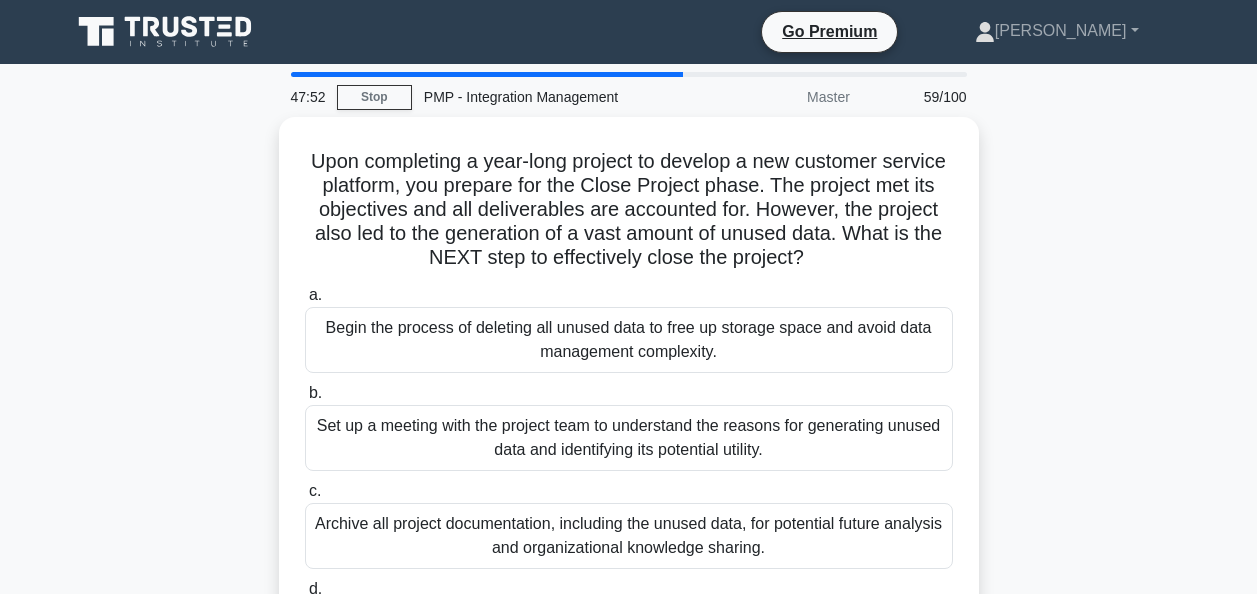scroll, scrollTop: 82, scrollLeft: 0, axis: vertical 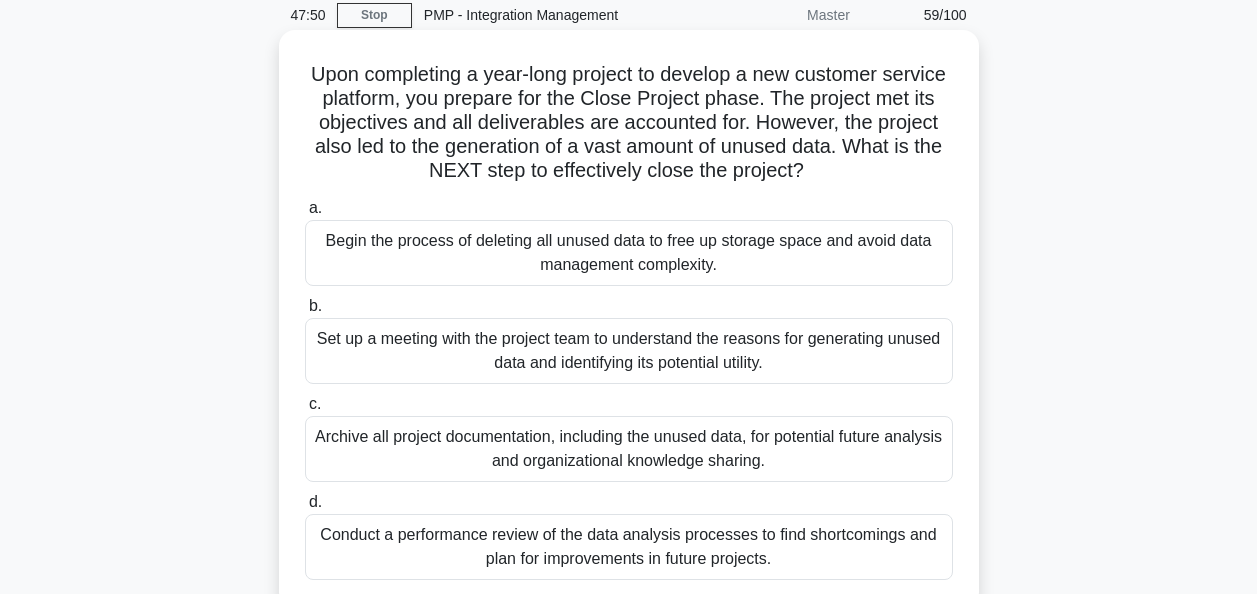 click on "Conduct a performance review of the data analysis processes to find shortcomings and plan for improvements in future projects." at bounding box center [629, 547] 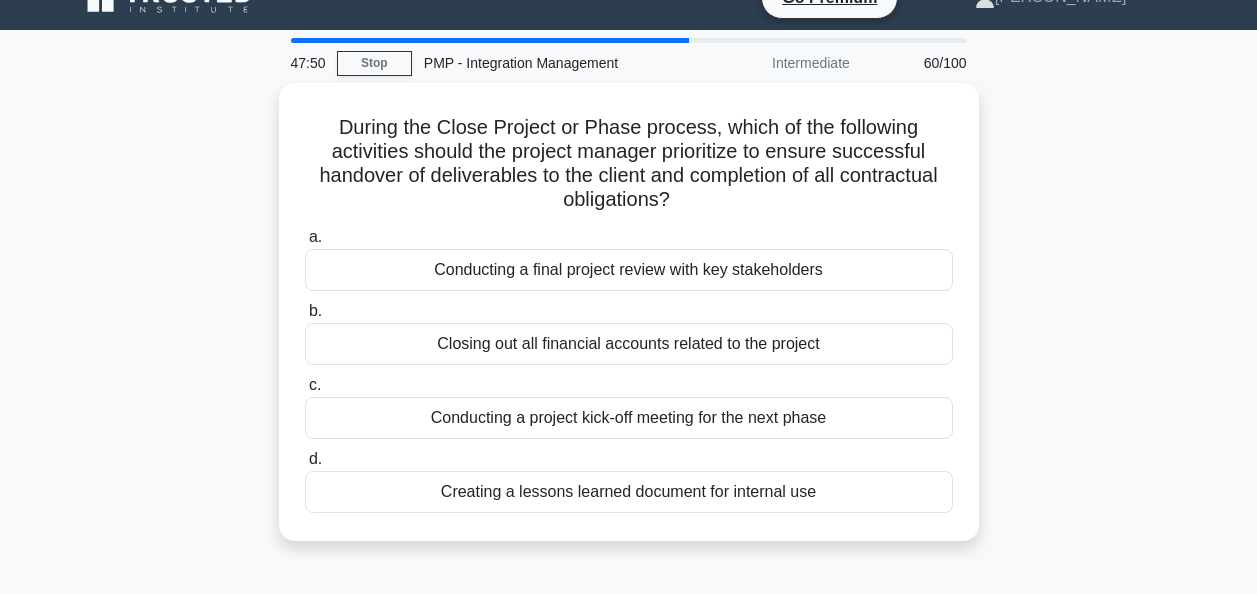 scroll, scrollTop: 0, scrollLeft: 0, axis: both 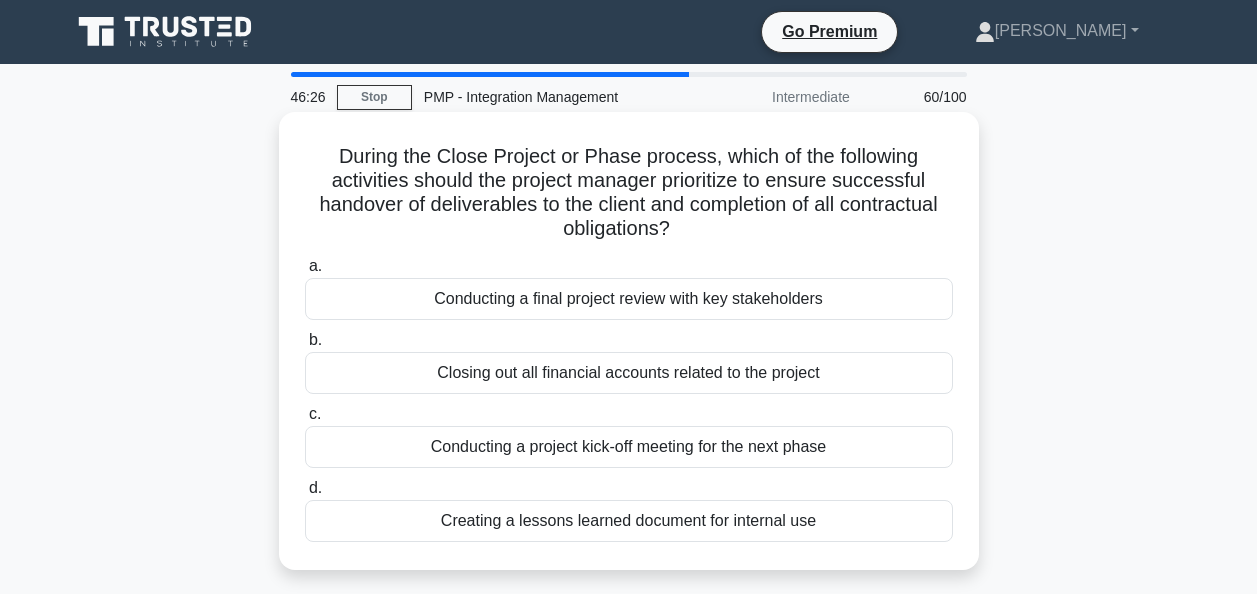 click on "Creating a lessons learned document for internal use" at bounding box center [629, 521] 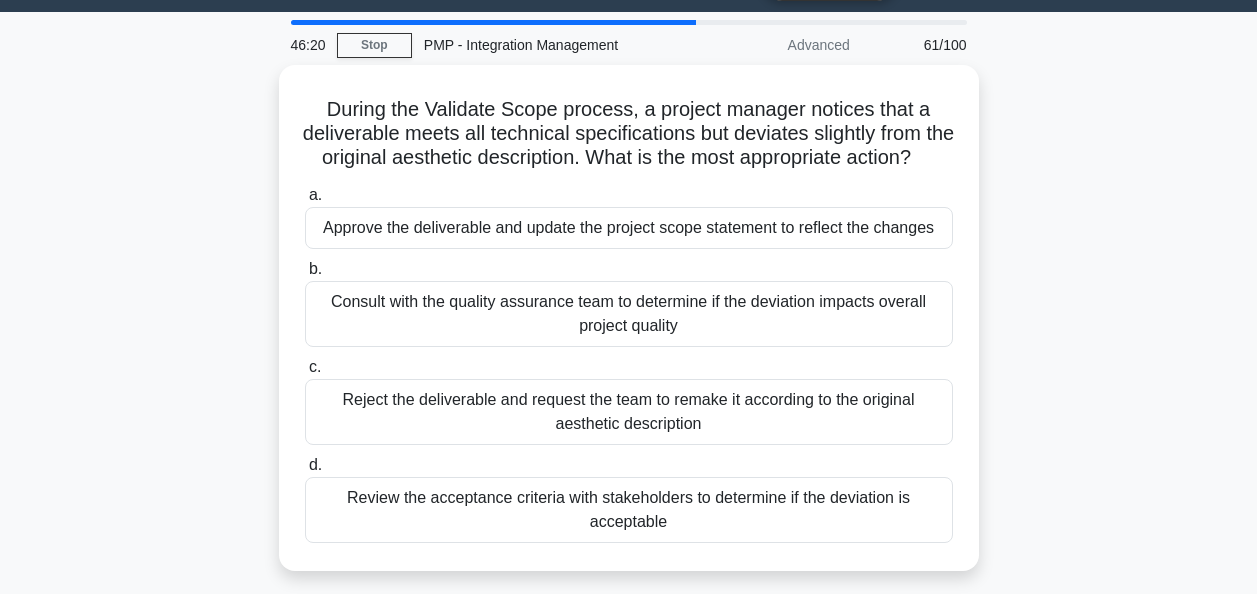 scroll, scrollTop: 51, scrollLeft: 0, axis: vertical 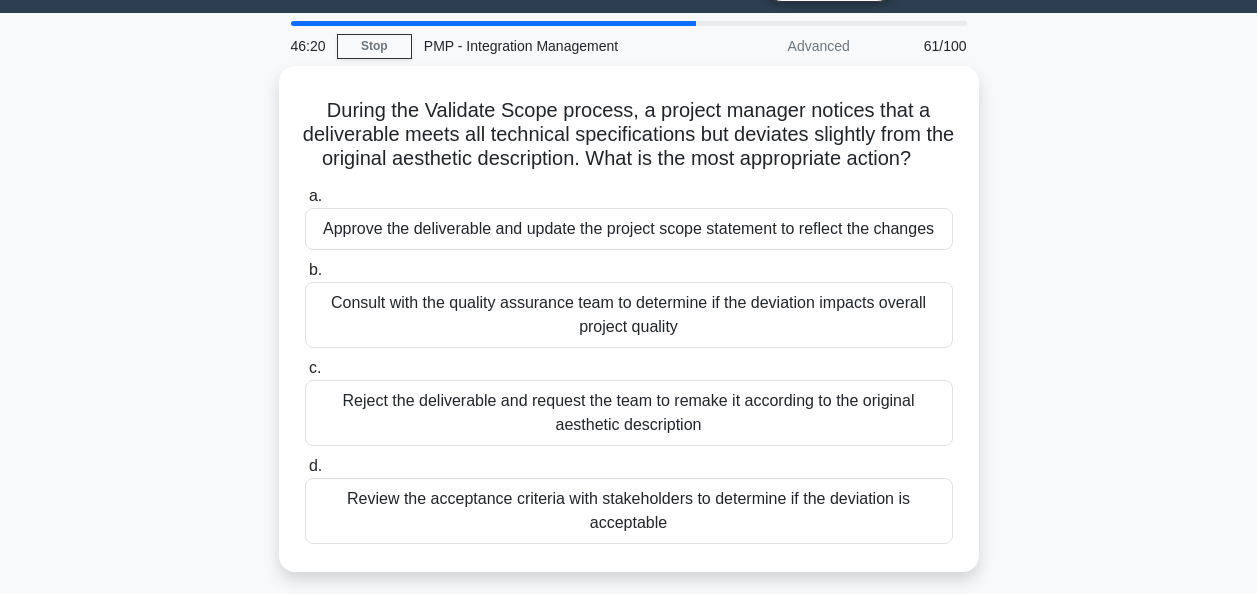 click on "Review the acceptance criteria with stakeholders to determine if the deviation is acceptable" at bounding box center (629, 511) 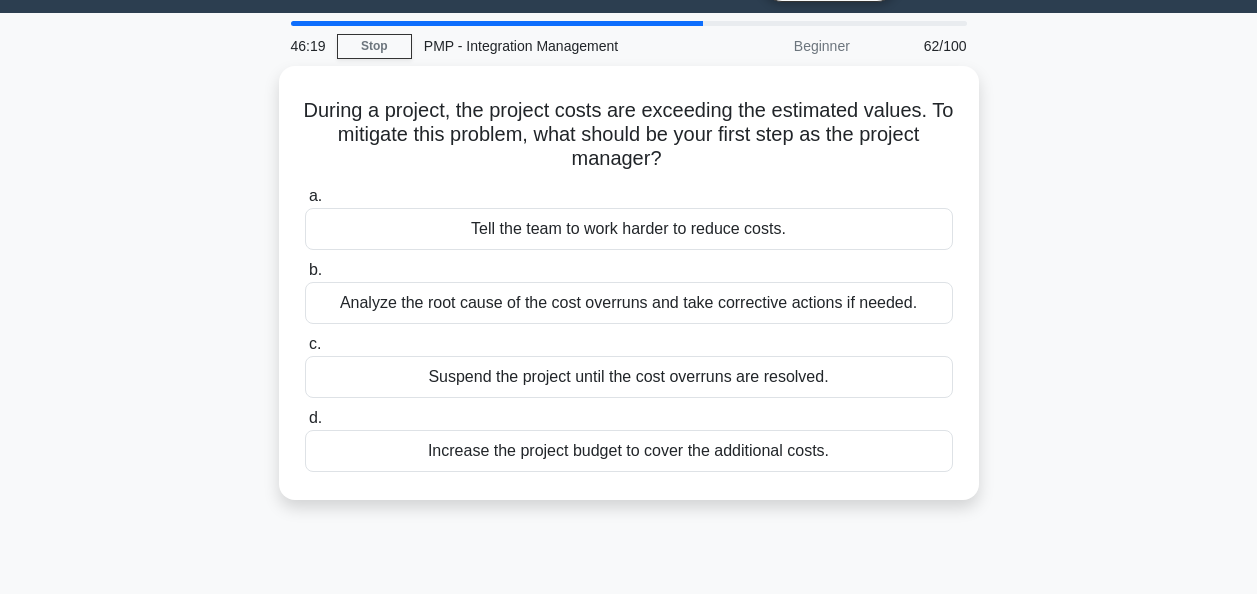 scroll, scrollTop: 0, scrollLeft: 0, axis: both 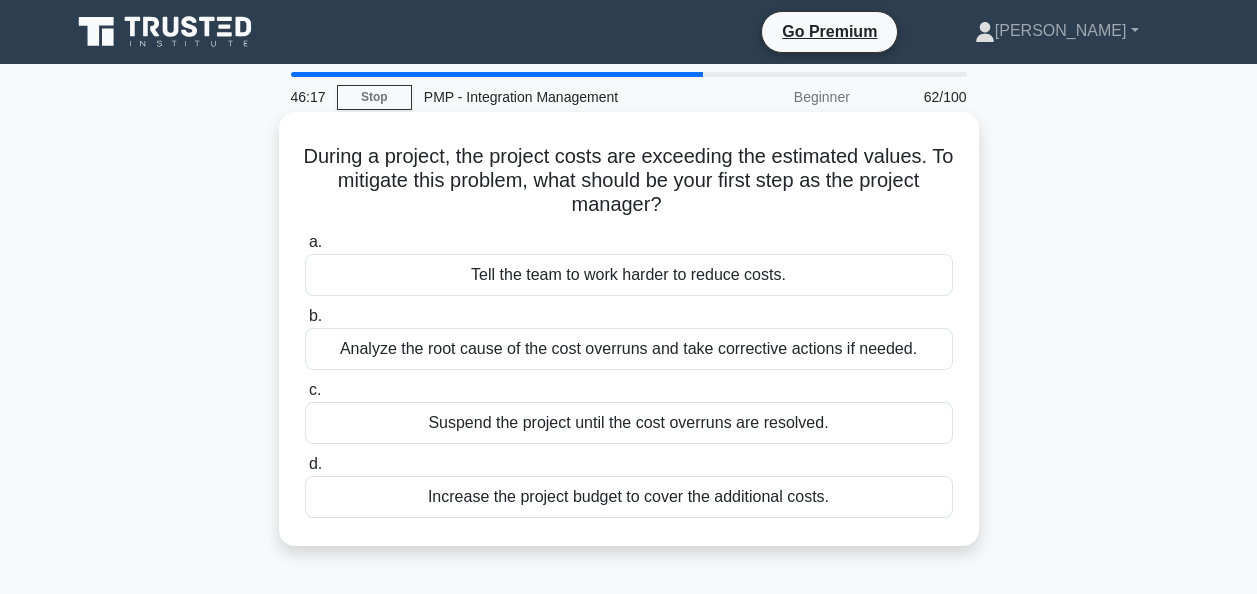 click on "Analyze the root cause of the cost overruns and take corrective actions if needed." at bounding box center (629, 349) 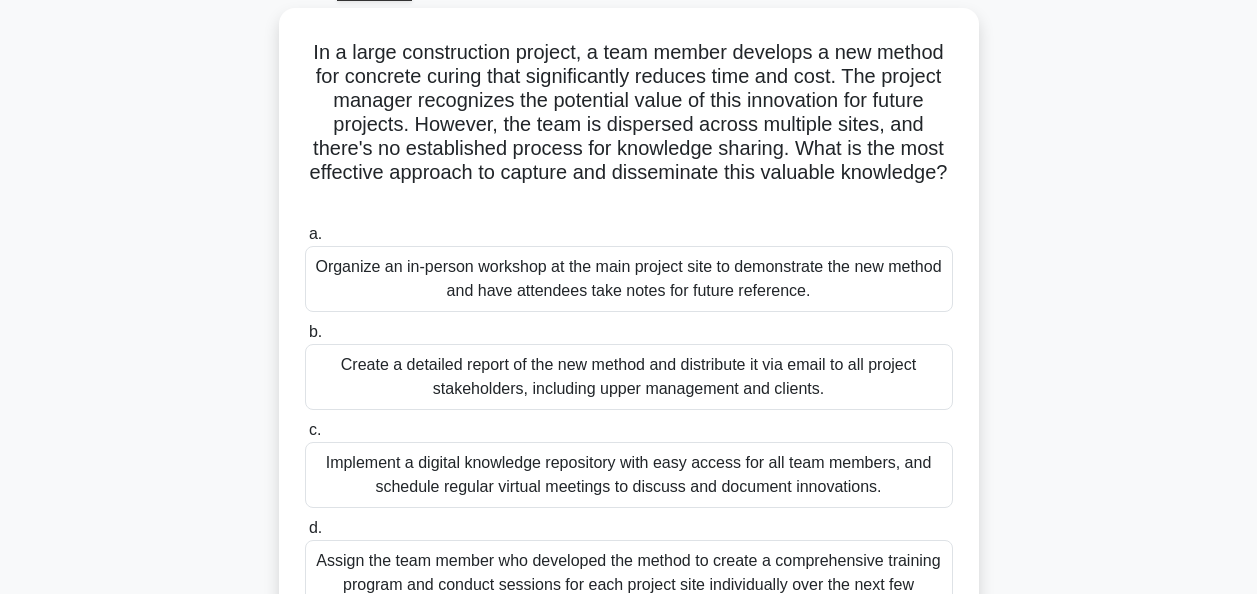scroll, scrollTop: 111, scrollLeft: 0, axis: vertical 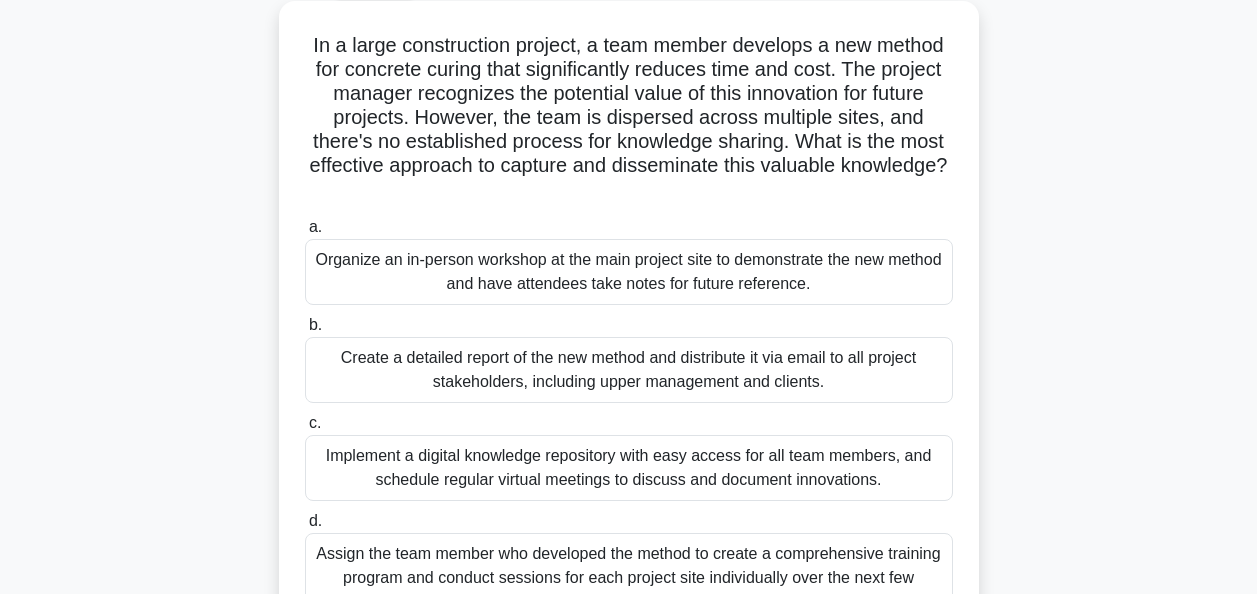 click on "Organize an in-person workshop at the main project site to demonstrate the new method and have attendees take notes for future reference." at bounding box center [629, 272] 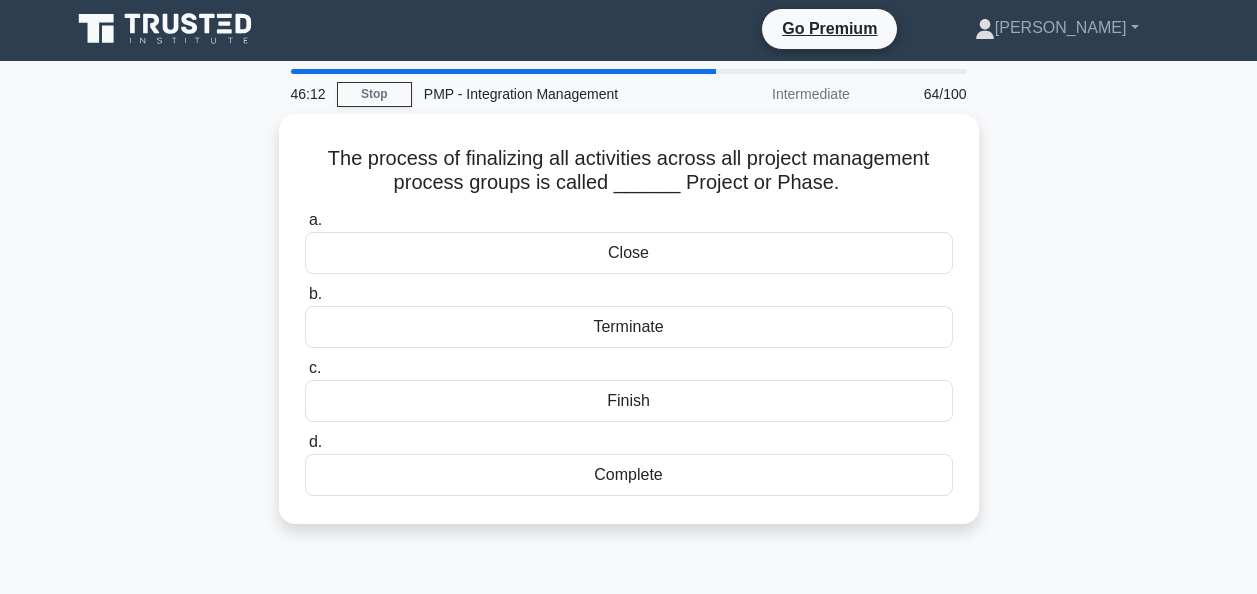 scroll, scrollTop: 0, scrollLeft: 0, axis: both 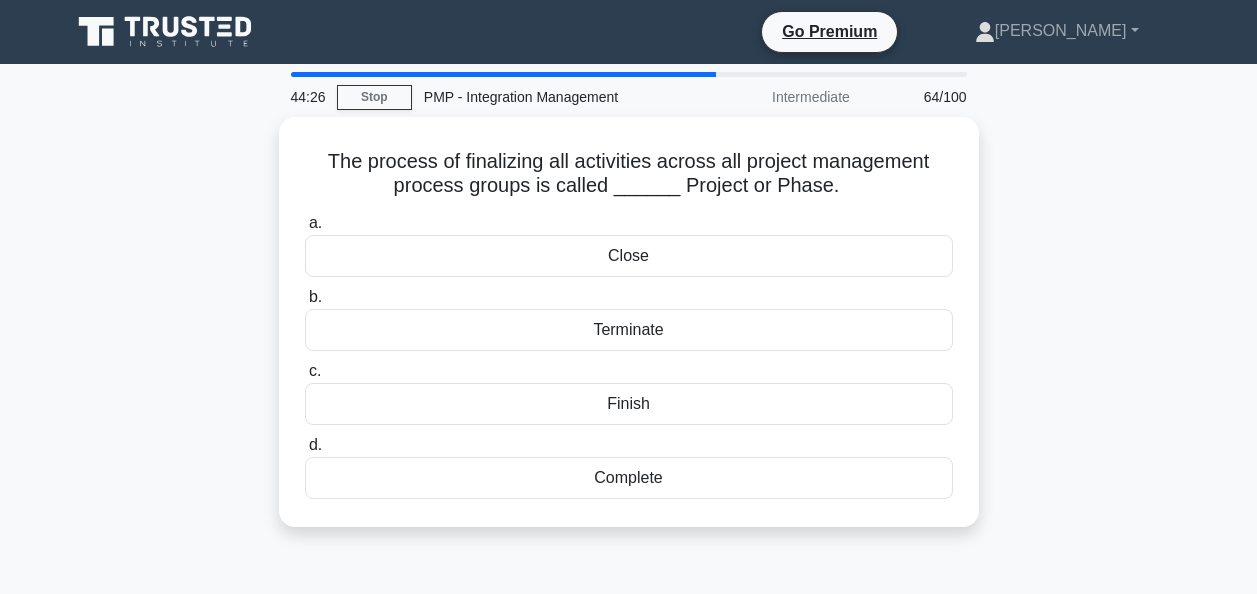 click on "Close" at bounding box center [629, 256] 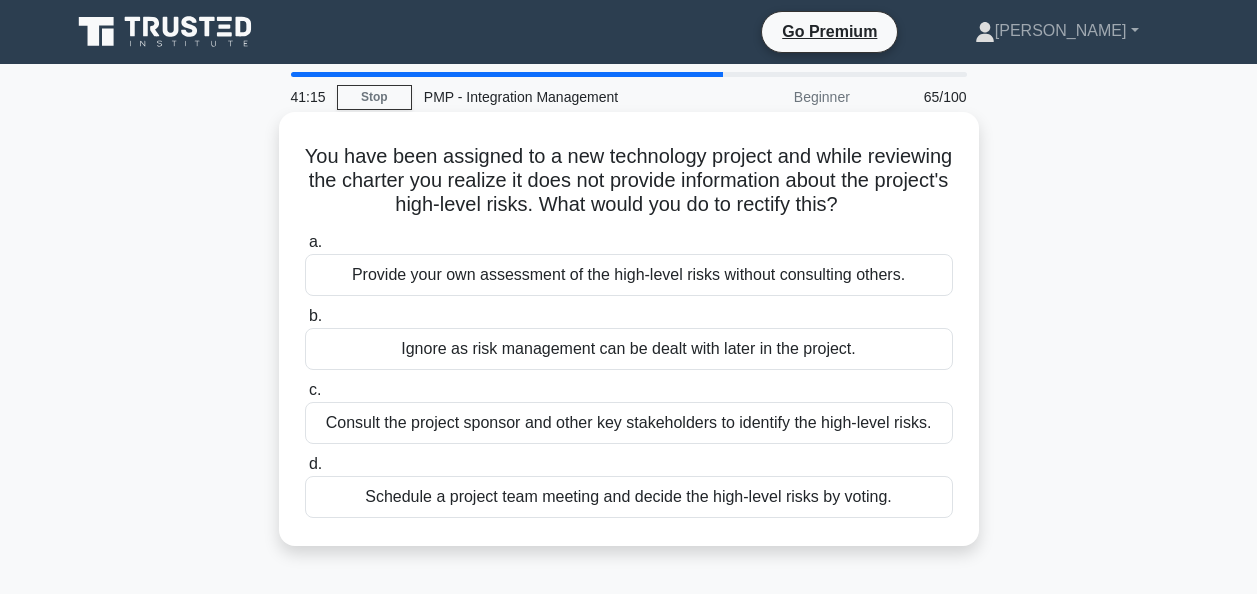 click on "Consult the project sponsor and other key stakeholders to identify the high-level risks." at bounding box center [629, 423] 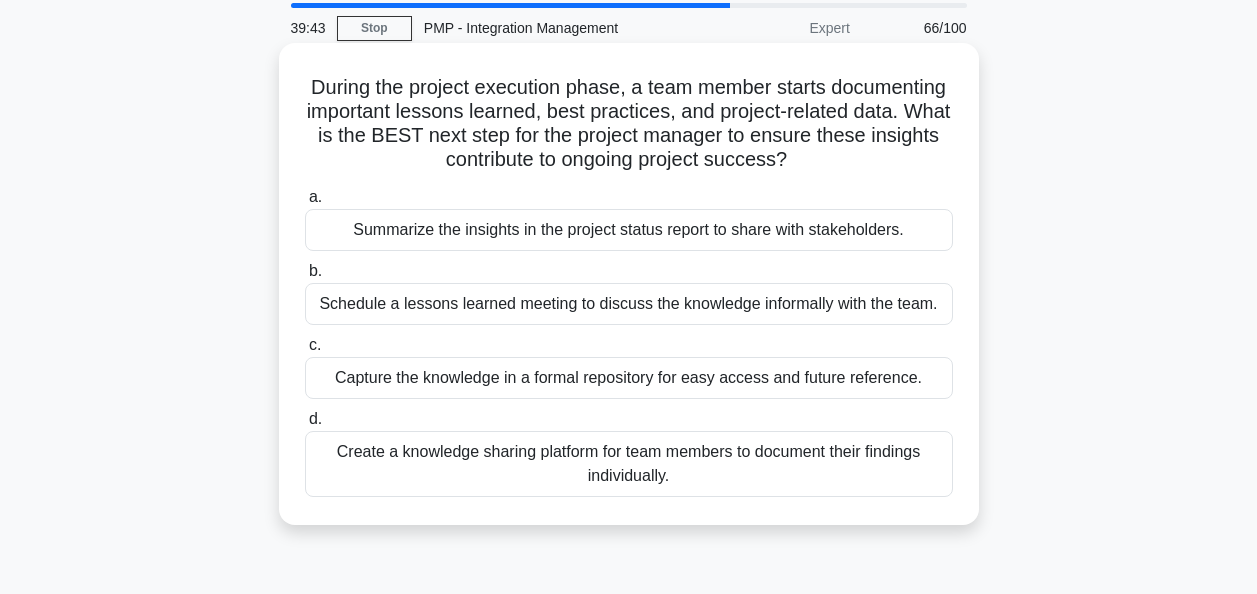 scroll, scrollTop: 57, scrollLeft: 0, axis: vertical 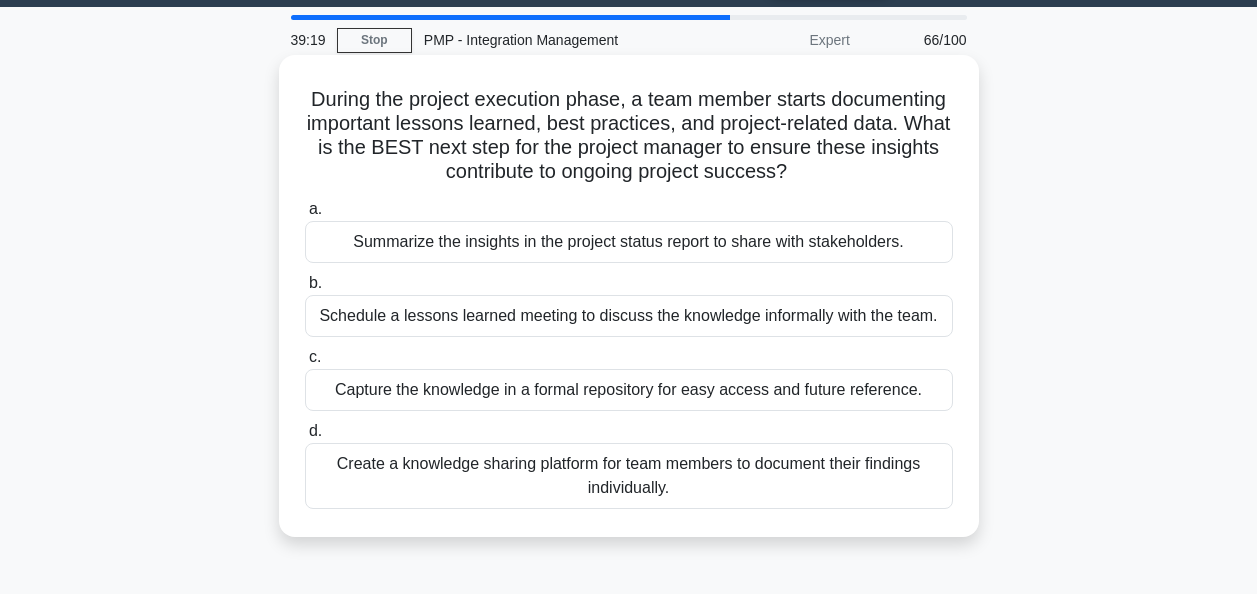click on "Create a knowledge sharing platform for team members to document their findings individually." at bounding box center [629, 476] 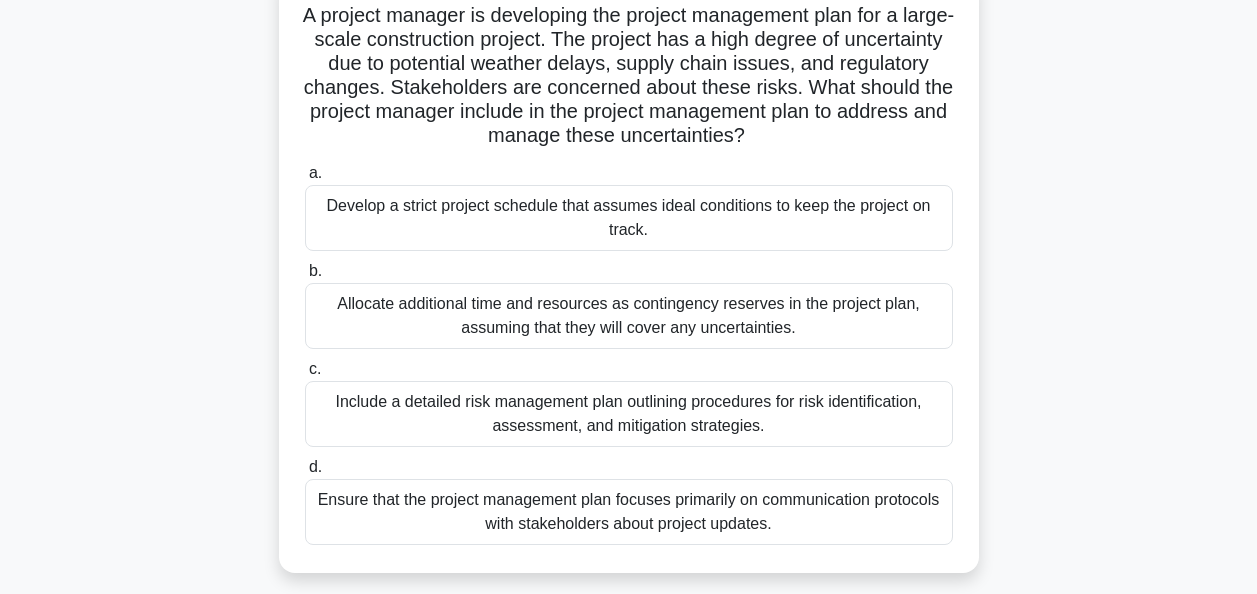 scroll, scrollTop: 143, scrollLeft: 0, axis: vertical 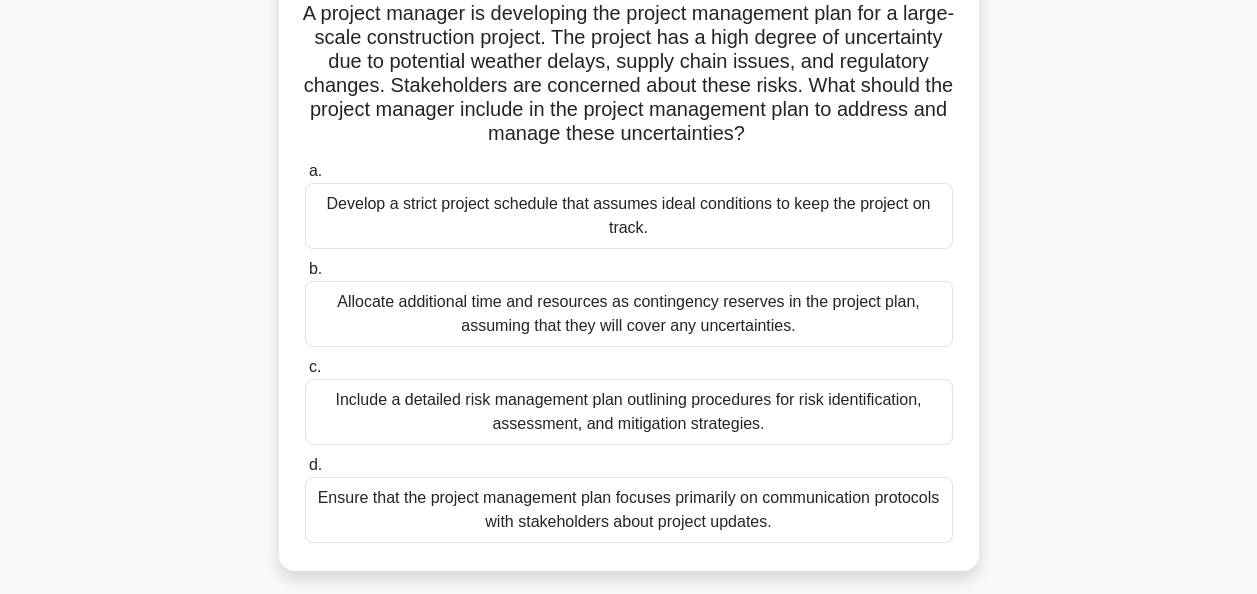 click on "Ensure that the project management plan focuses primarily on communication protocols with stakeholders about project updates." at bounding box center [629, 510] 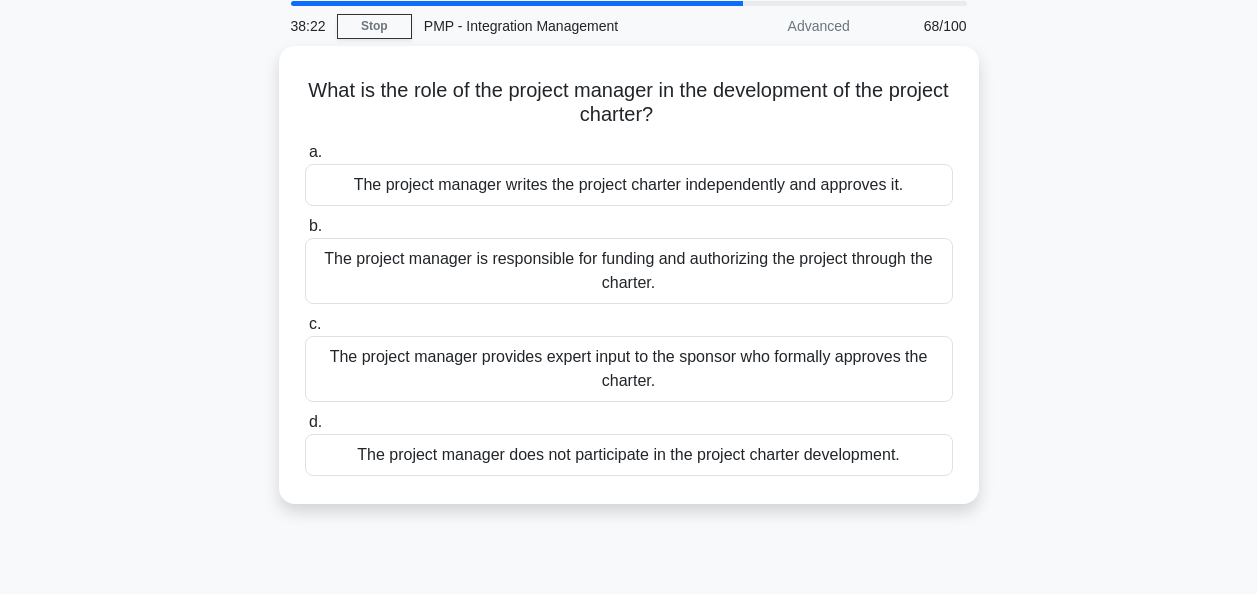 scroll, scrollTop: 72, scrollLeft: 0, axis: vertical 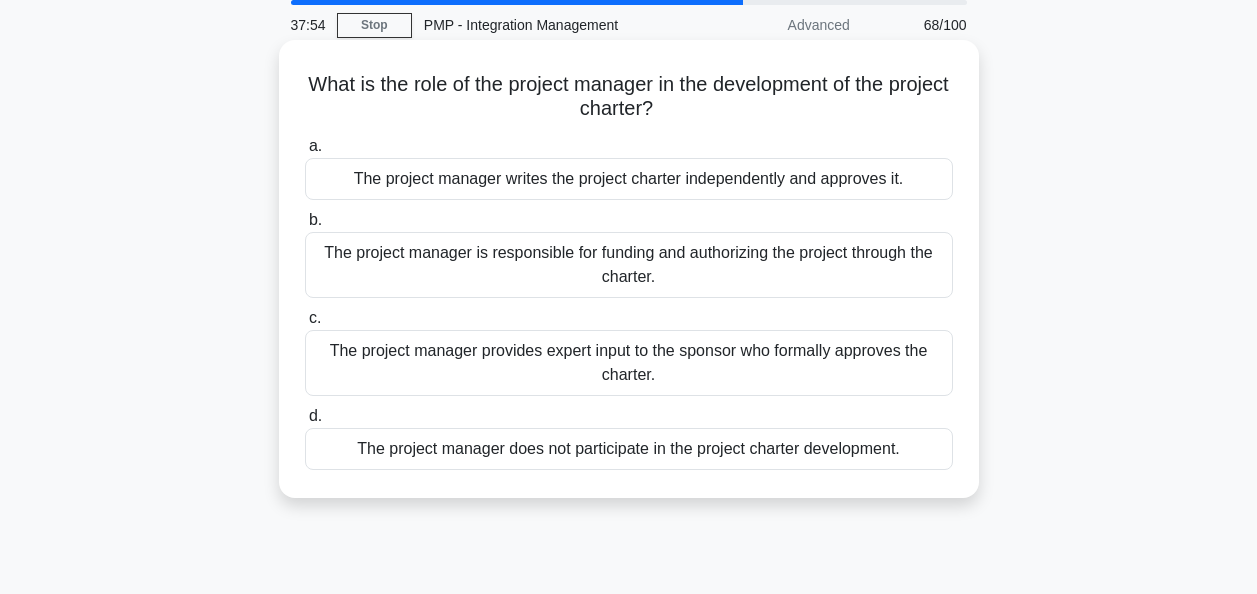 click on "The project manager does not participate in the project charter development." at bounding box center (629, 449) 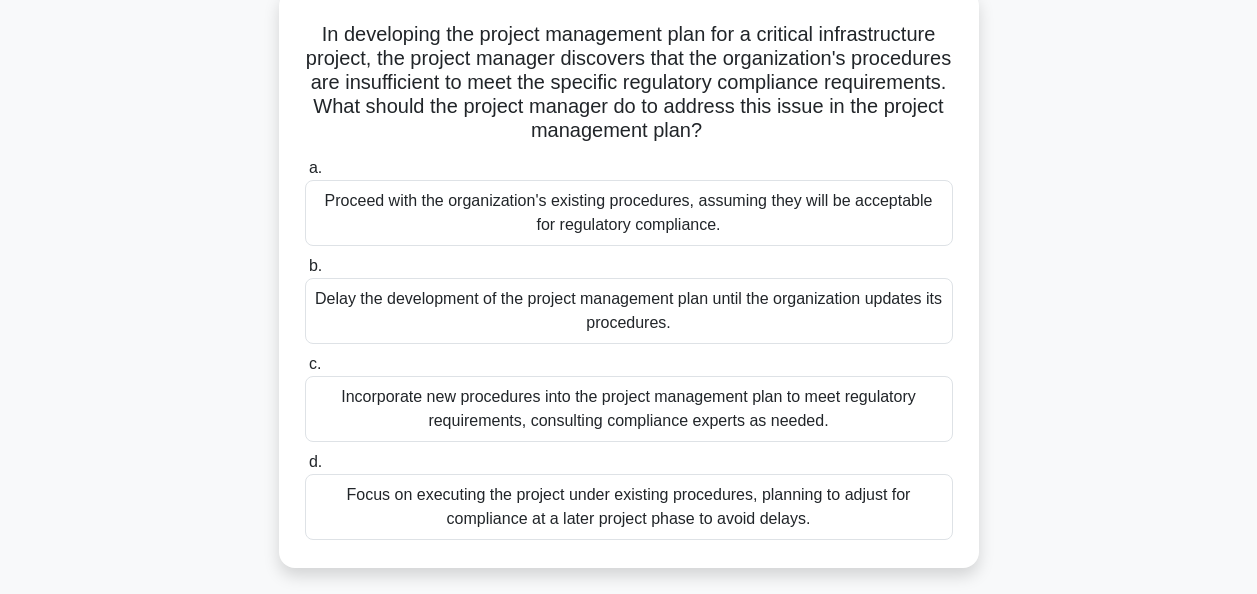 scroll, scrollTop: 123, scrollLeft: 0, axis: vertical 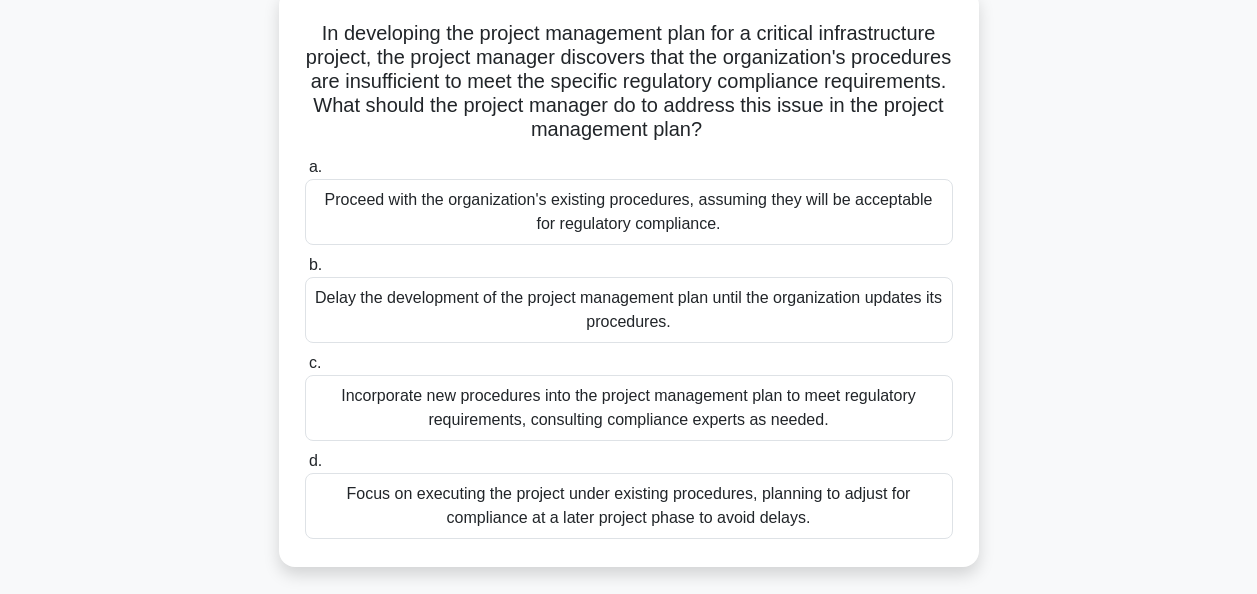 click on "Incorporate new procedures into the project management plan to meet regulatory requirements, consulting compliance experts as needed." at bounding box center (629, 408) 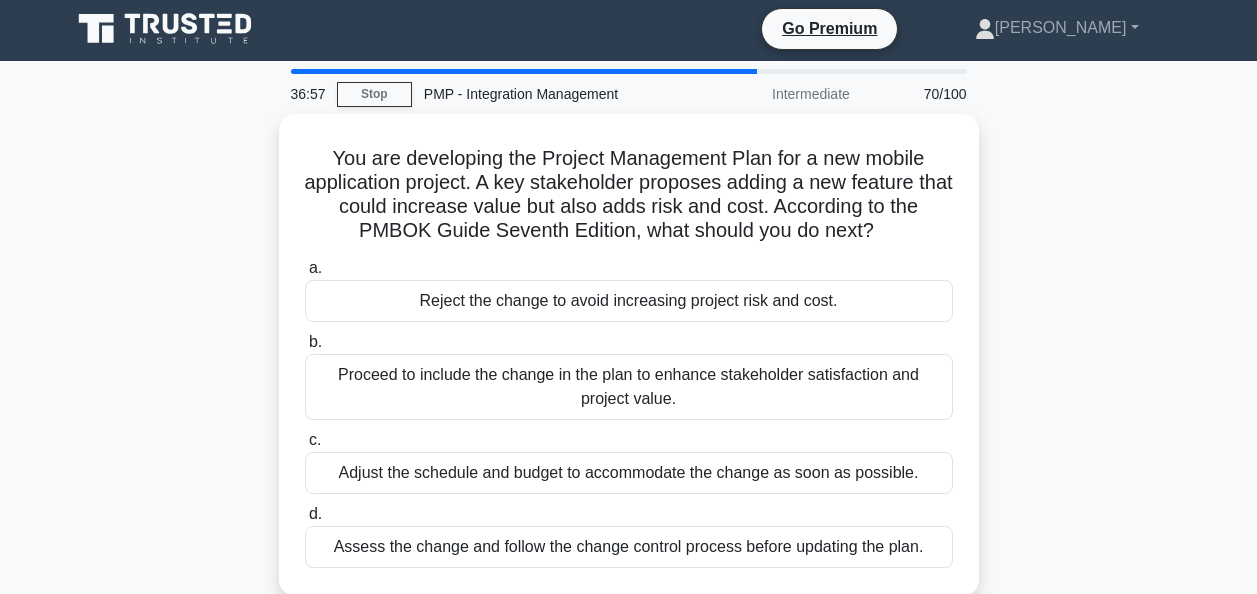 scroll, scrollTop: 0, scrollLeft: 0, axis: both 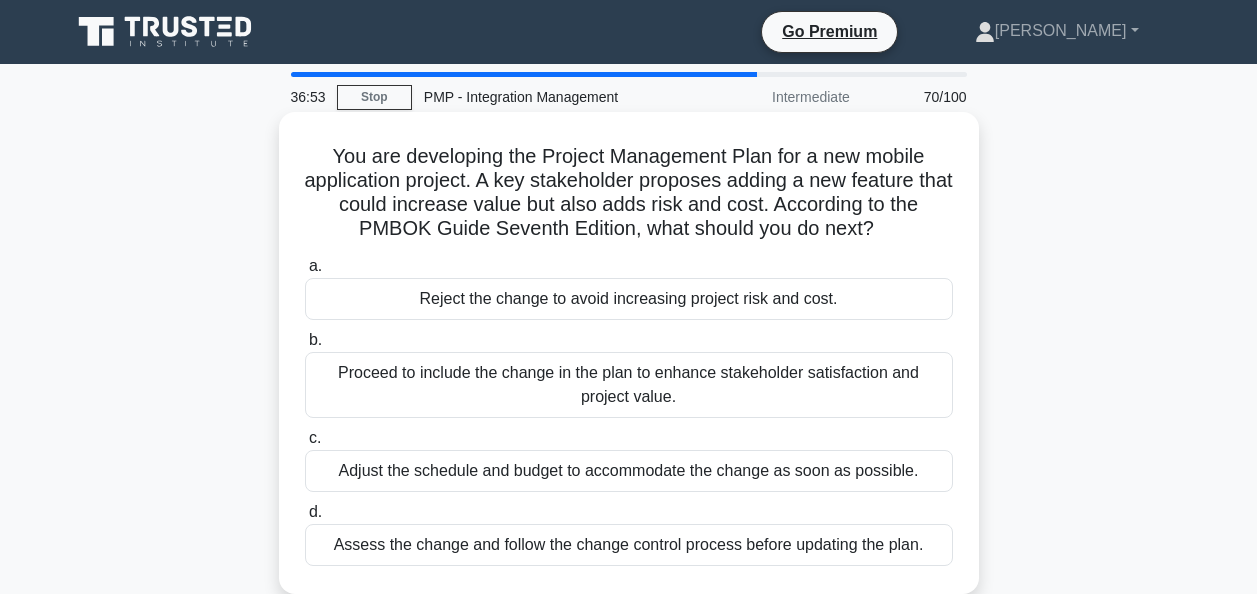 click on "Assess the change and follow the change control process before updating the plan." at bounding box center (629, 545) 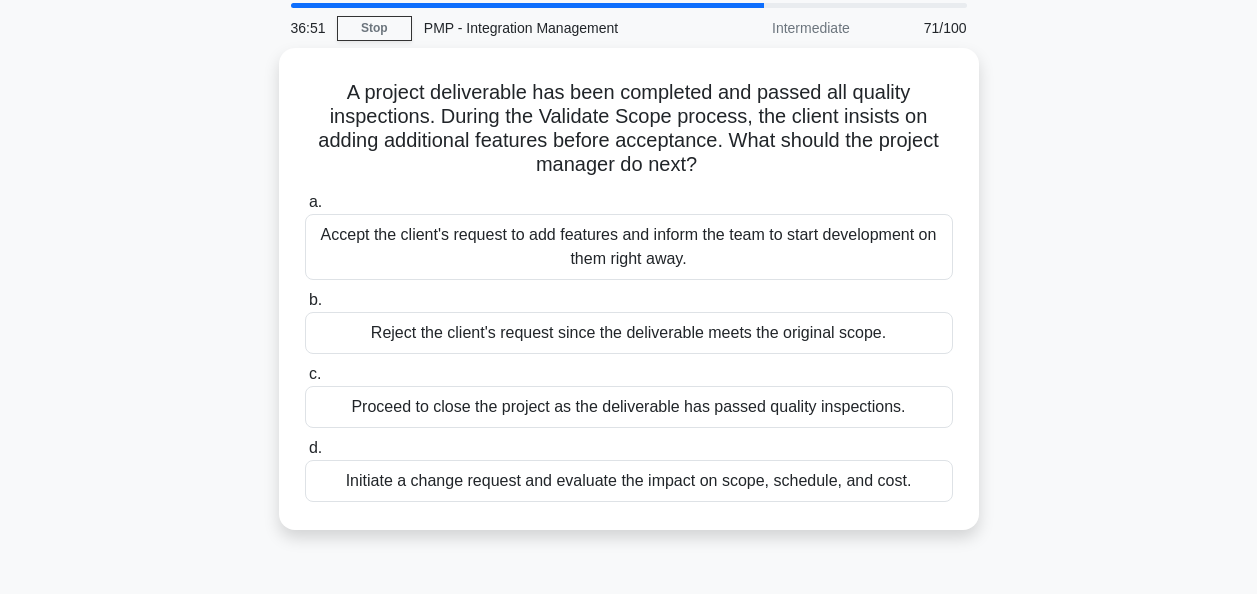 scroll, scrollTop: 70, scrollLeft: 0, axis: vertical 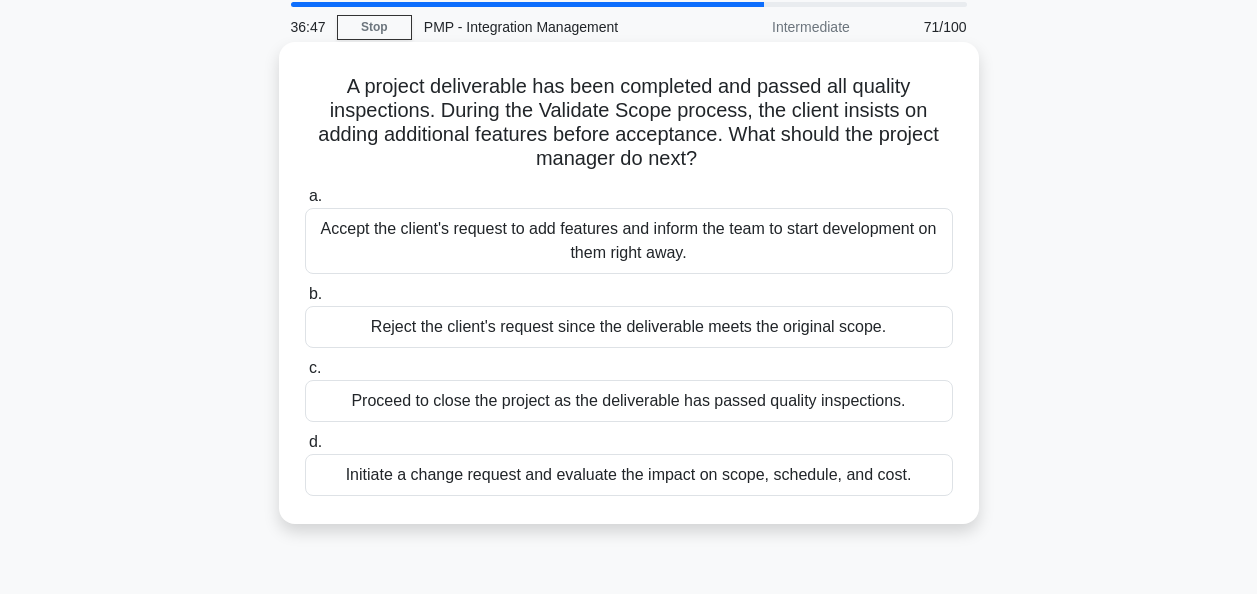 click on "Initiate a change request and evaluate the impact on scope, schedule, and cost." at bounding box center (629, 475) 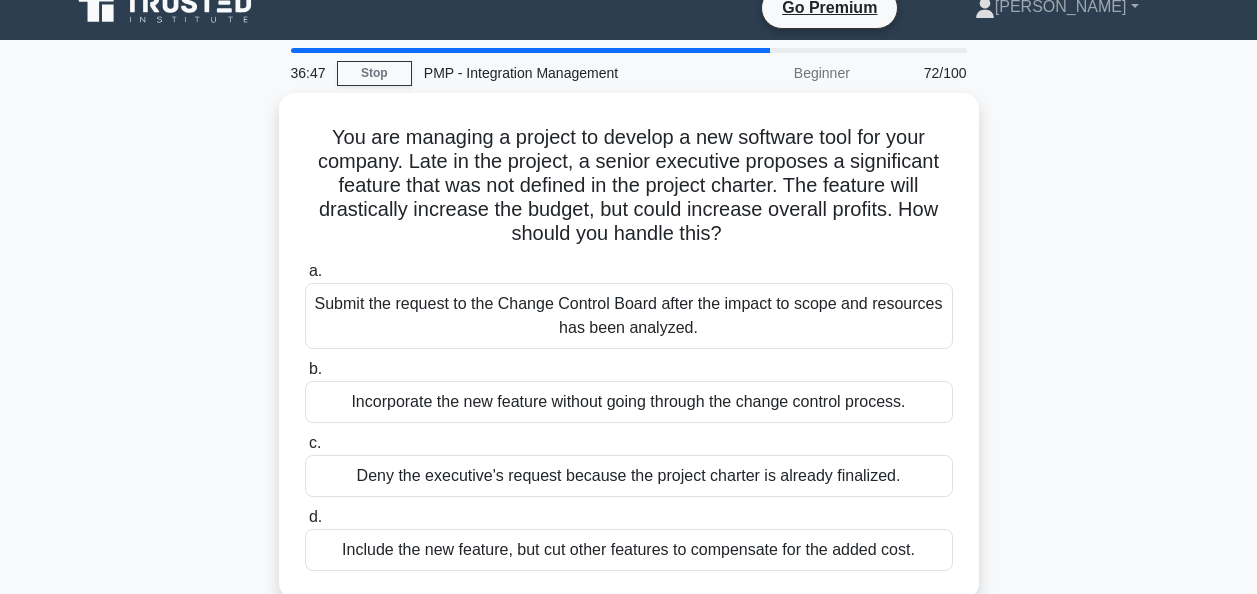 scroll, scrollTop: 0, scrollLeft: 0, axis: both 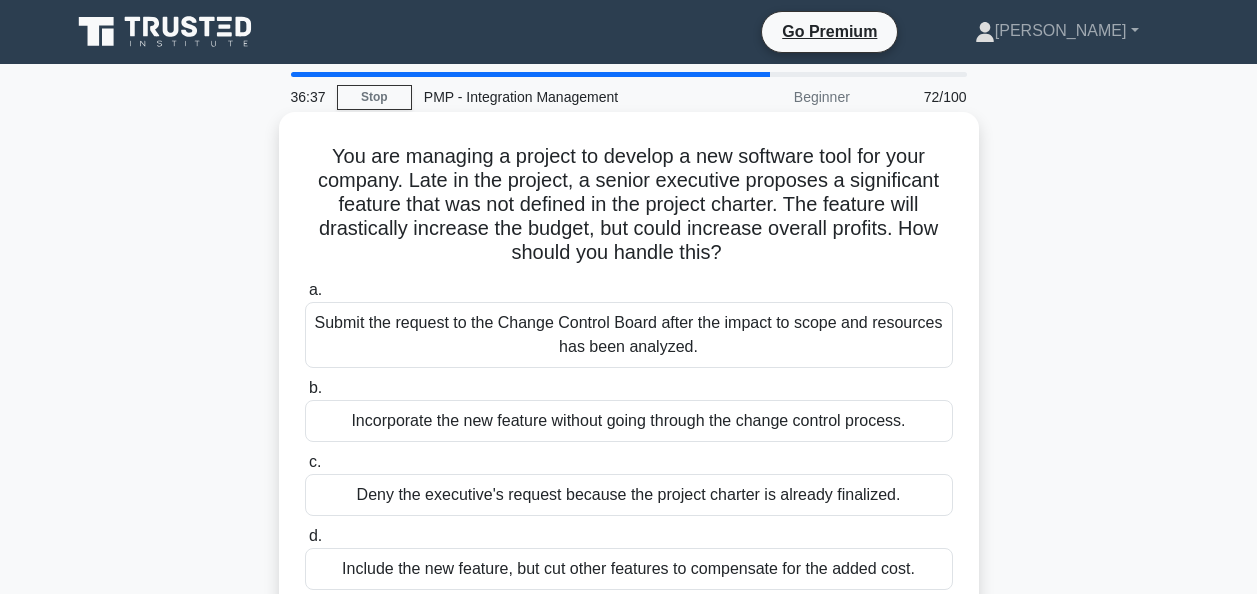 click on "Submit the request to the Change Control Board after the impact to scope and resources has been analyzed." at bounding box center (629, 335) 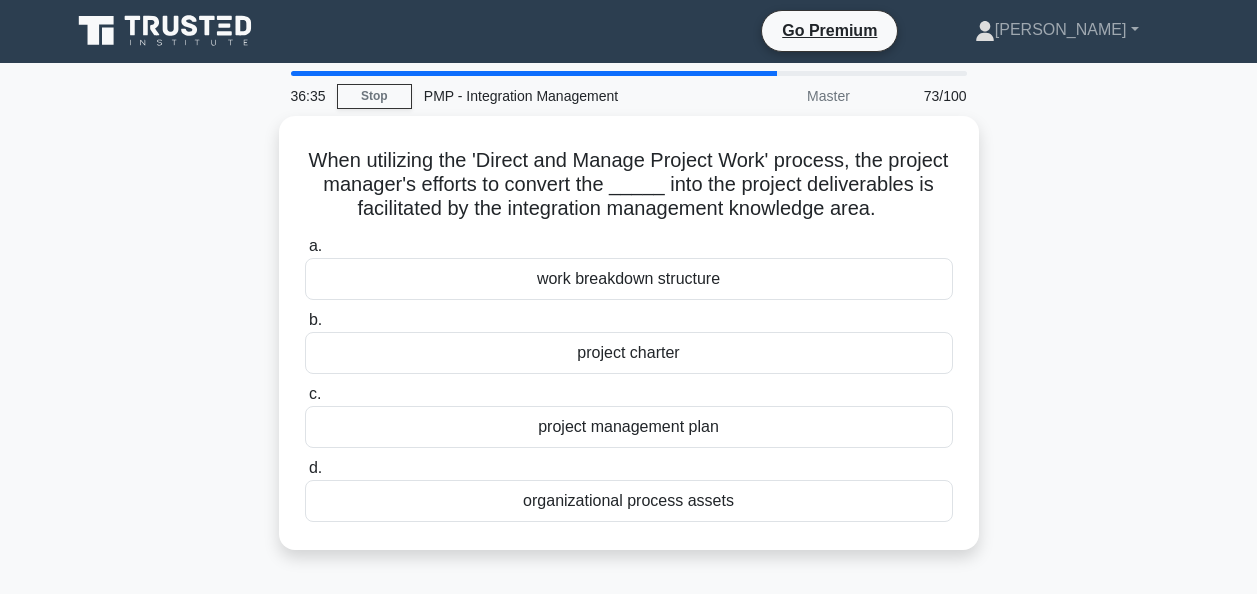 scroll, scrollTop: 0, scrollLeft: 0, axis: both 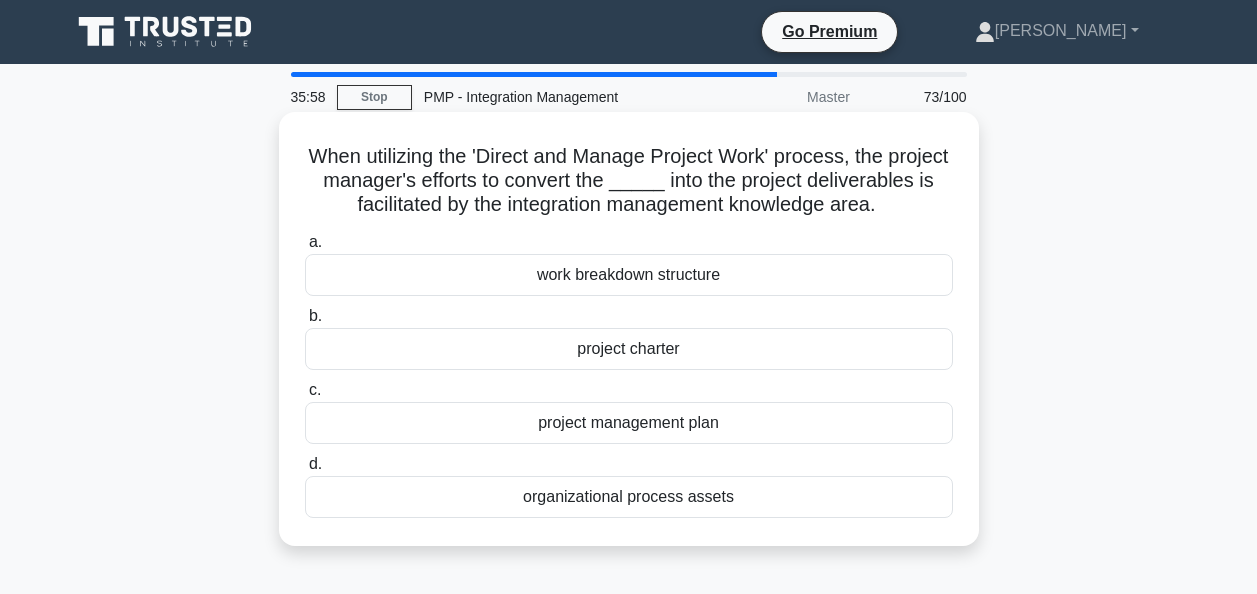 click on "project management plan" at bounding box center (629, 423) 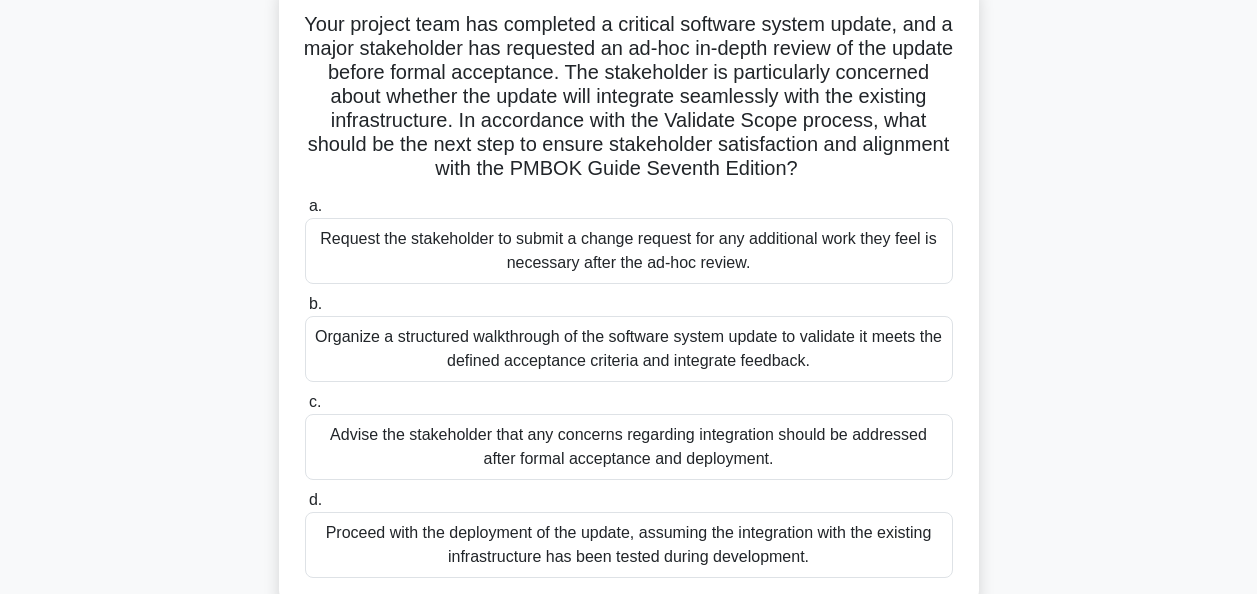 scroll, scrollTop: 134, scrollLeft: 0, axis: vertical 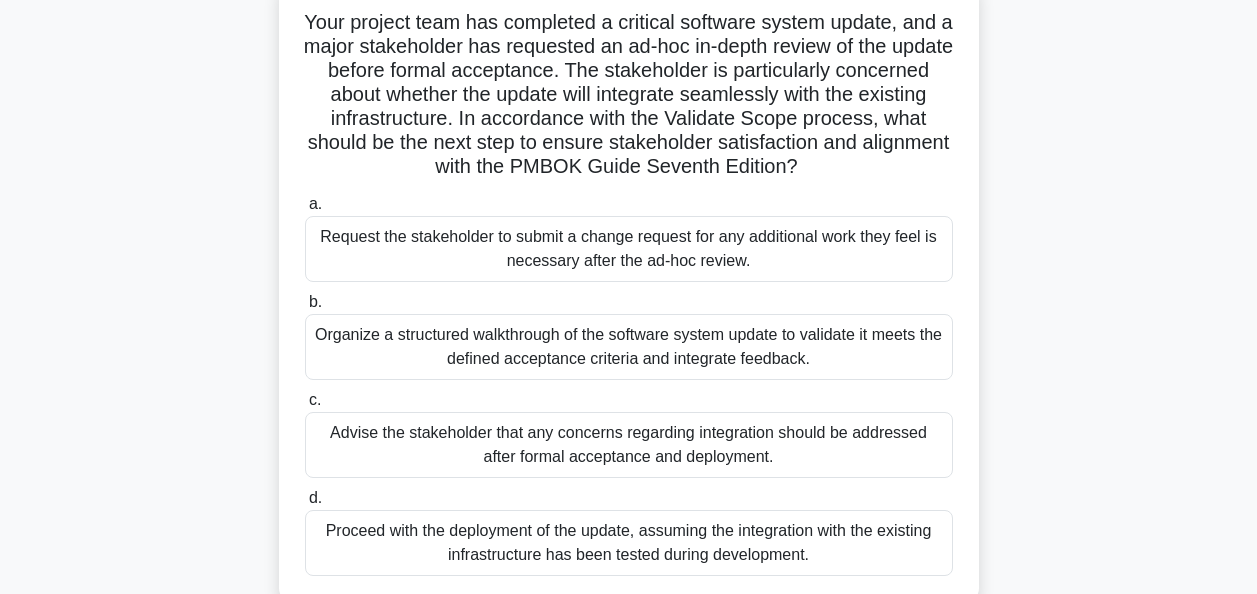 click on "Organize a structured walkthrough of the software system update to validate it meets the defined acceptance criteria and integrate feedback." at bounding box center (629, 347) 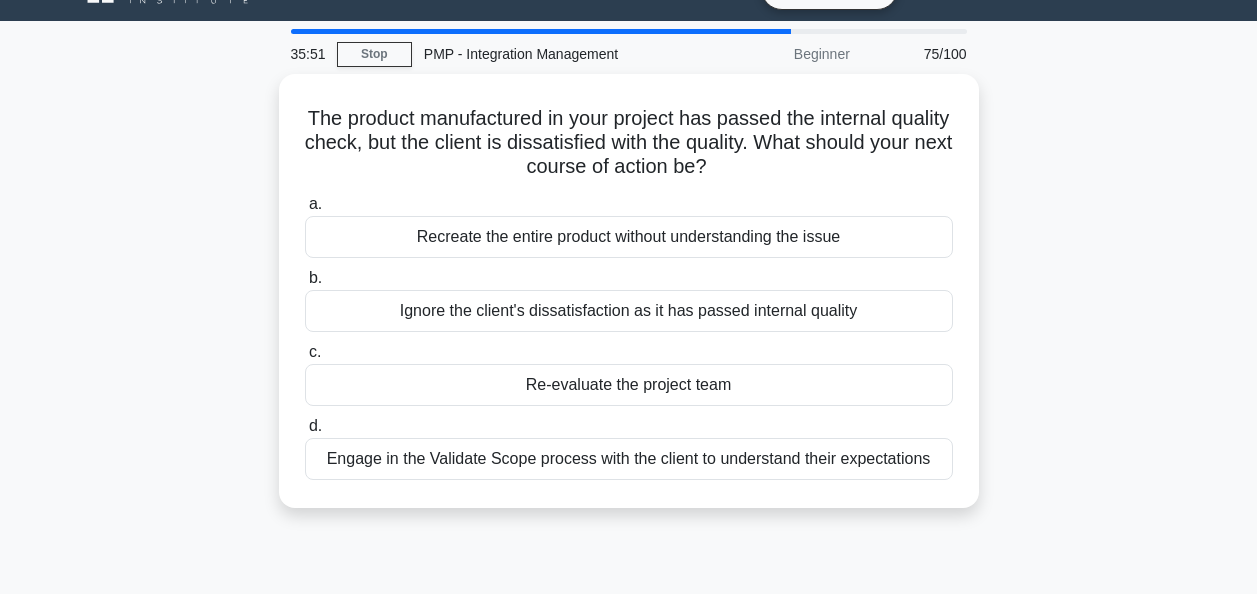 scroll, scrollTop: 44, scrollLeft: 0, axis: vertical 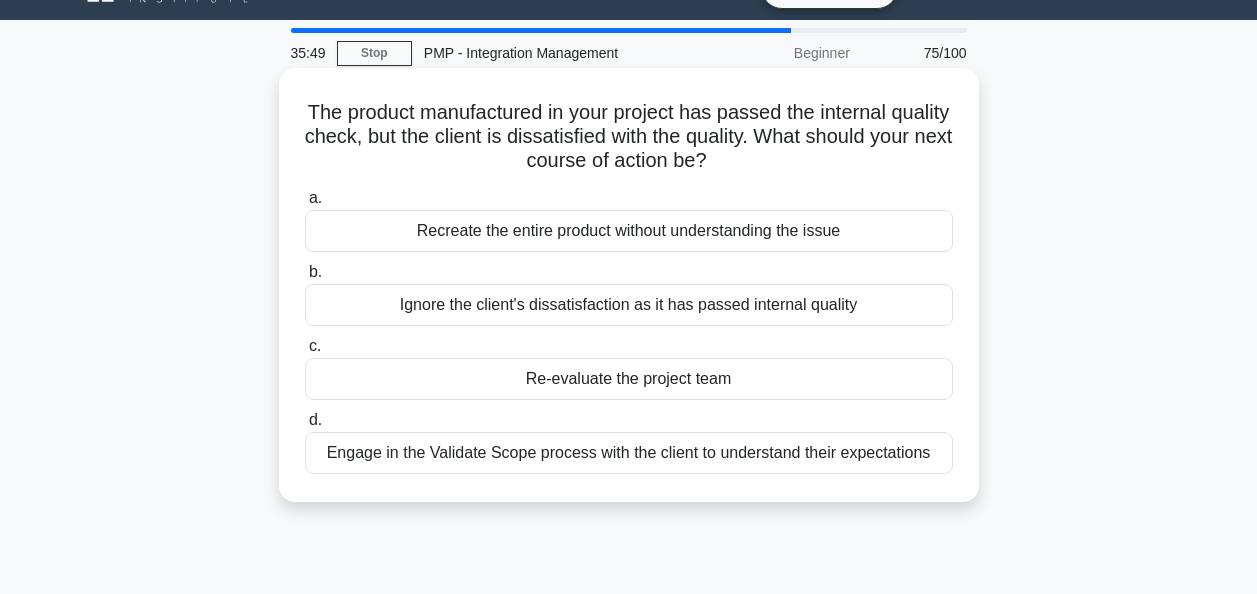 click on "Engage in the Validate Scope process with the client to understand their expectations" at bounding box center (629, 453) 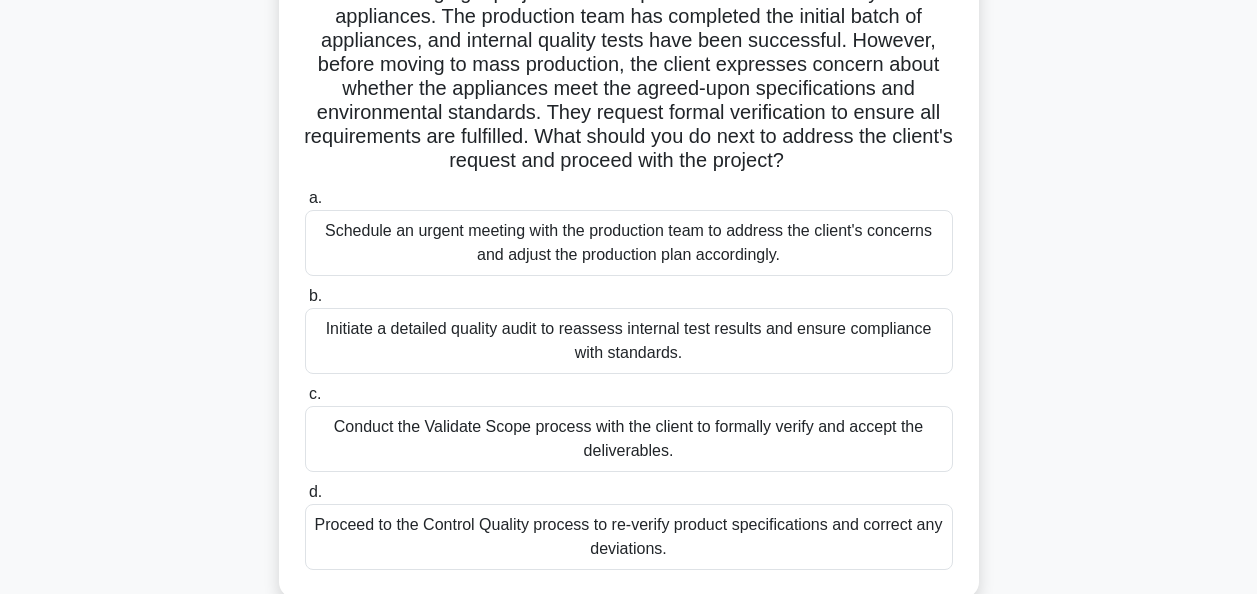 scroll, scrollTop: 163, scrollLeft: 0, axis: vertical 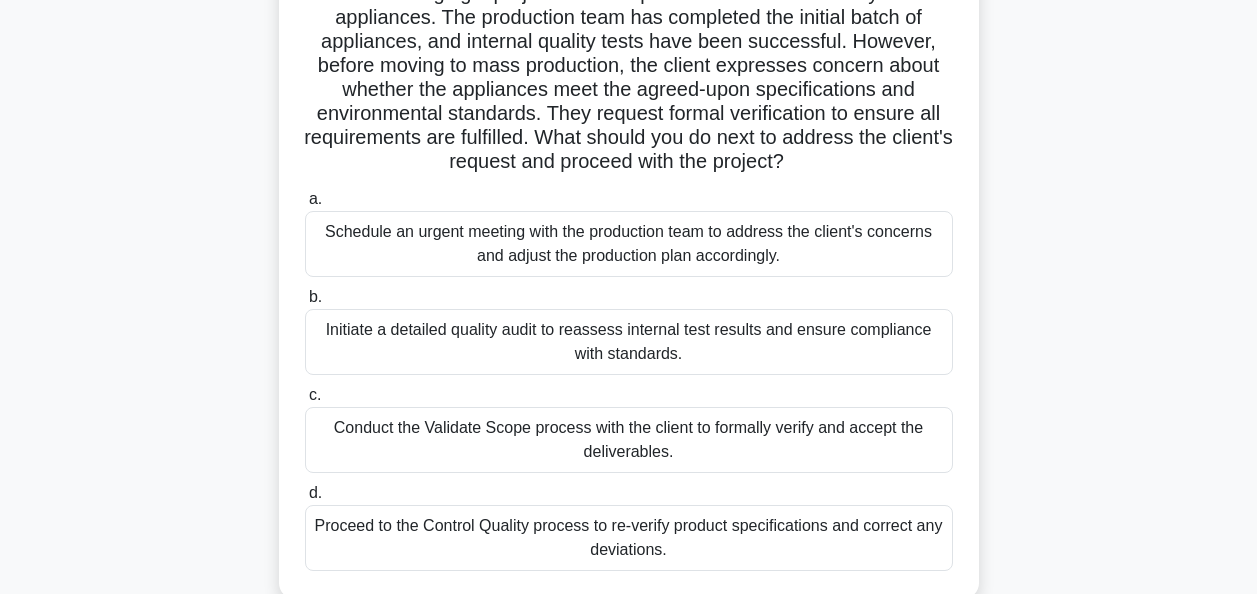 click on "Schedule an urgent meeting with the production team to address the client's concerns and adjust the production plan accordingly." at bounding box center [629, 244] 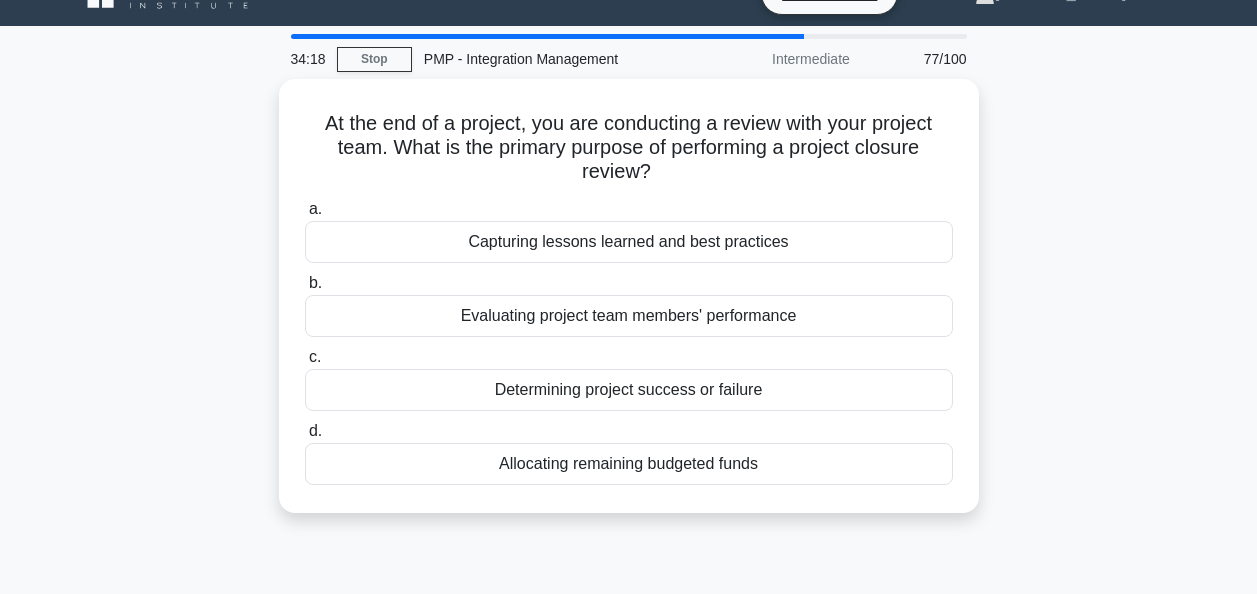 scroll, scrollTop: 0, scrollLeft: 0, axis: both 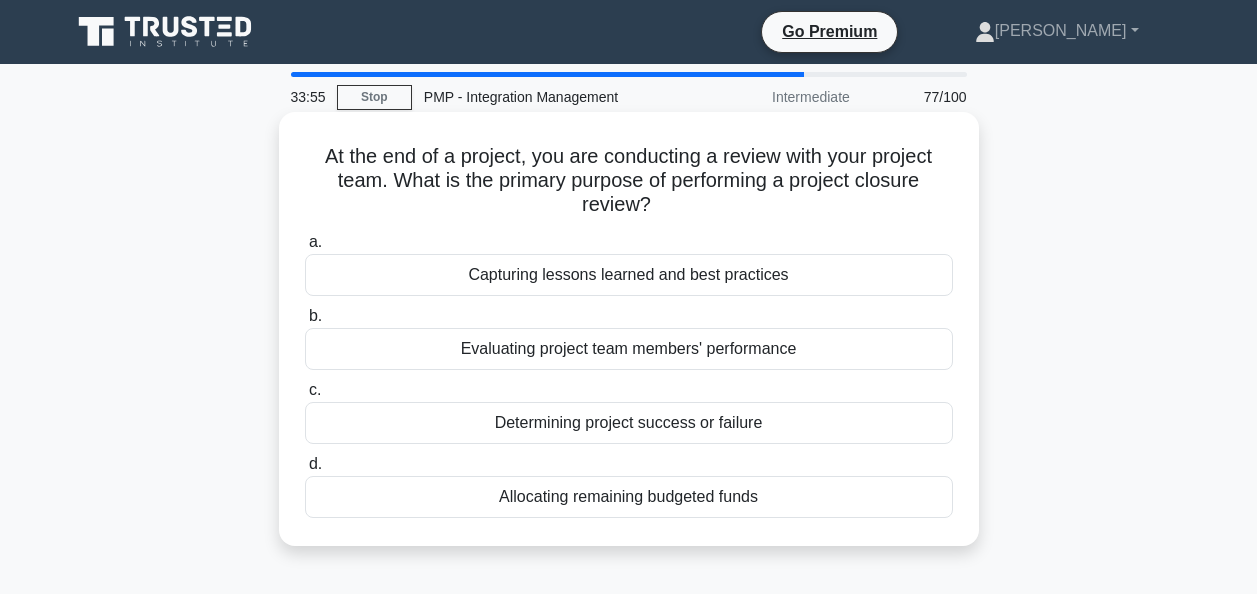 click on "Capturing lessons learned and best practices" at bounding box center [629, 275] 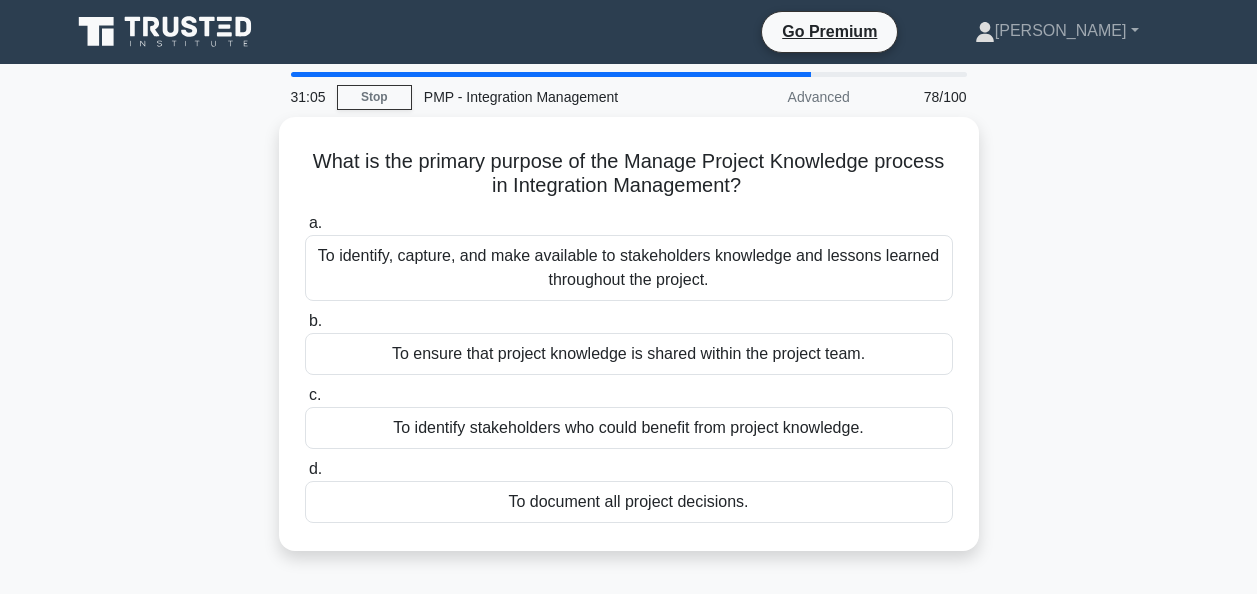 click on "To identify, capture, and make available to stakeholders knowledge and lessons learned throughout the project." at bounding box center (629, 268) 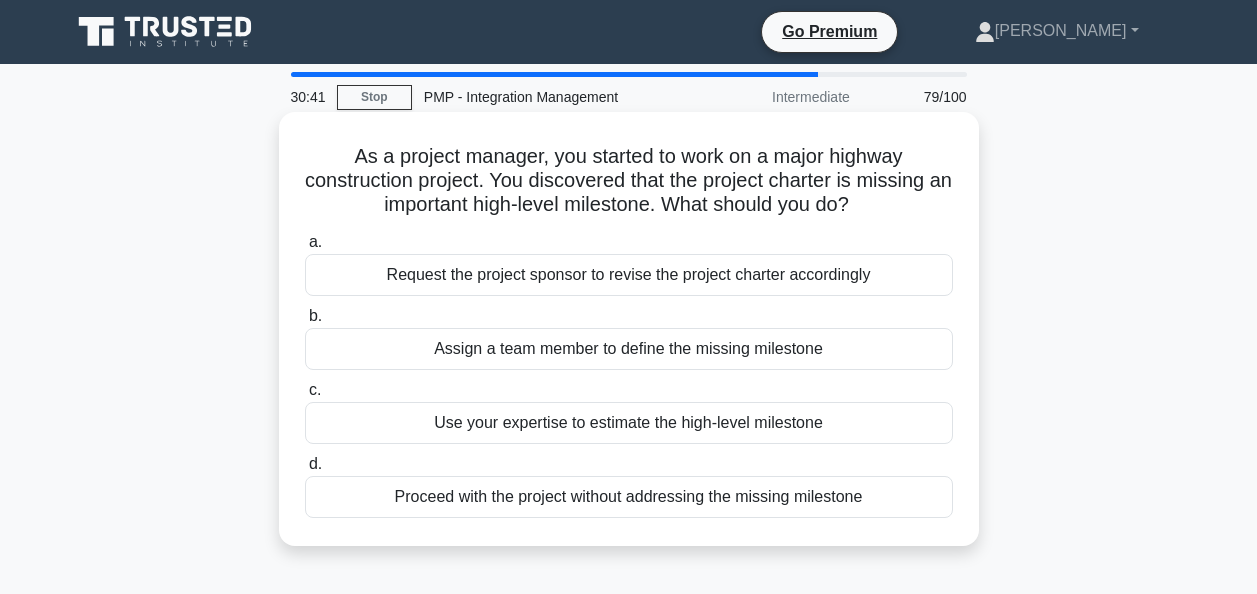 click on "Use your expertise to estimate the high-level milestone" at bounding box center [629, 423] 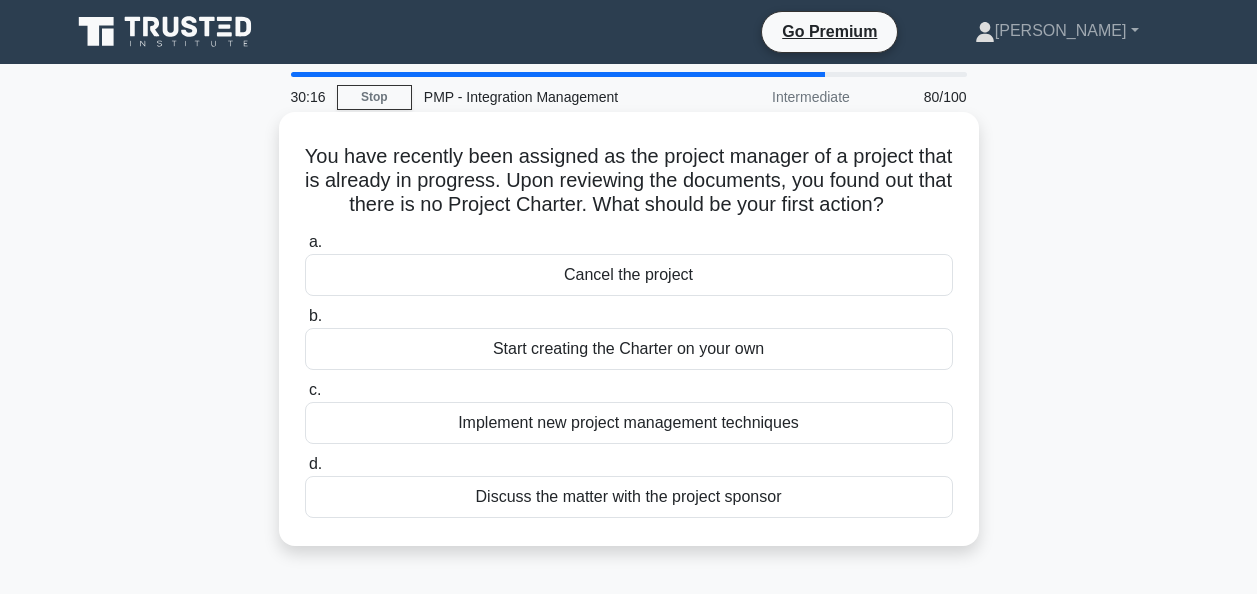 click on "Start creating the Charter on your own" at bounding box center (629, 349) 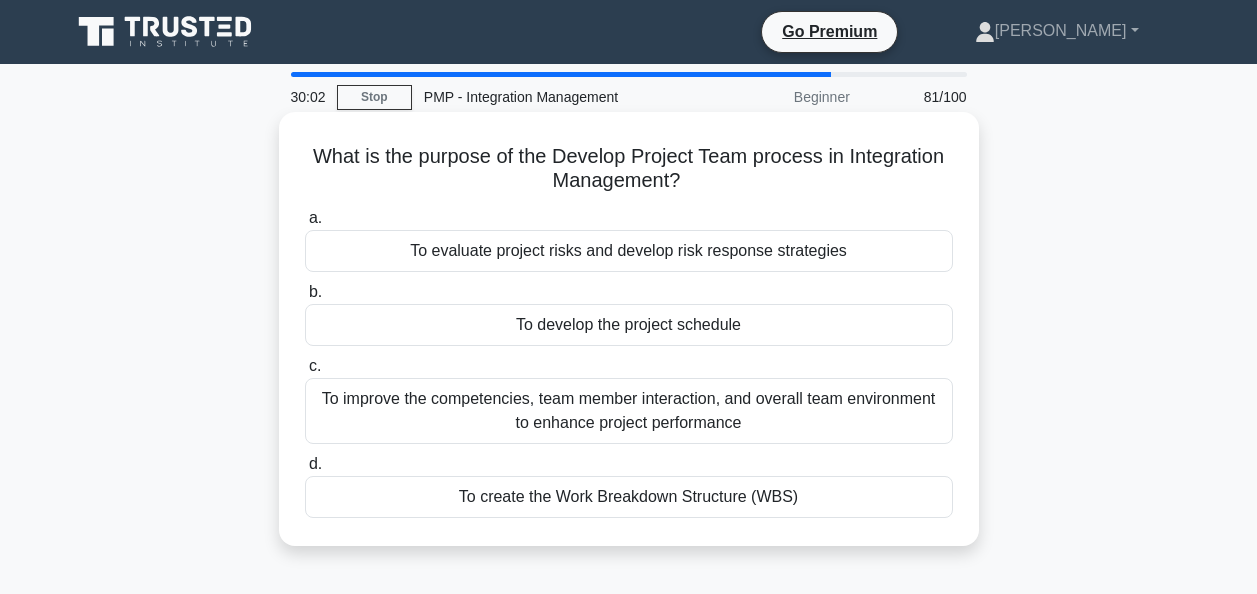 click on "To improve the competencies, team member interaction, and overall team environment to enhance project performance" at bounding box center (629, 411) 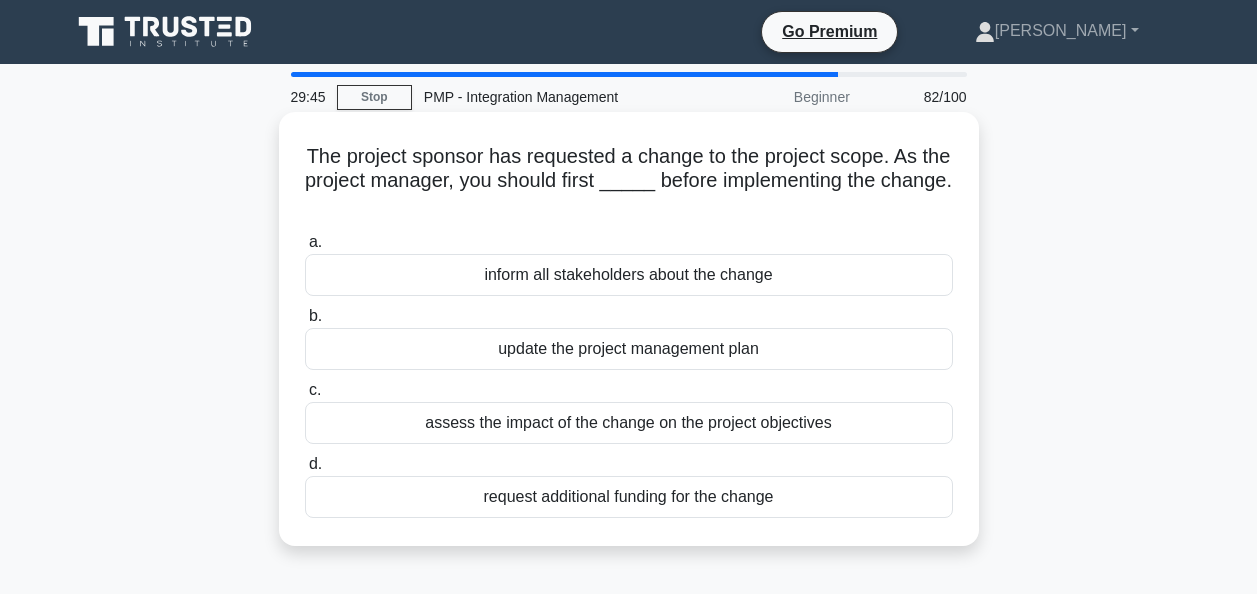 click on "assess the impact of the change on the project objectives" at bounding box center [629, 423] 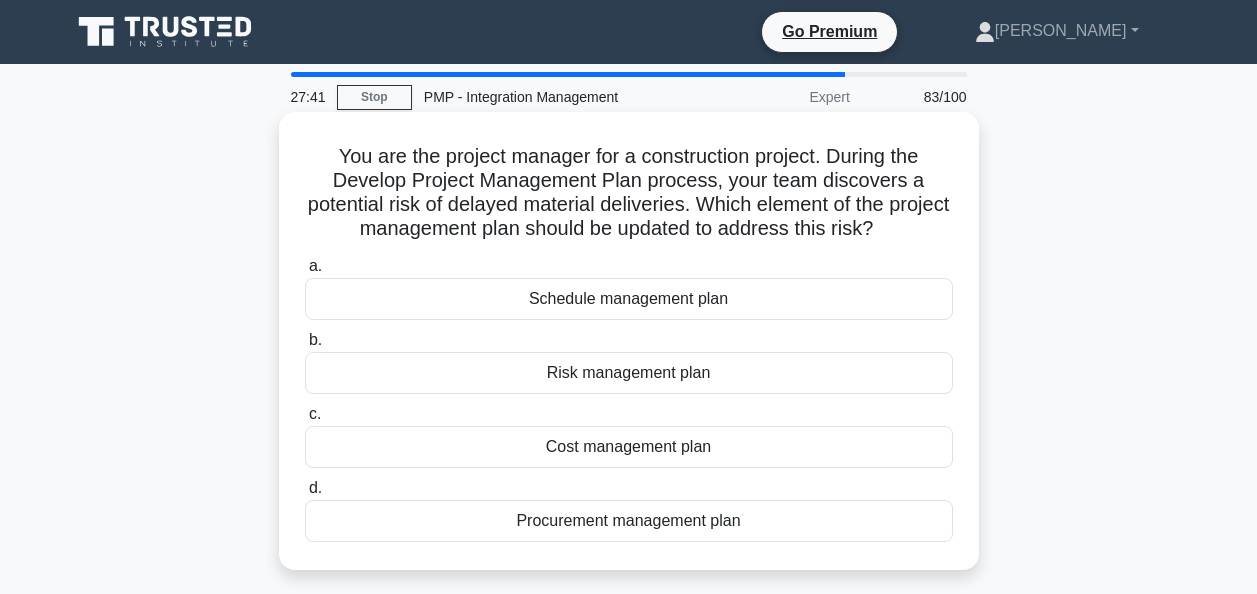 click on "Risk management plan" at bounding box center (629, 373) 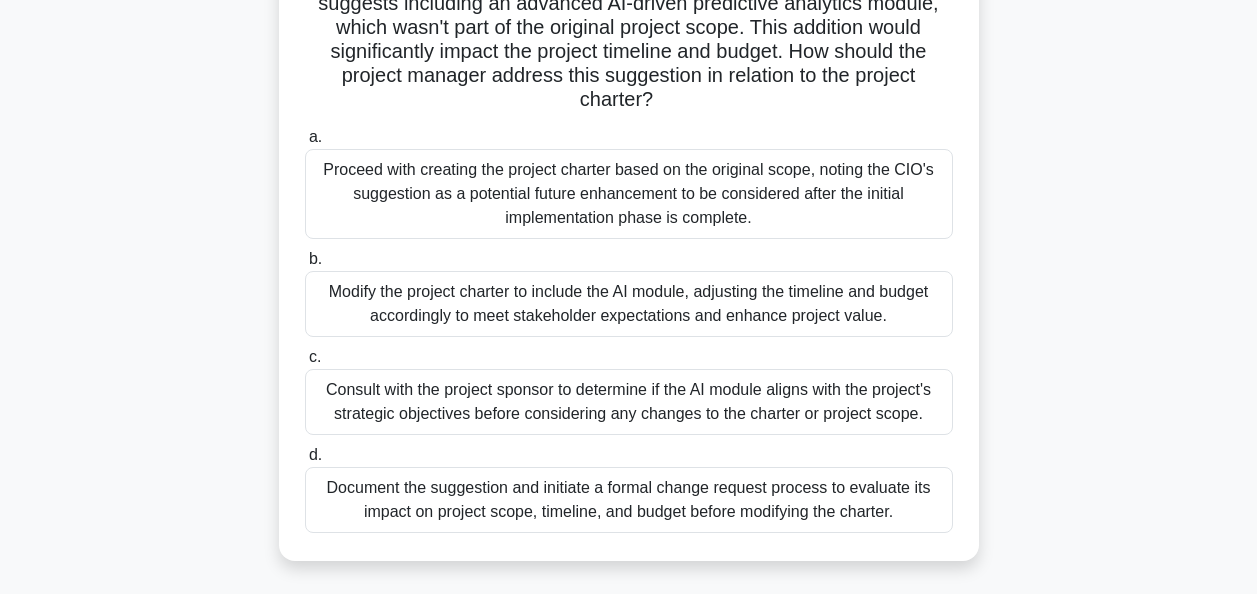 scroll, scrollTop: 221, scrollLeft: 0, axis: vertical 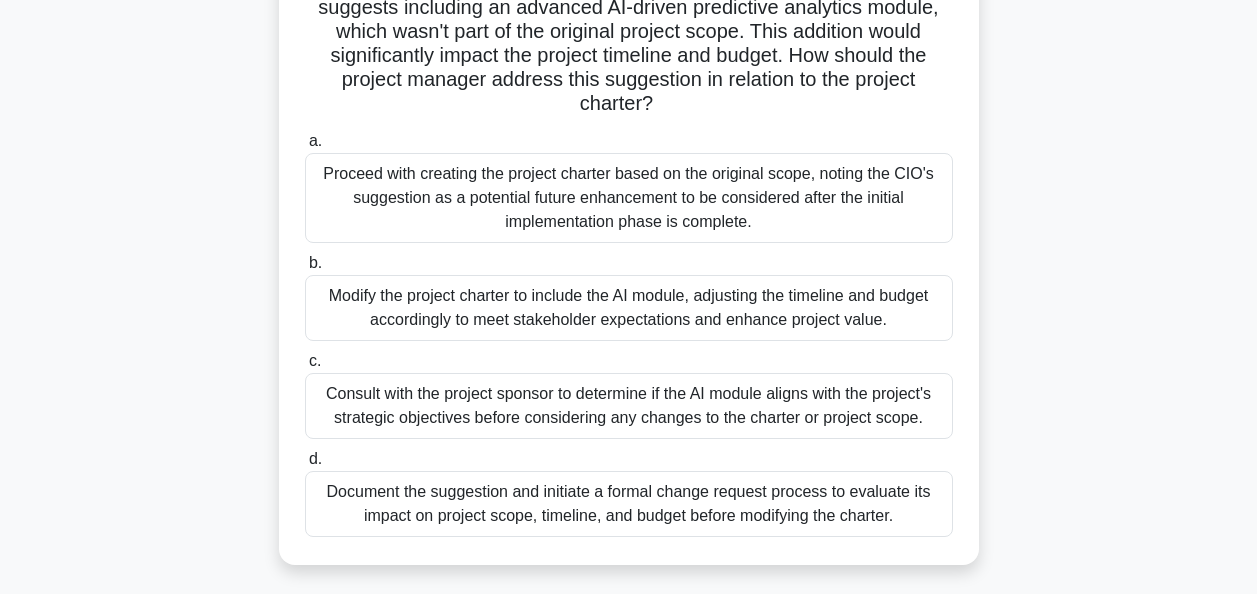 click on "Document the suggestion and initiate a formal change request process to evaluate its impact on project scope, timeline, and budget before modifying the charter." at bounding box center (629, 504) 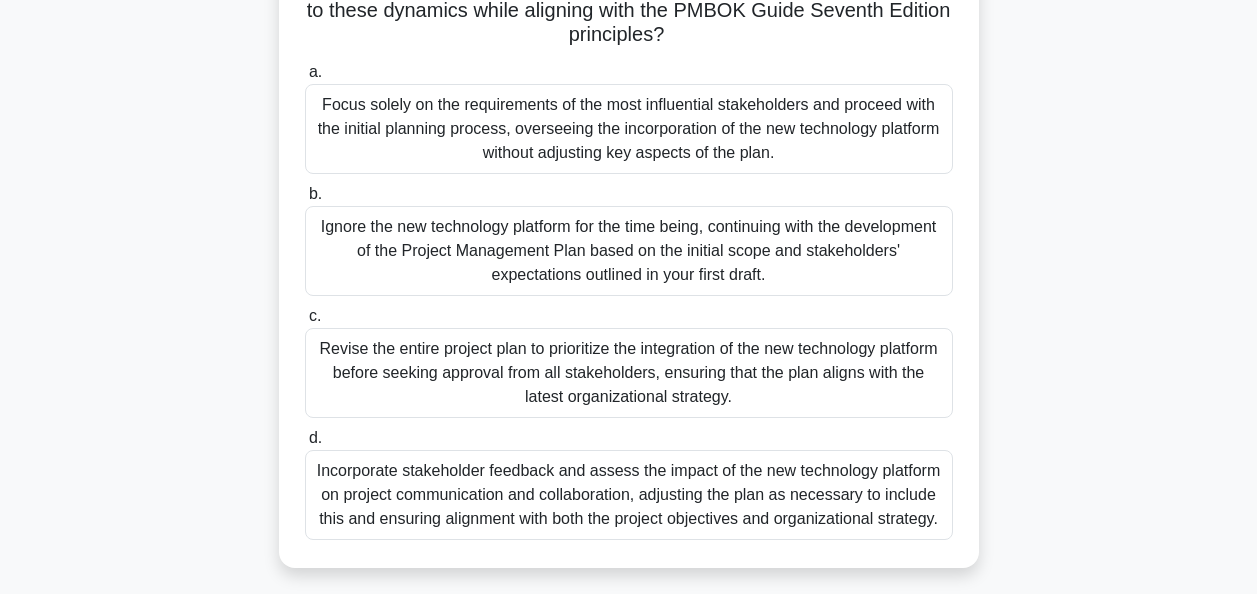 scroll, scrollTop: 440, scrollLeft: 0, axis: vertical 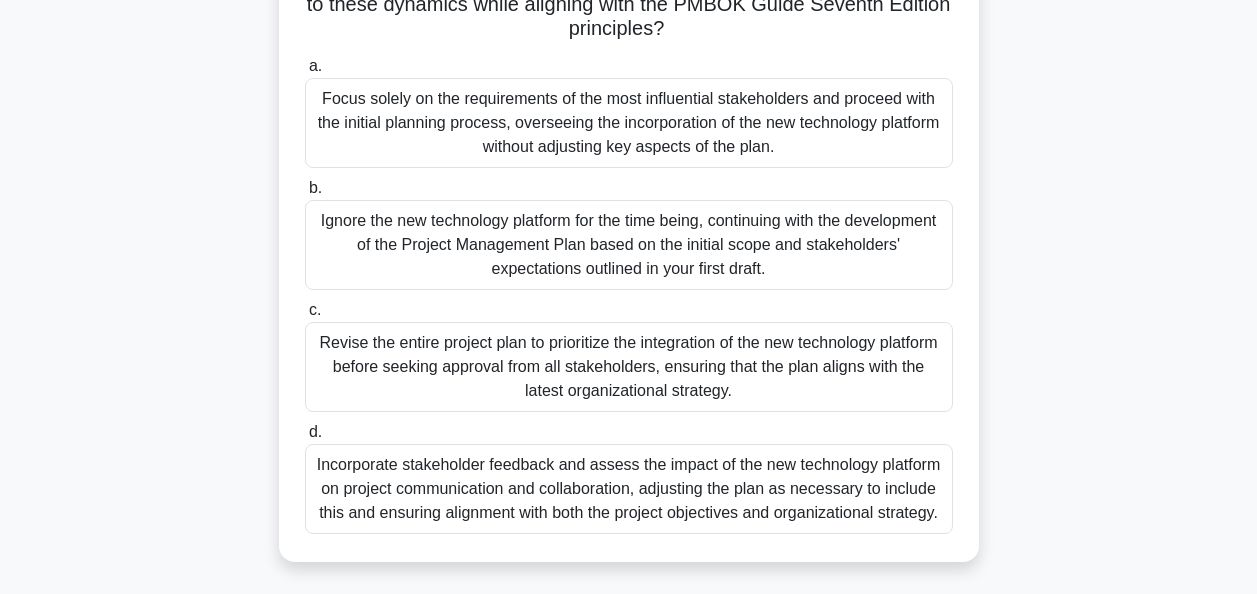 click on "Revise the entire project plan to prioritize the integration of the new technology platform before seeking approval from all stakeholders, ensuring that the plan aligns with the latest organizational strategy." at bounding box center [629, 367] 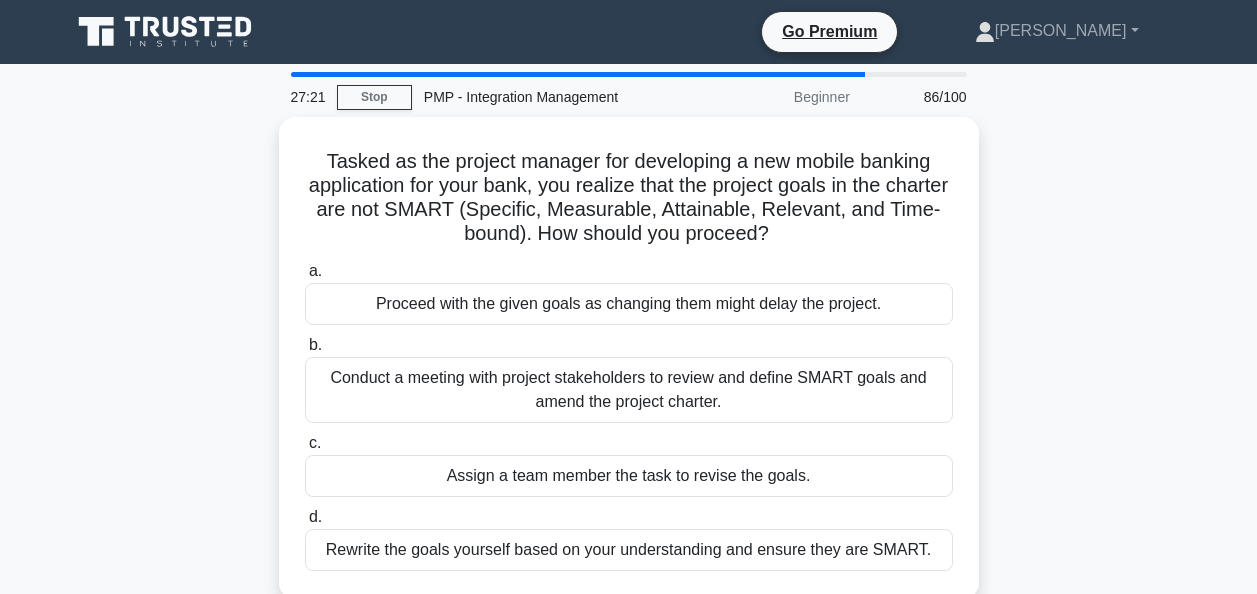 scroll, scrollTop: 1, scrollLeft: 0, axis: vertical 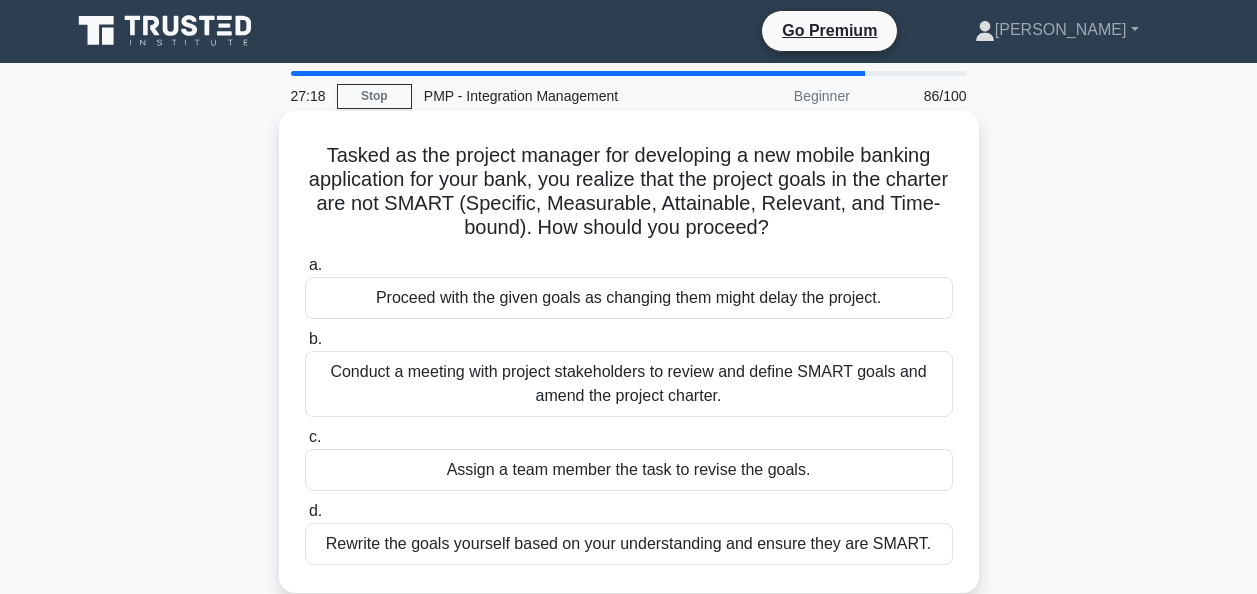 click on "Conduct a meeting with project stakeholders to review and define SMART goals and amend the project charter." at bounding box center (629, 384) 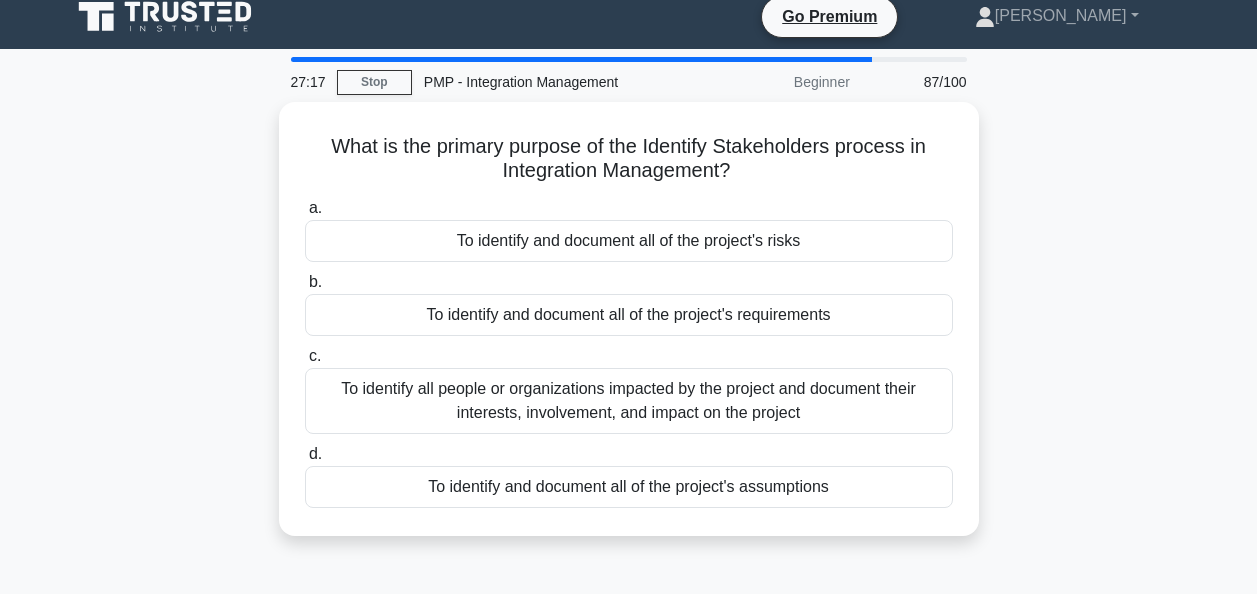 scroll, scrollTop: 19, scrollLeft: 0, axis: vertical 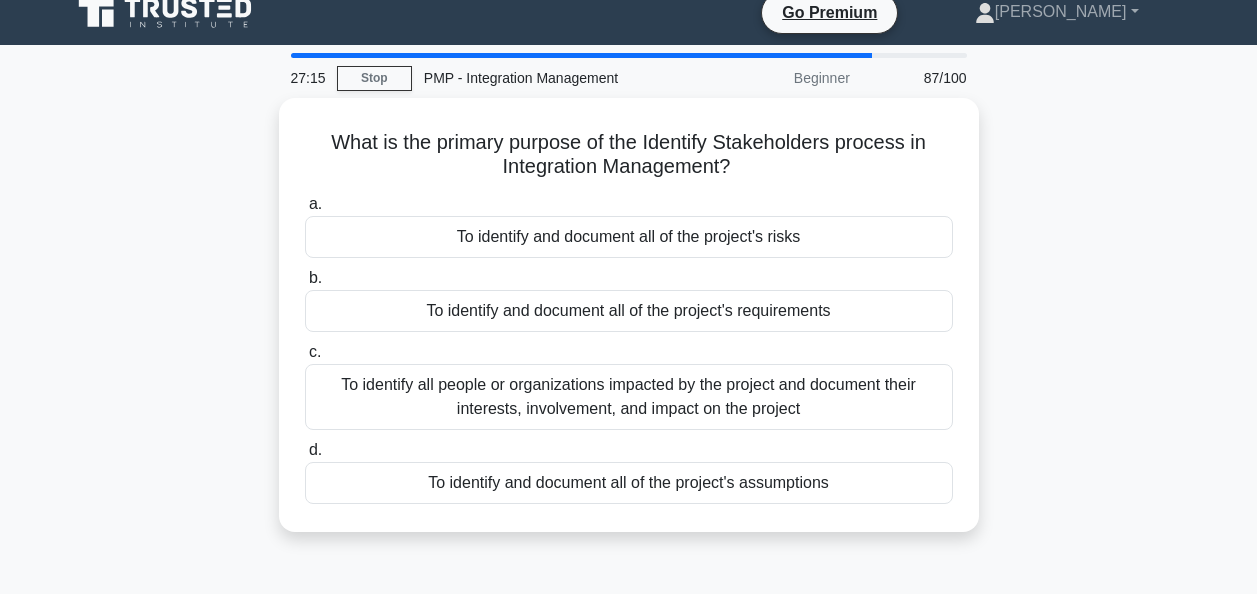 click on "To identify all people or organizations impacted by the project and document their interests, involvement, and impact on the project" at bounding box center (629, 397) 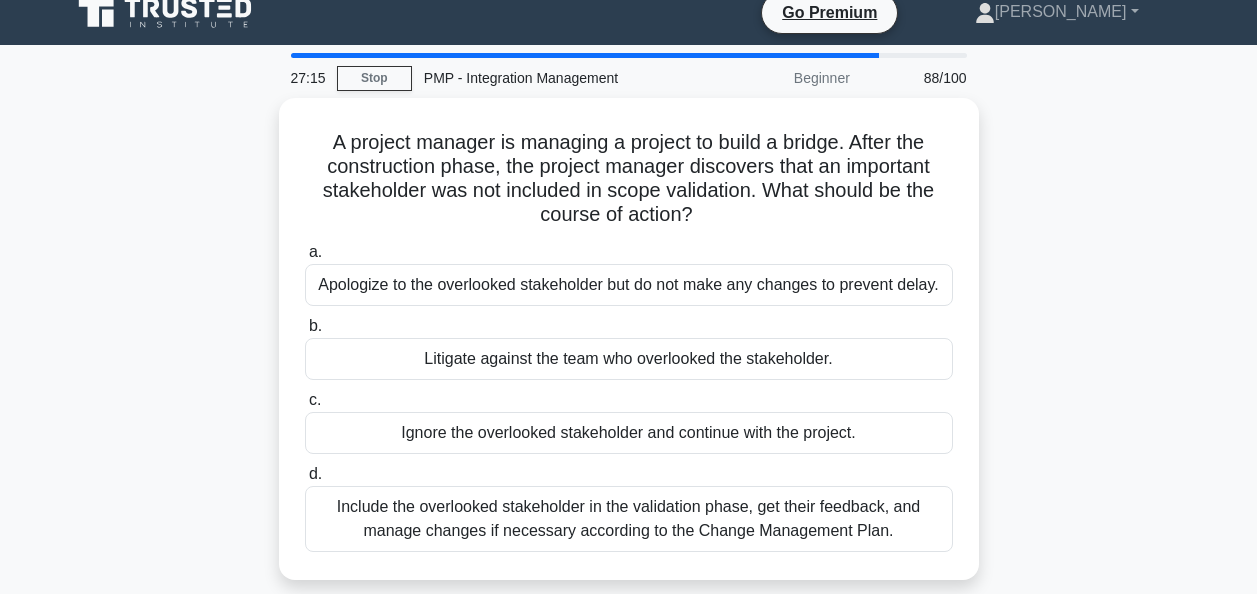scroll, scrollTop: 0, scrollLeft: 0, axis: both 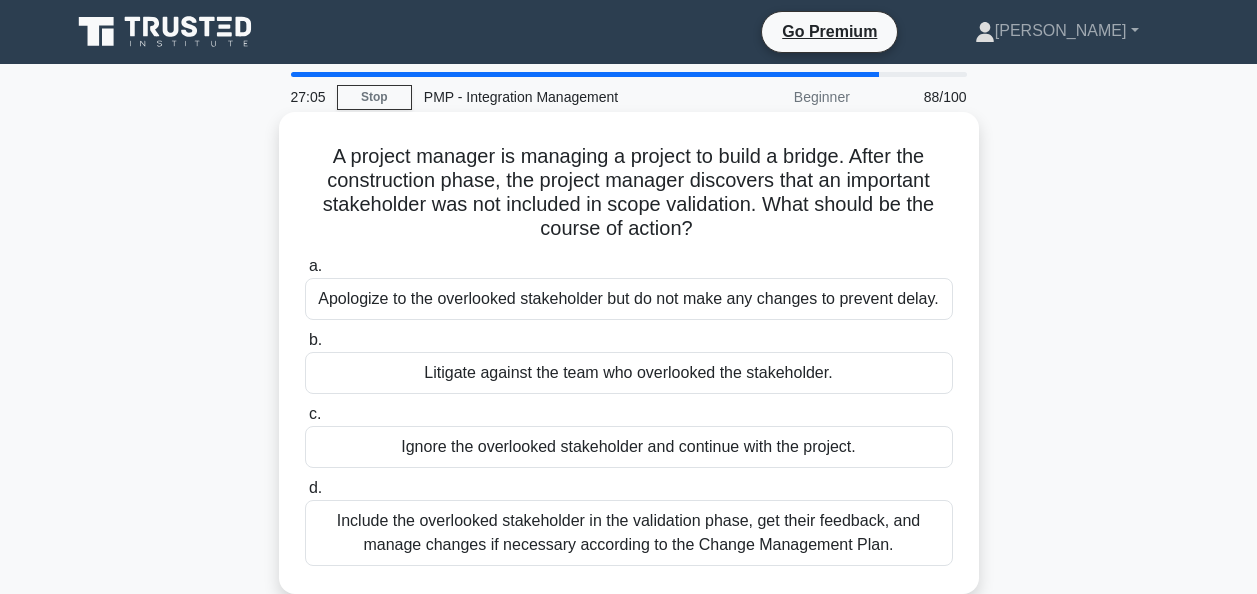 click on "Include the overlooked stakeholder in the validation phase, get their feedback, and manage changes if necessary according to the Change Management Plan." at bounding box center [629, 533] 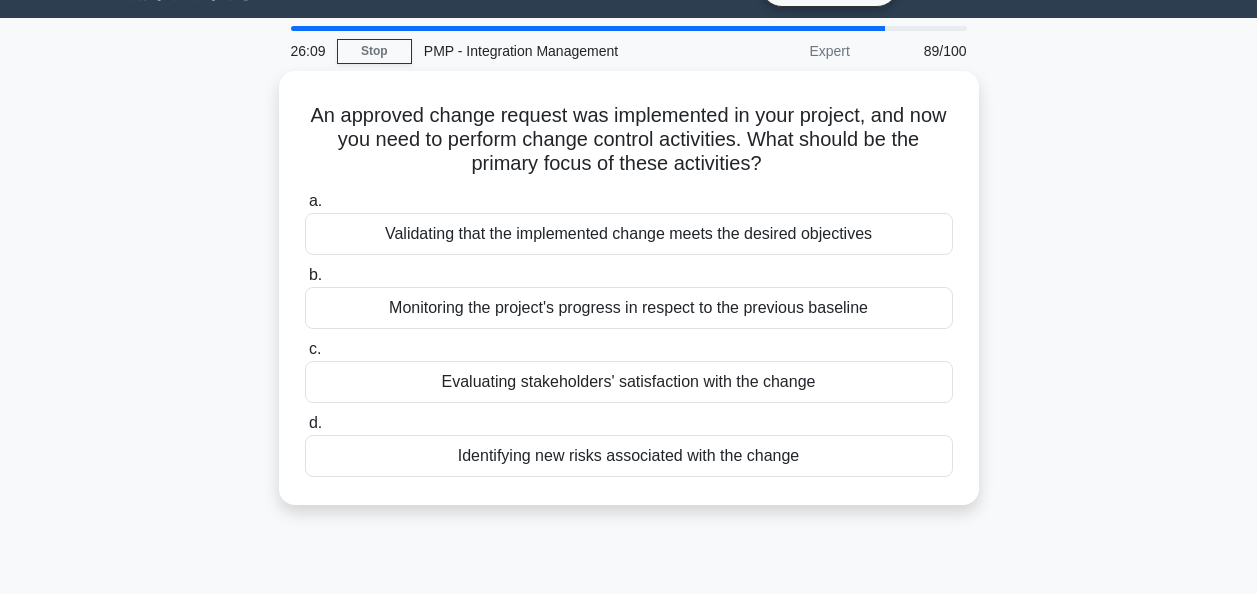 scroll, scrollTop: 52, scrollLeft: 0, axis: vertical 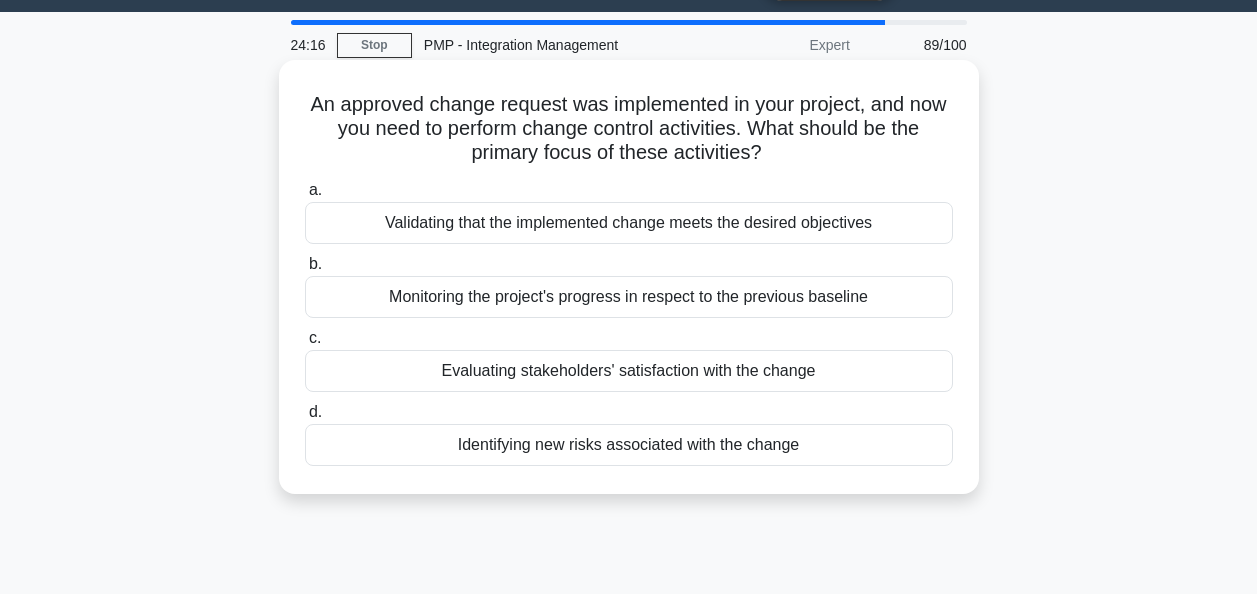 click on "Validating that the implemented change meets the desired objectives" at bounding box center (629, 223) 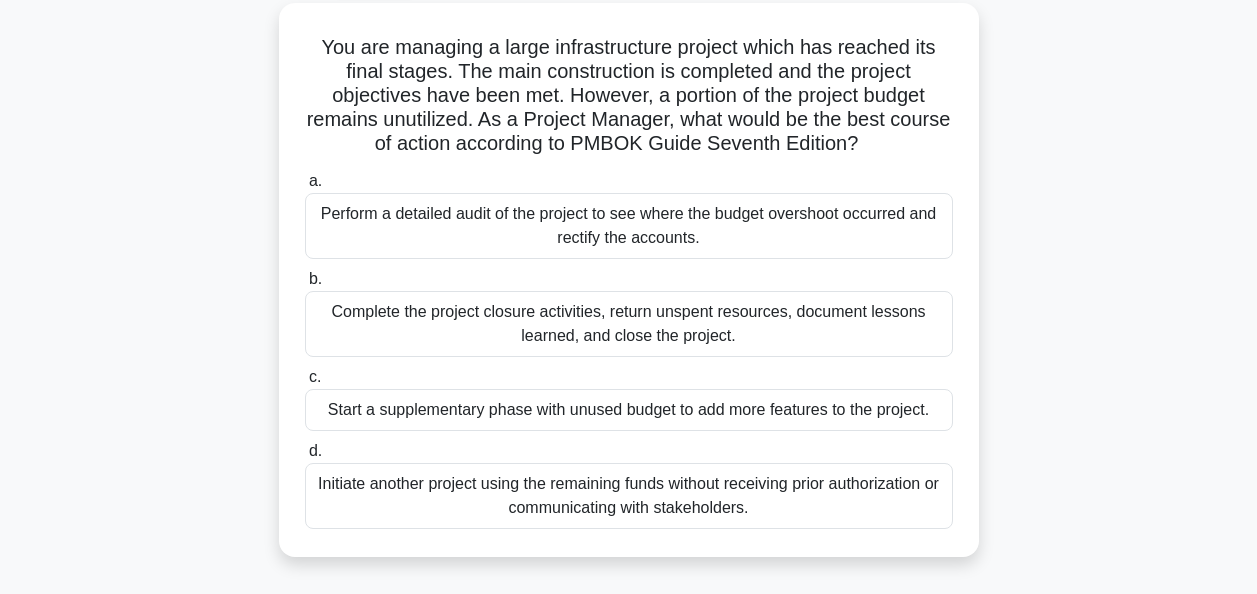 scroll, scrollTop: 115, scrollLeft: 0, axis: vertical 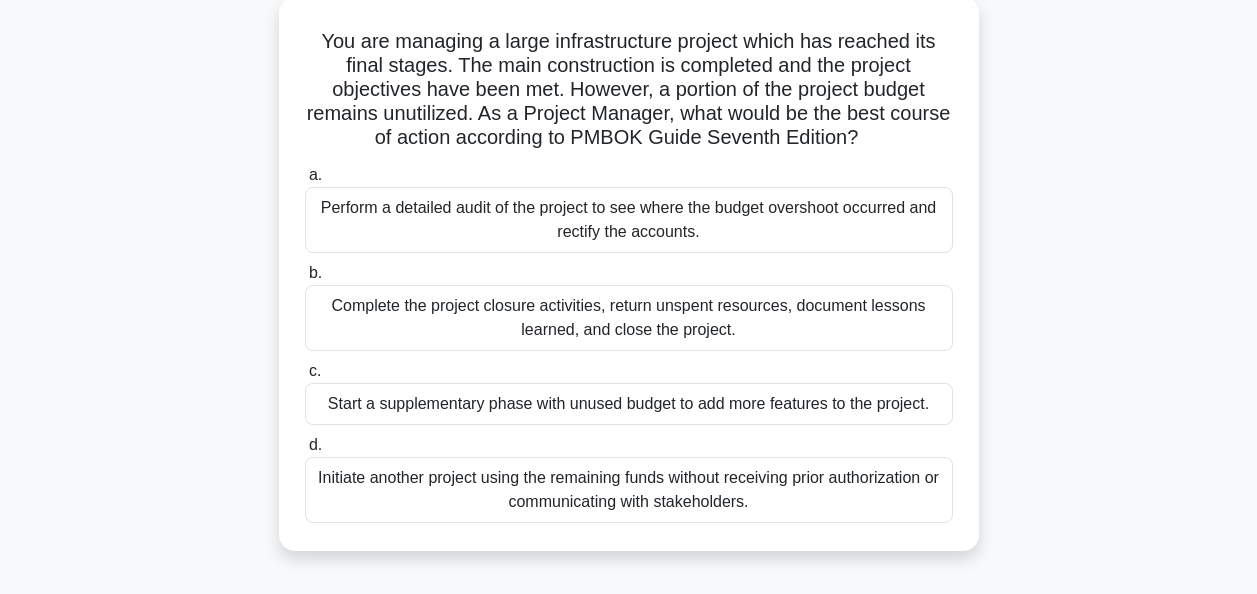 click on "Complete the project closure activities, return unspent resources, document lessons learned, and close the project." at bounding box center (629, 318) 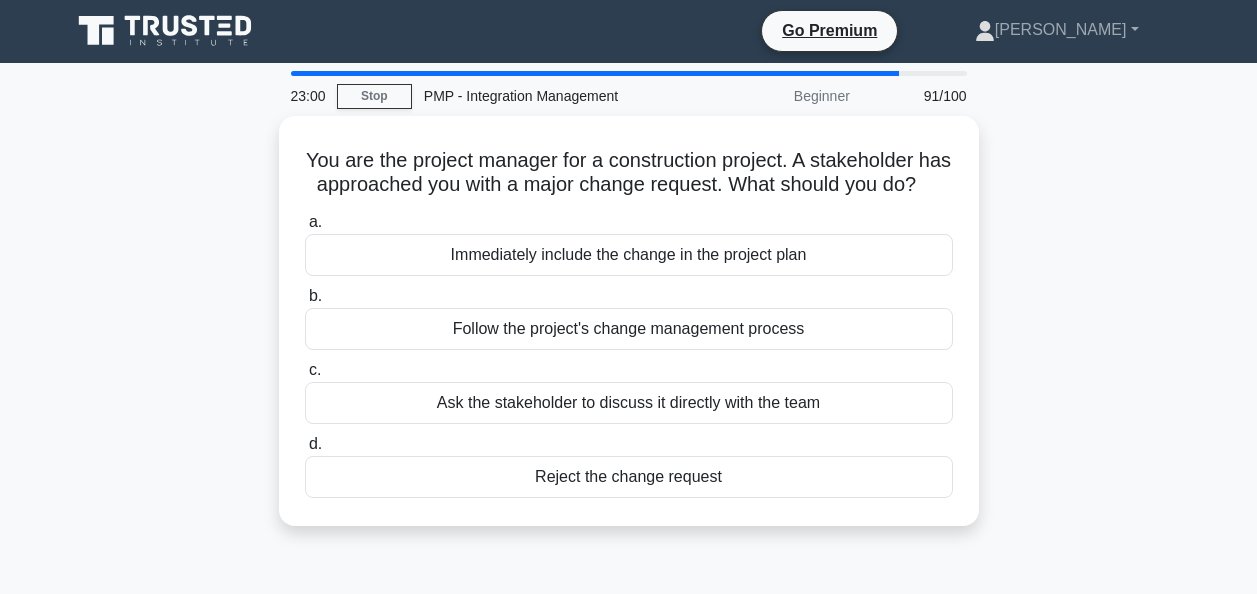 scroll, scrollTop: 0, scrollLeft: 0, axis: both 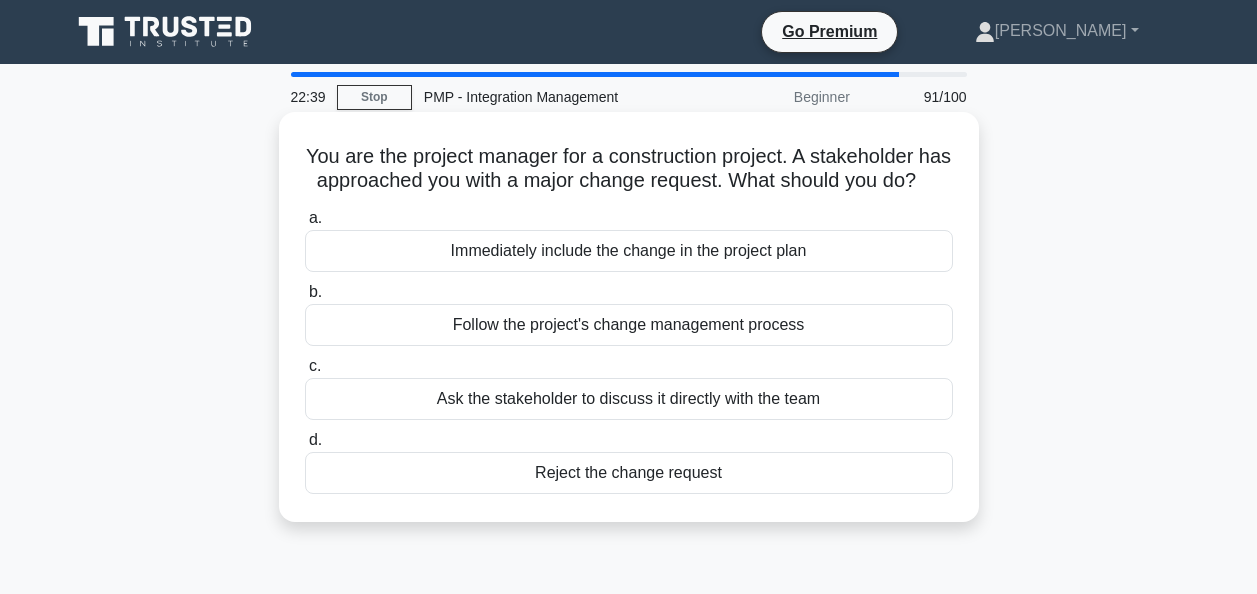 click on "Follow the project's change management process" at bounding box center (629, 325) 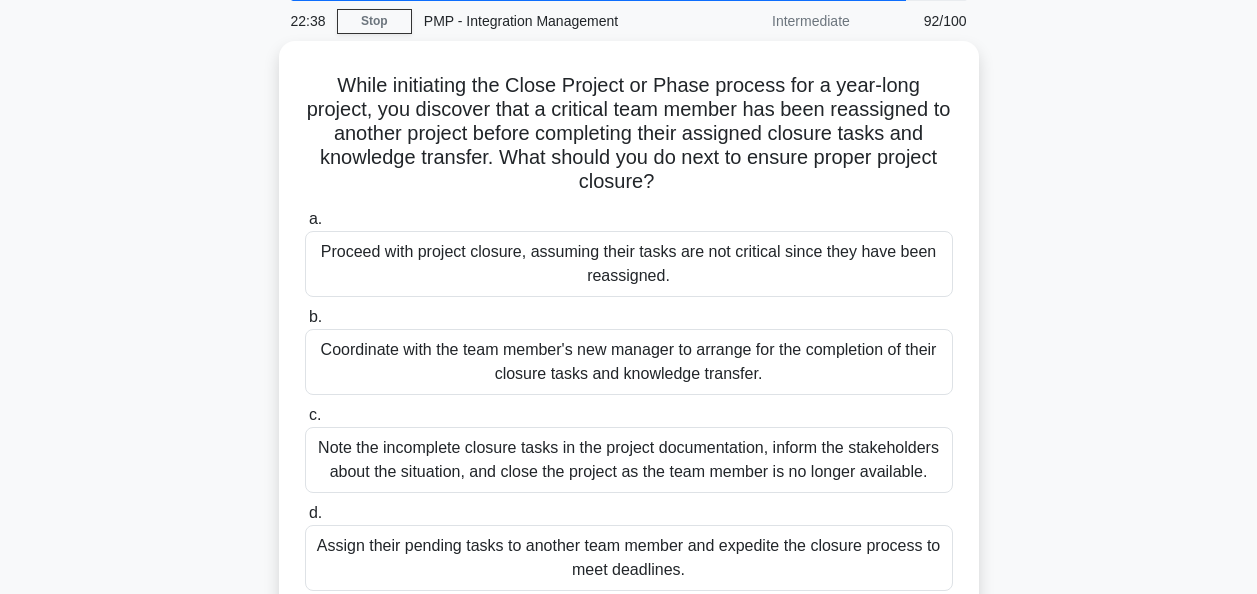 scroll, scrollTop: 77, scrollLeft: 0, axis: vertical 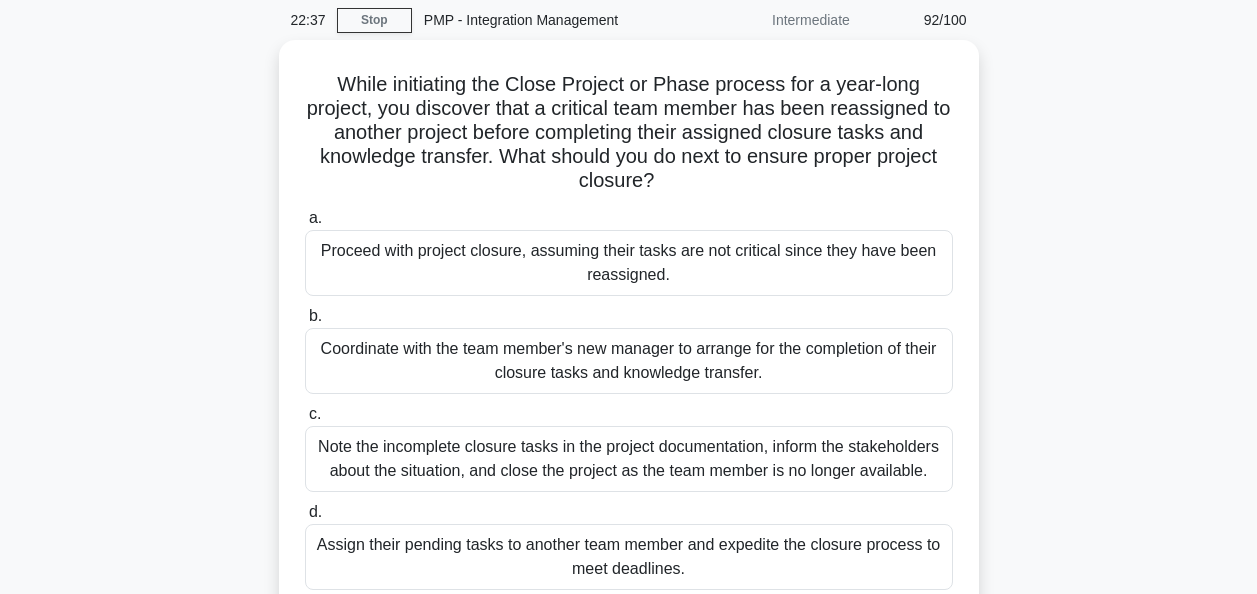 click on "Coordinate with the team member's new manager to arrange for the completion of their closure tasks and knowledge transfer." at bounding box center (629, 361) 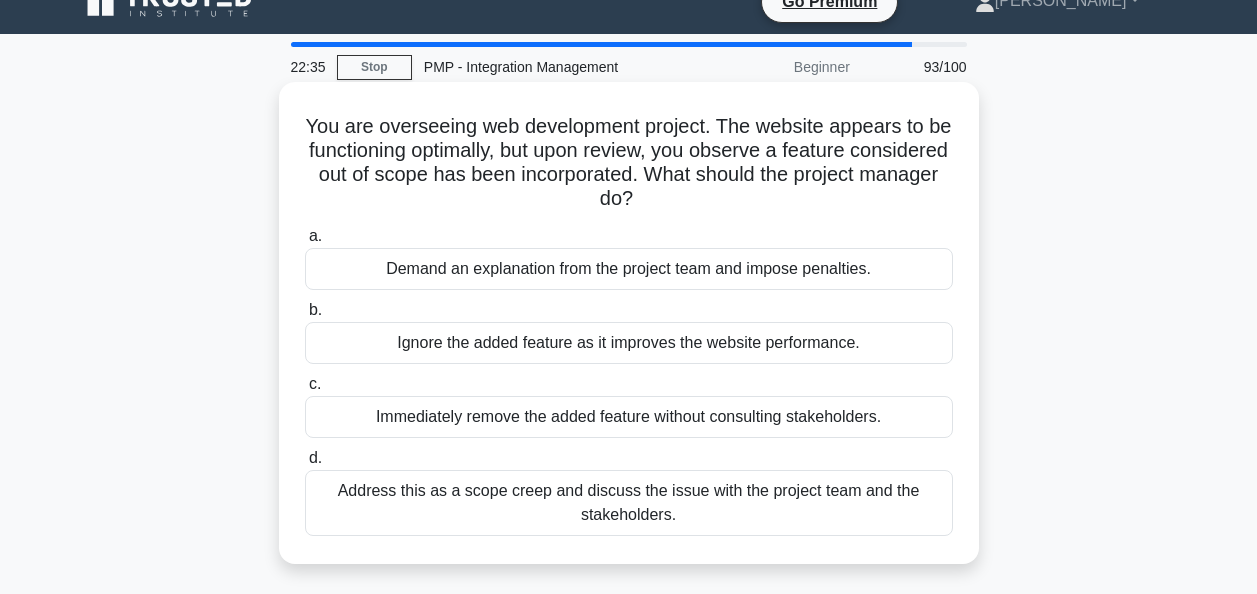 scroll, scrollTop: 31, scrollLeft: 0, axis: vertical 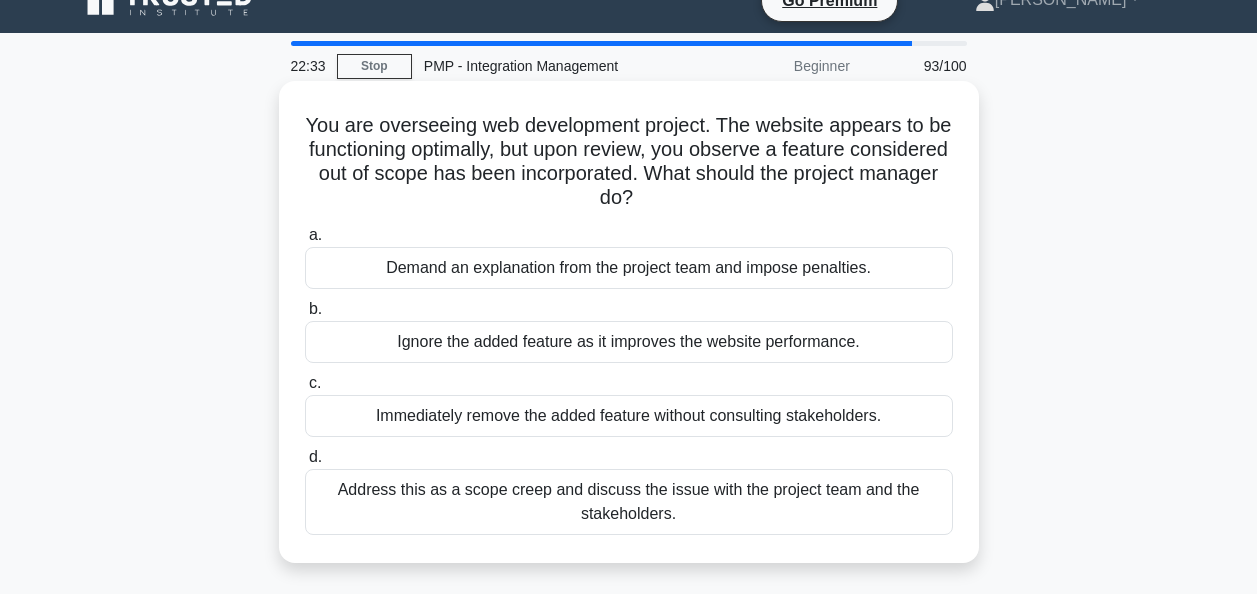 click on "Address this as a scope creep and discuss the issue with the project team and the stakeholders." at bounding box center (629, 502) 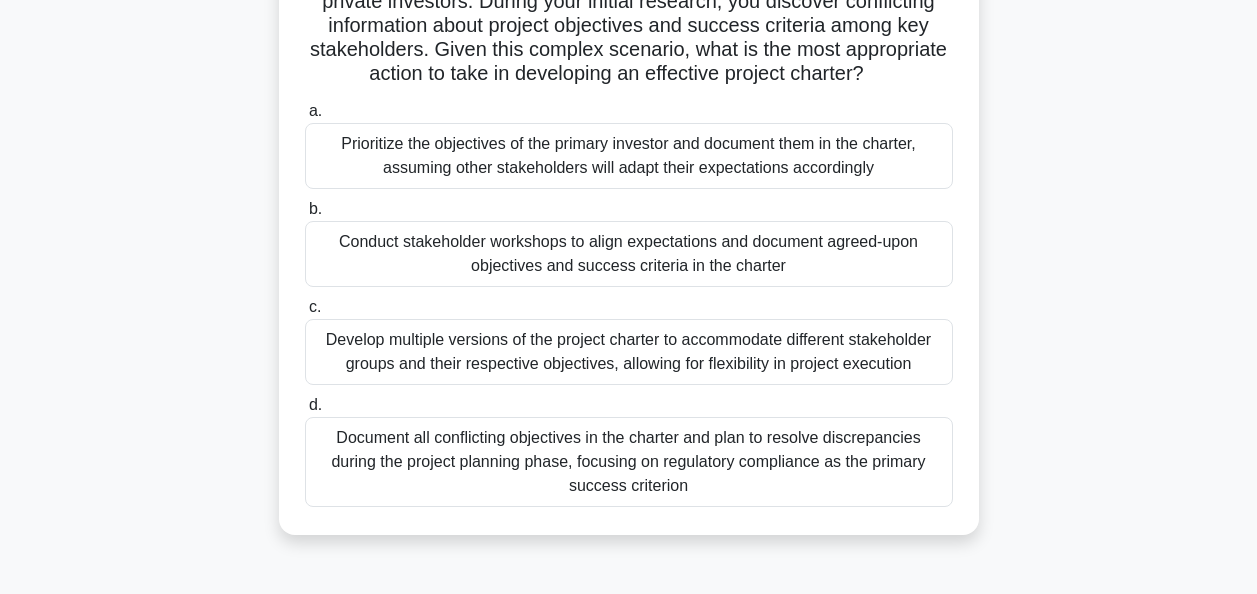 scroll, scrollTop: 257, scrollLeft: 0, axis: vertical 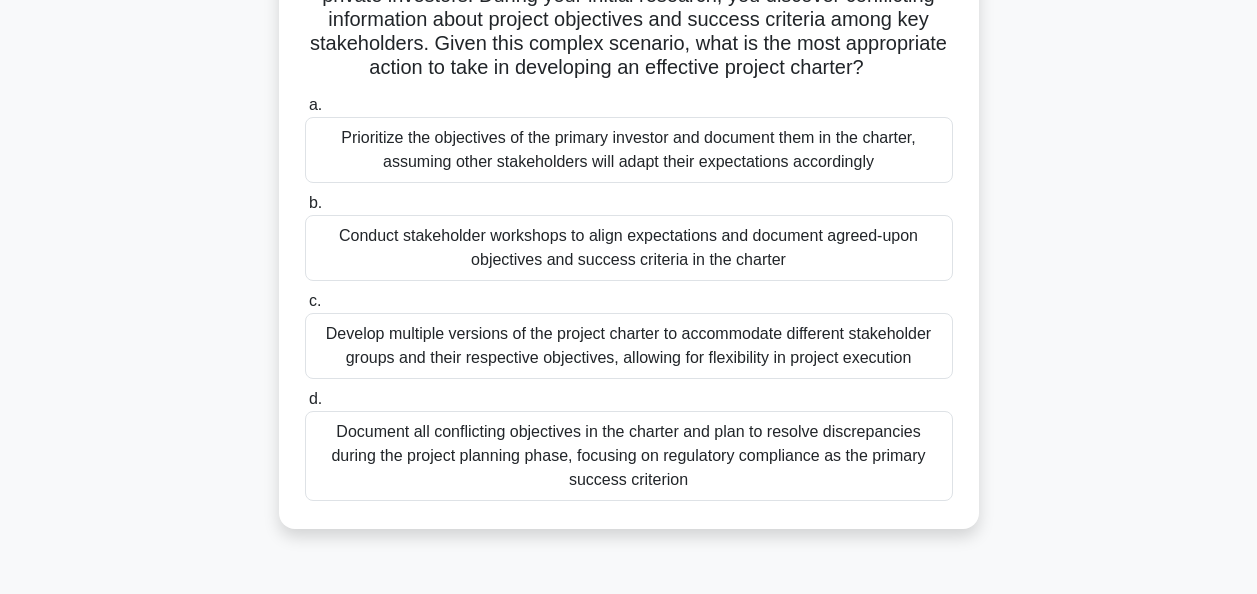 click on "Conduct stakeholder workshops to align expectations and document agreed-upon objectives and success criteria in the charter" at bounding box center [629, 248] 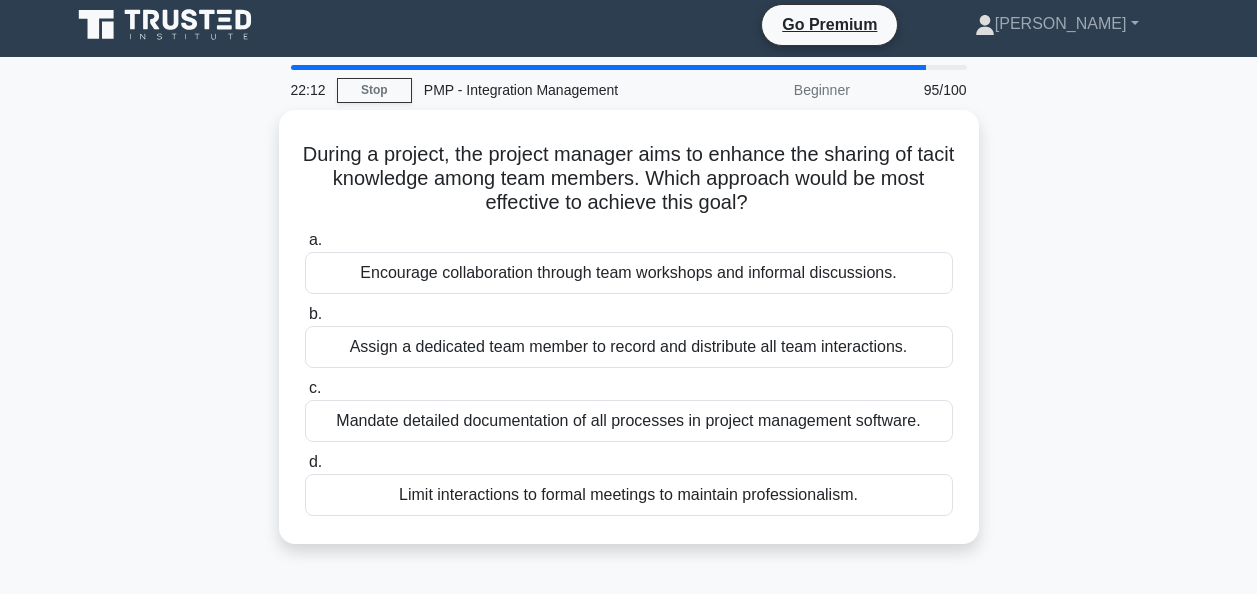 scroll, scrollTop: 0, scrollLeft: 0, axis: both 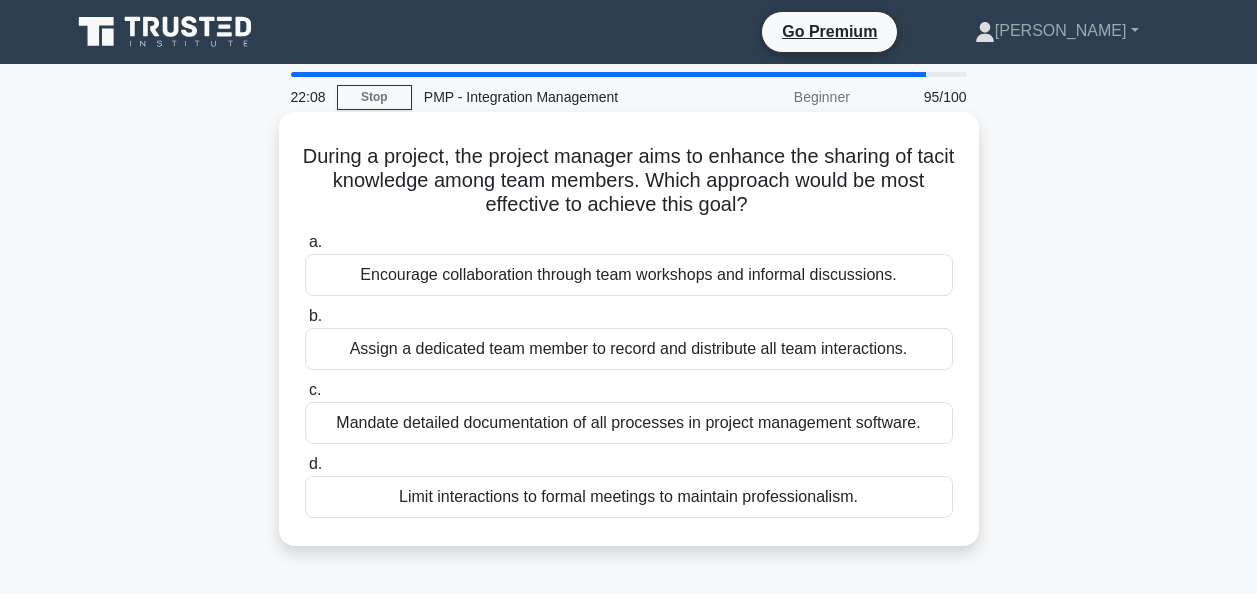 click on "Encourage collaboration through team workshops and informal discussions." at bounding box center [629, 275] 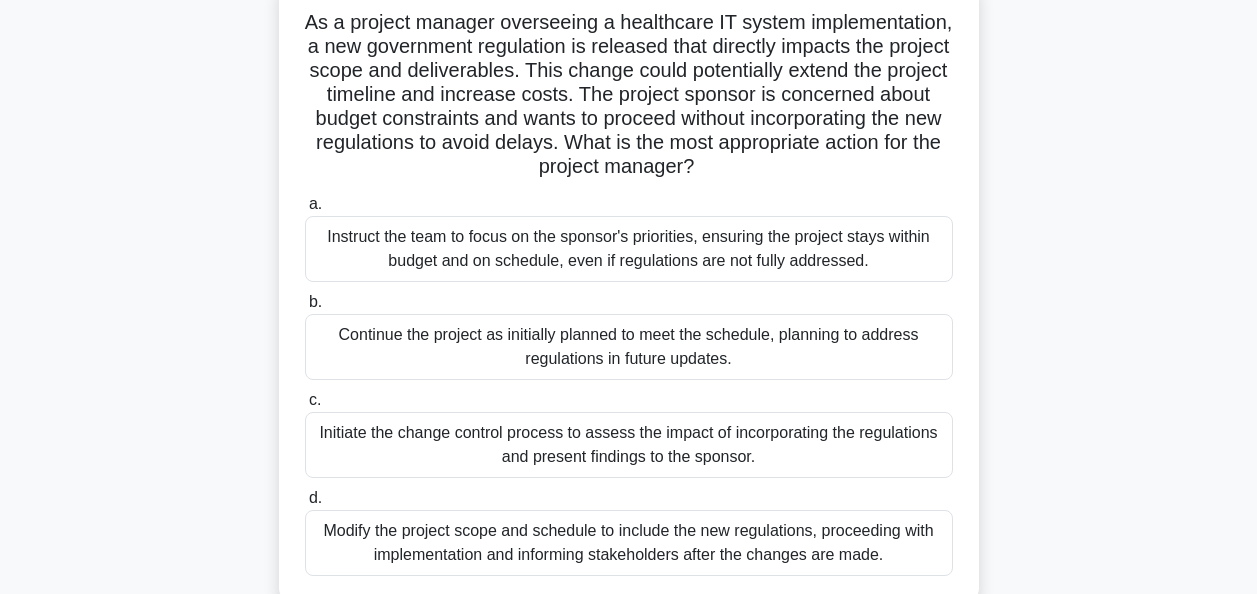 scroll, scrollTop: 140, scrollLeft: 0, axis: vertical 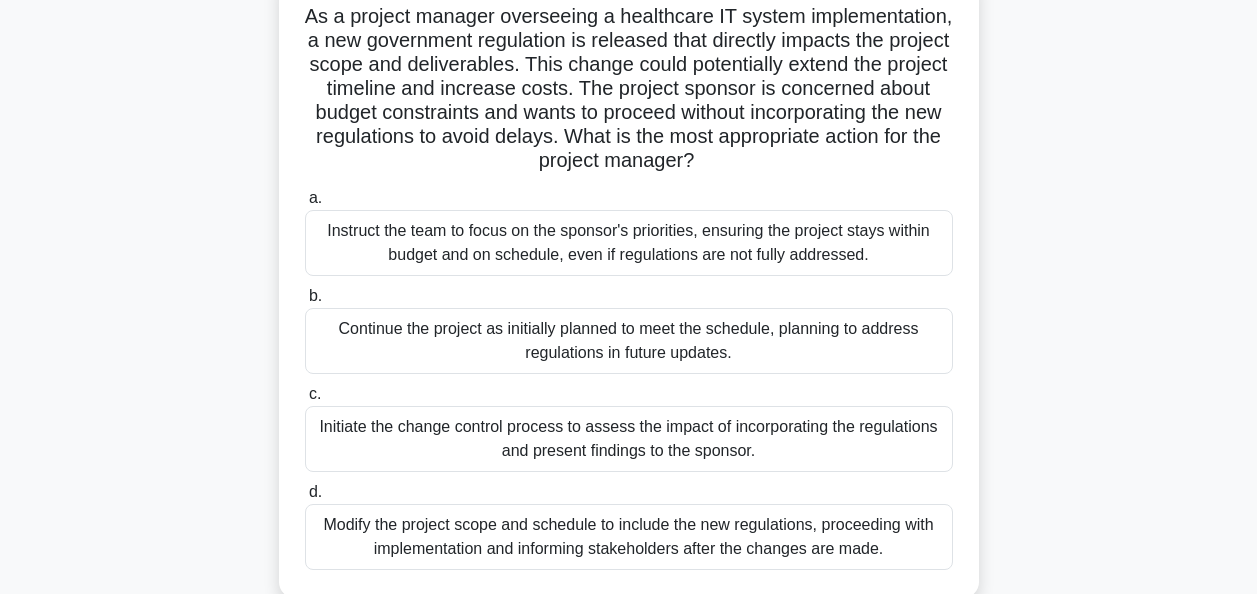 click on "Initiate the change control process to assess the impact of incorporating the regulations and present findings to the sponsor." at bounding box center [629, 439] 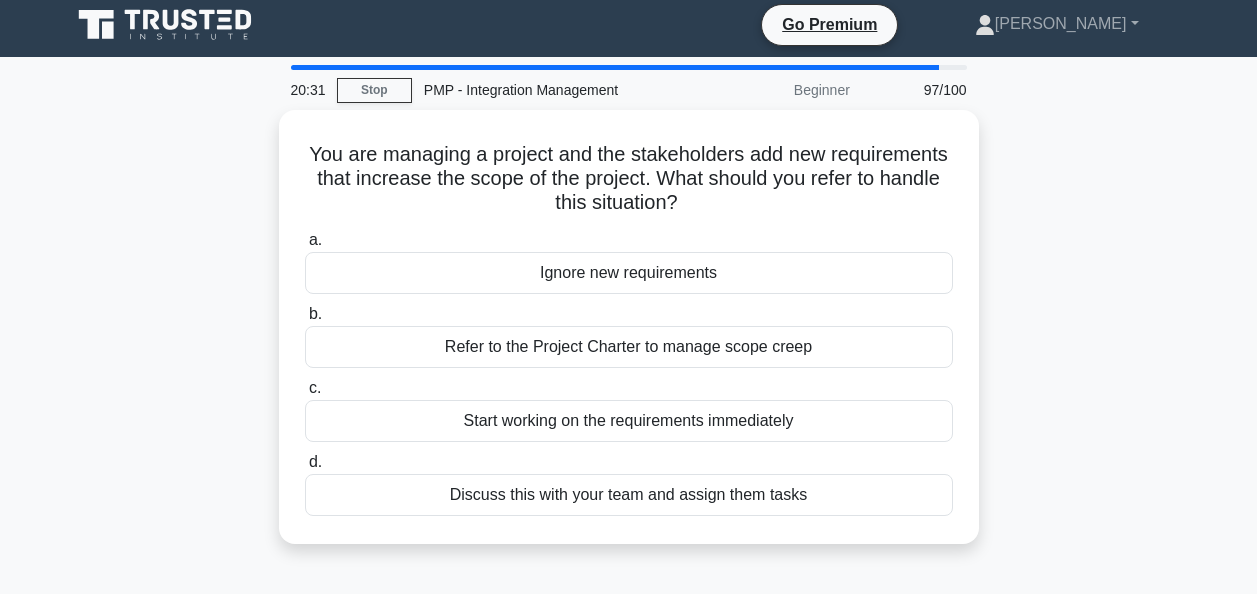 scroll, scrollTop: 0, scrollLeft: 0, axis: both 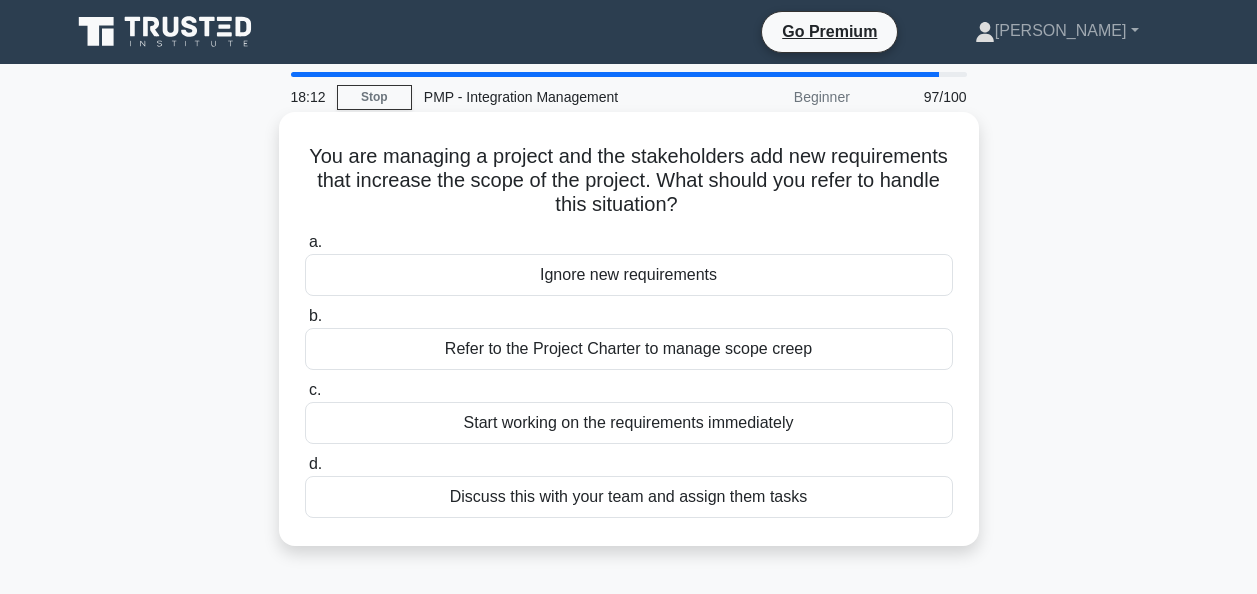 click on "Refer to the Project Charter to manage scope creep" at bounding box center (629, 349) 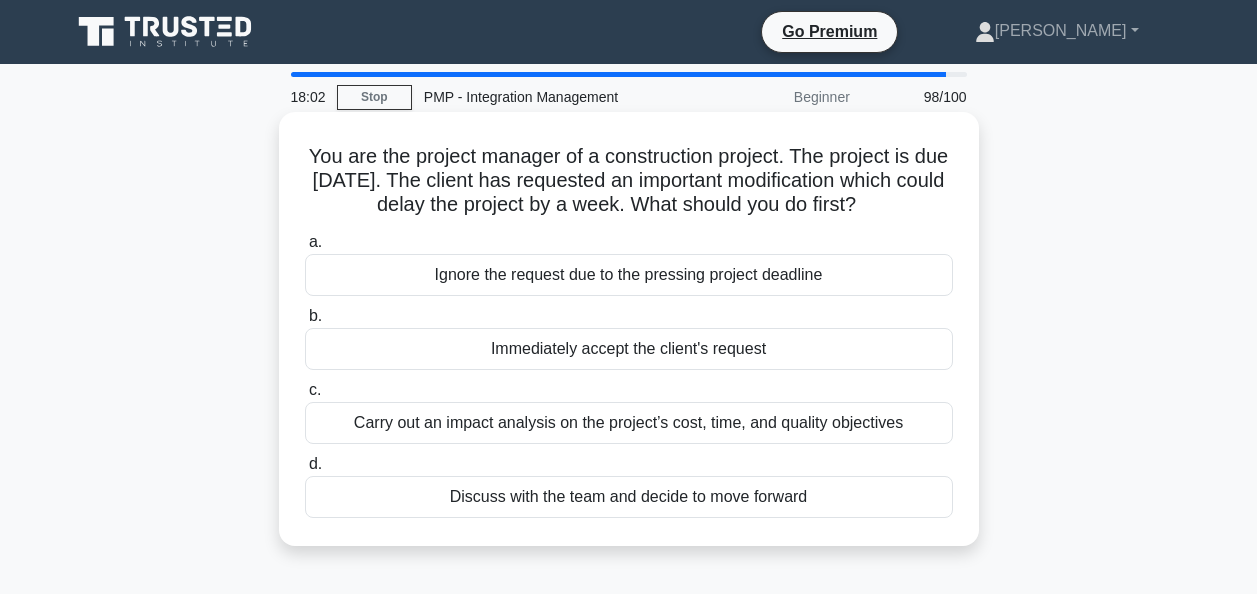 click on "Carry out an impact analysis on the project’s cost, time, and quality objectives" at bounding box center [629, 423] 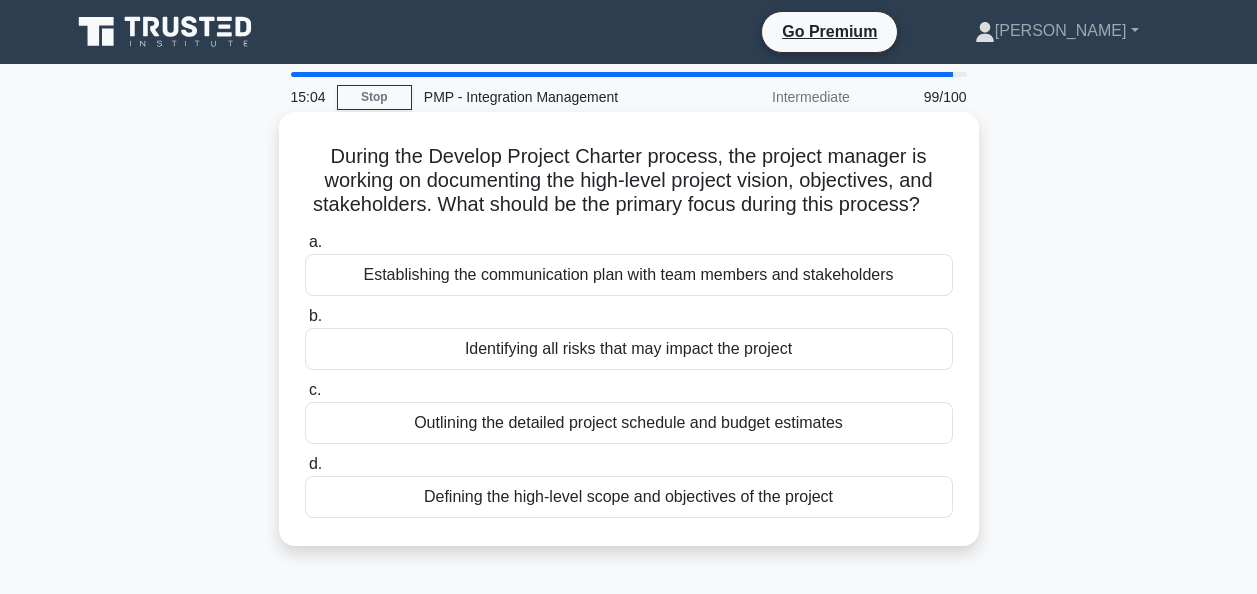 click on "Defining the high-level scope and objectives of the project" at bounding box center (629, 497) 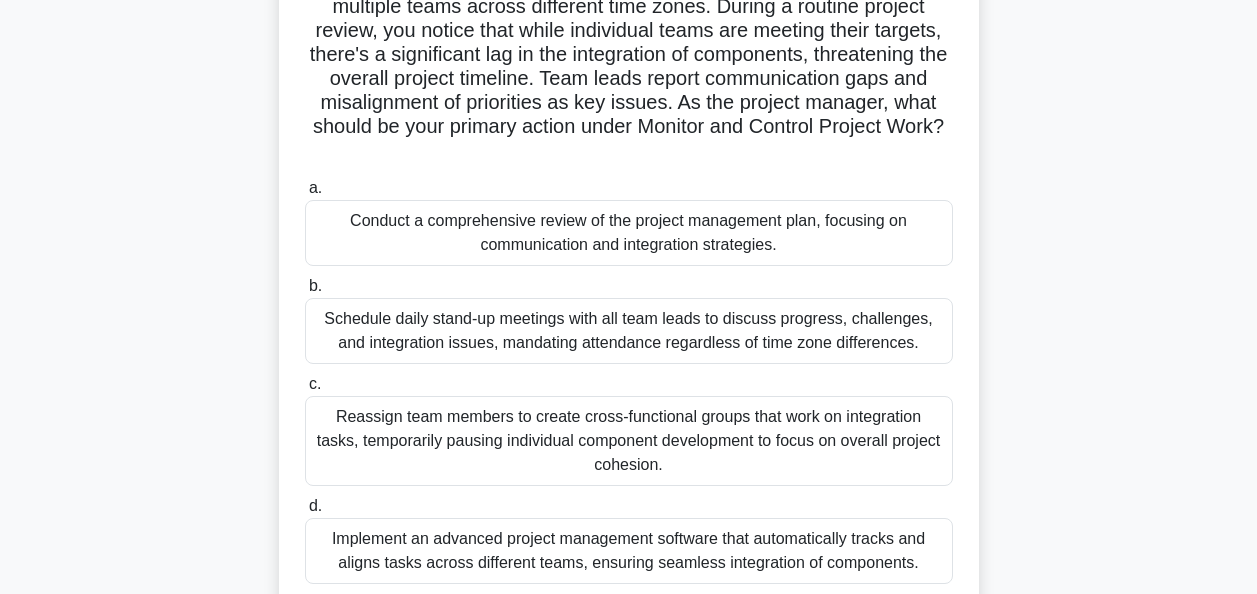 scroll, scrollTop: 180, scrollLeft: 0, axis: vertical 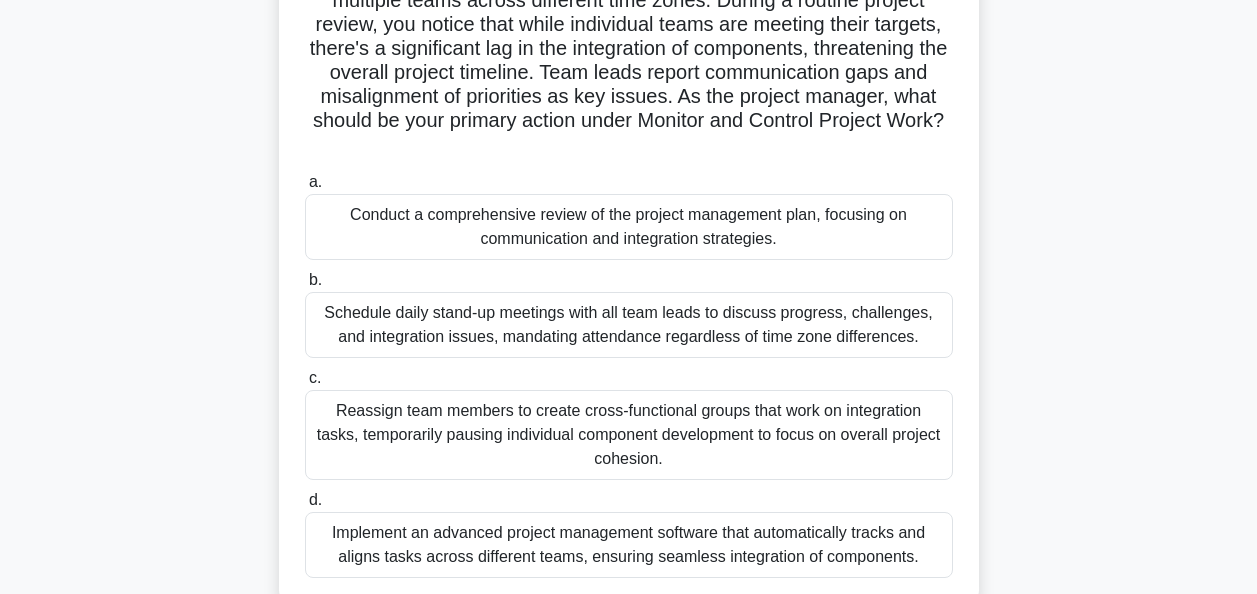 click on "Conduct a comprehensive review of the project management plan, focusing on communication and integration strategies." at bounding box center (629, 227) 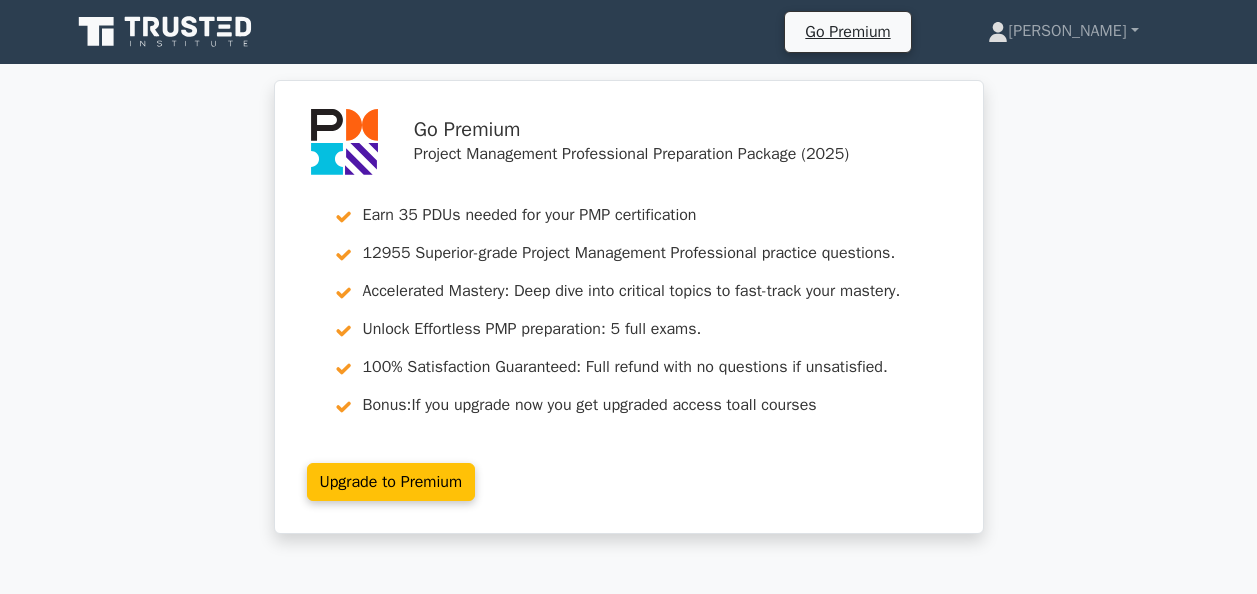 scroll, scrollTop: 0, scrollLeft: 0, axis: both 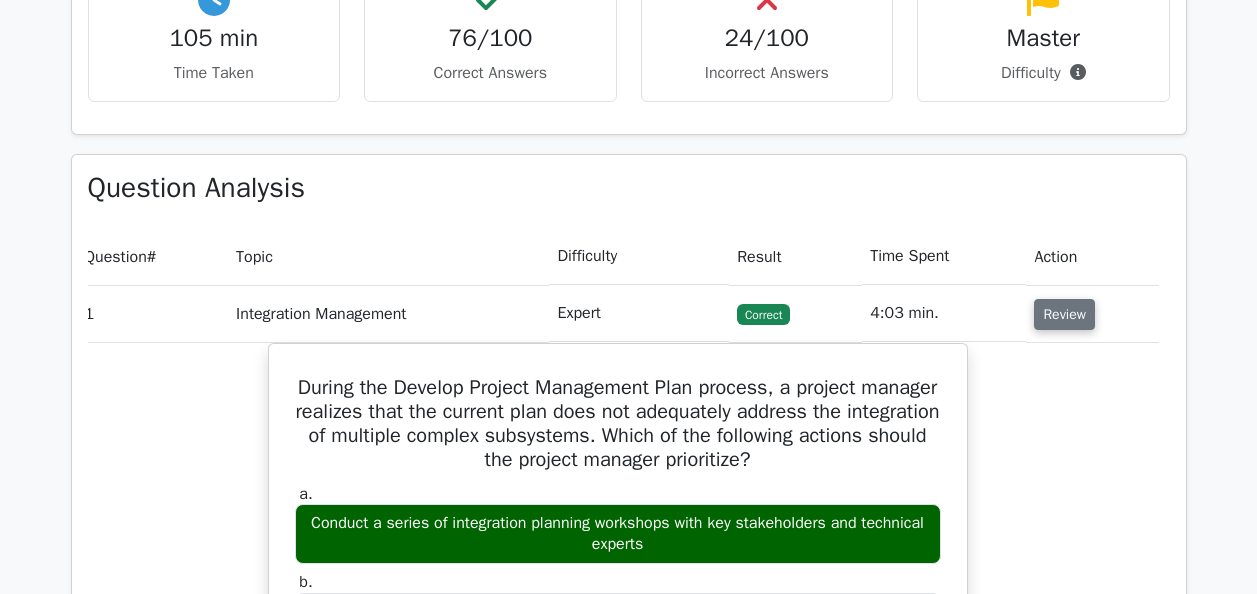 click on "Review" at bounding box center [1064, 314] 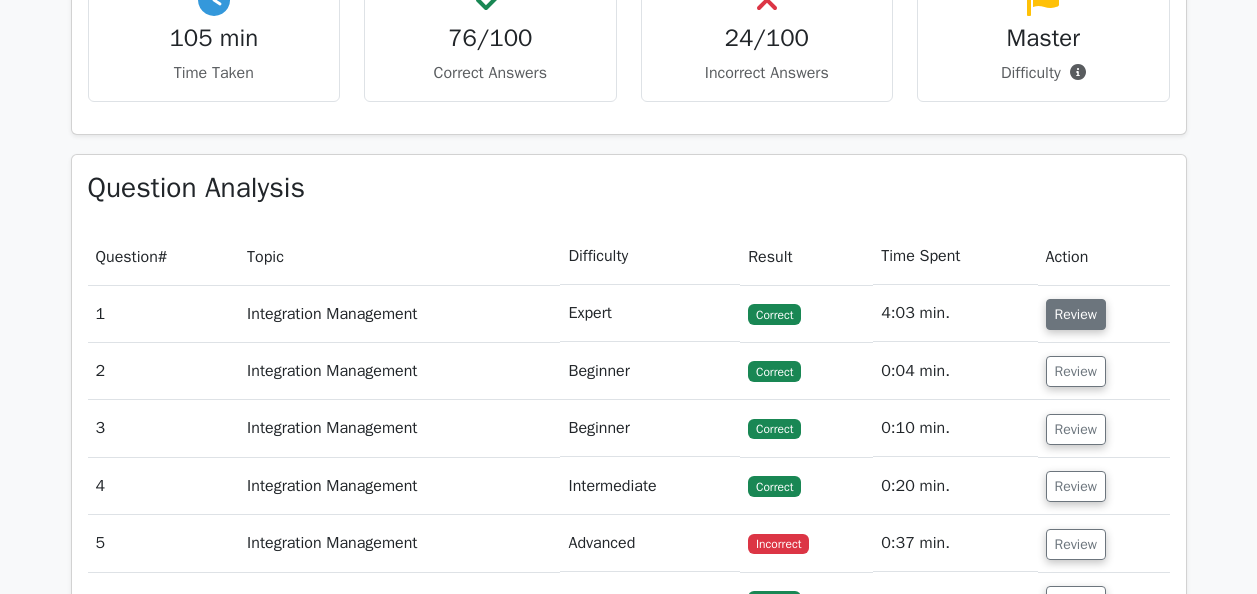 scroll, scrollTop: 0, scrollLeft: 0, axis: both 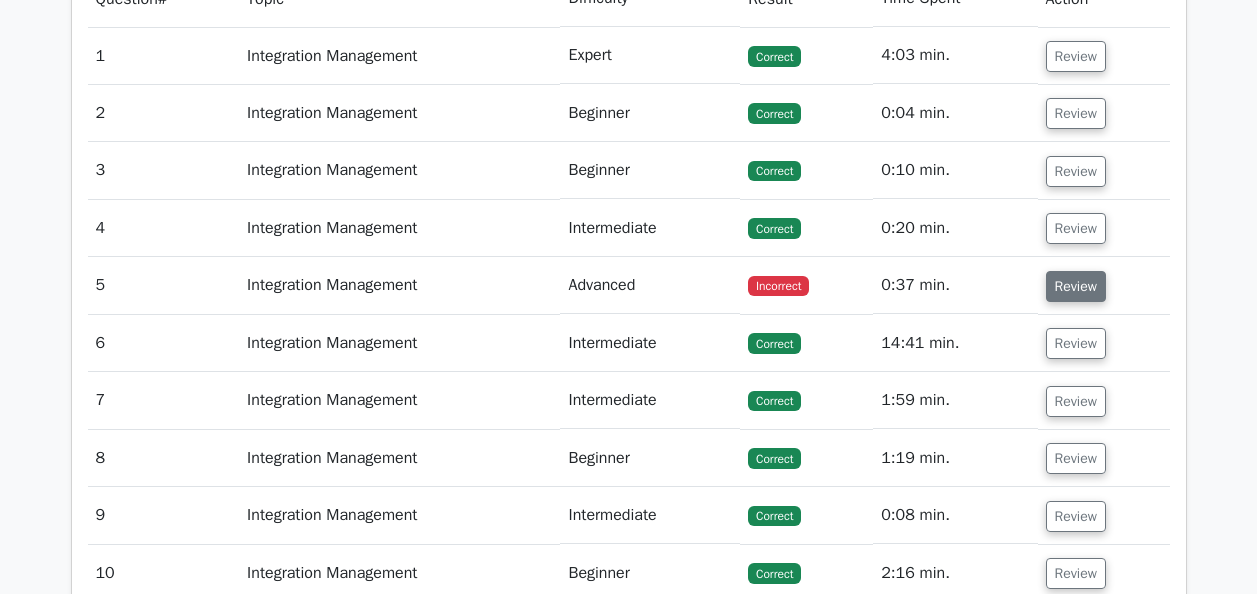 click on "Review" at bounding box center [1076, 286] 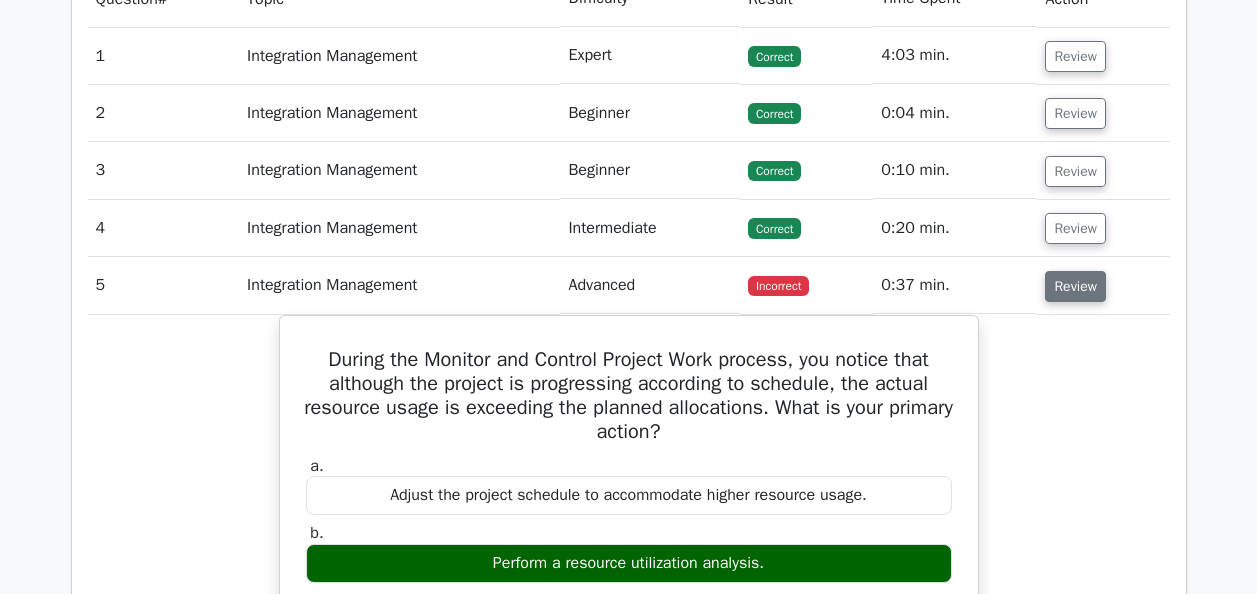 click on "Review" at bounding box center (1075, 286) 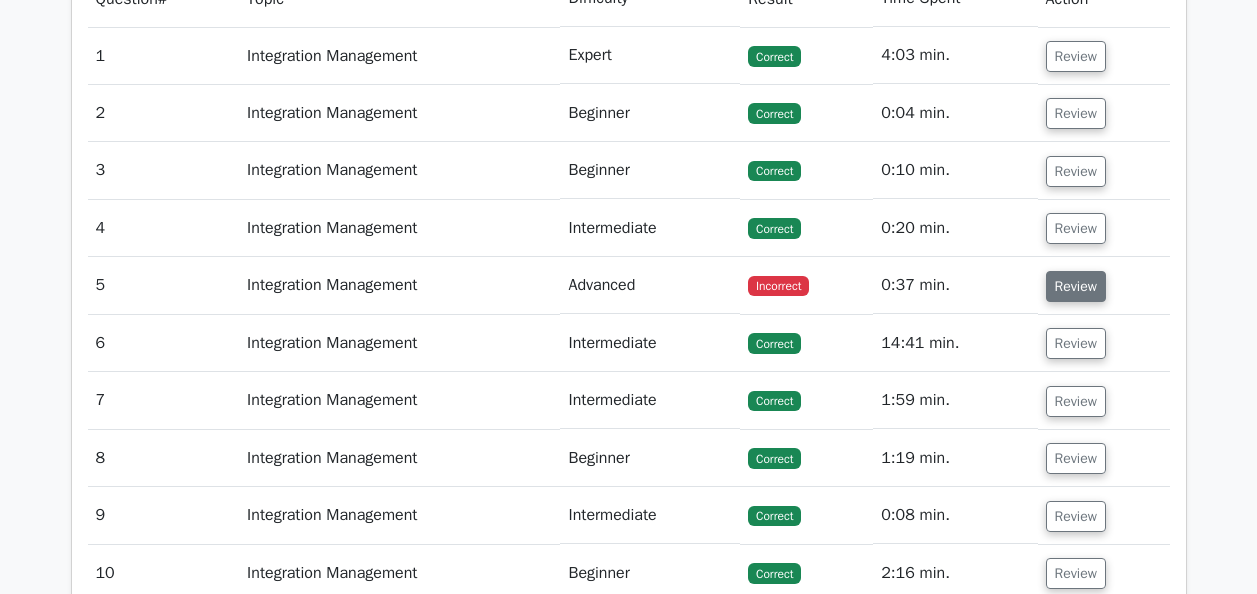 click on "Review" at bounding box center [1076, 286] 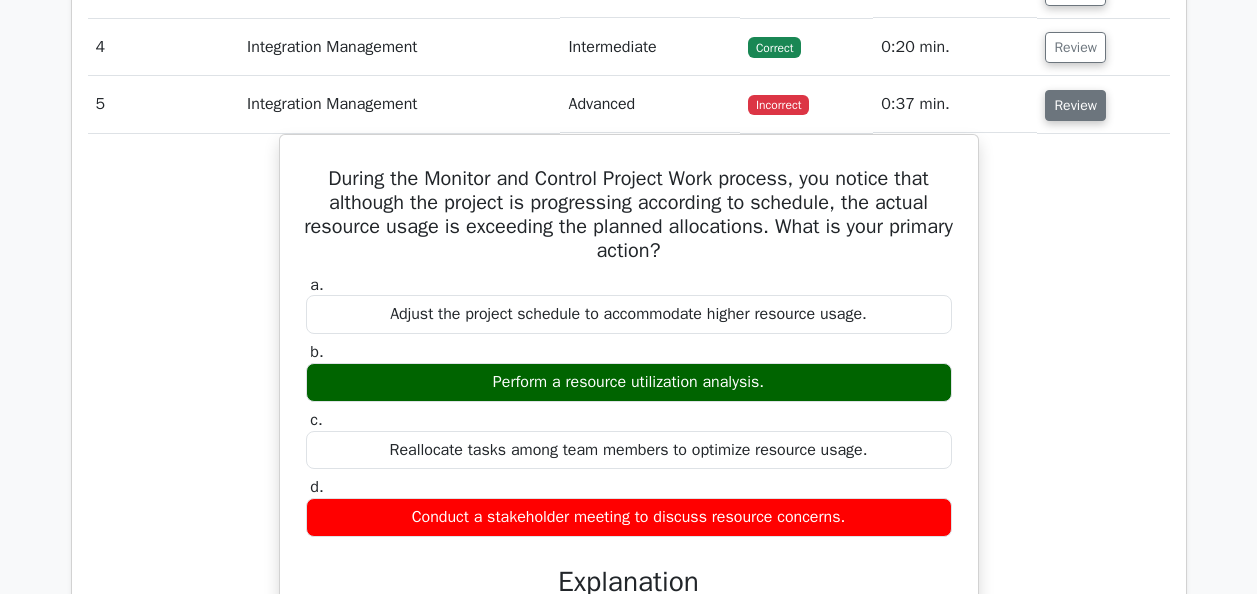 scroll, scrollTop: 1648, scrollLeft: 0, axis: vertical 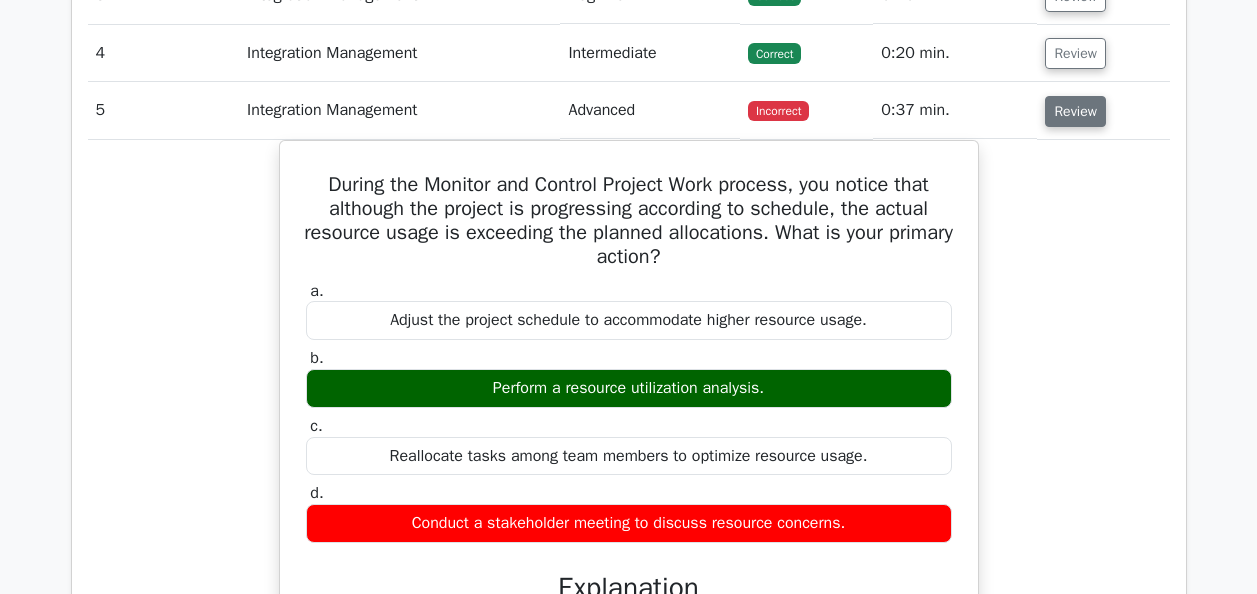 click on "Review" at bounding box center (1075, 111) 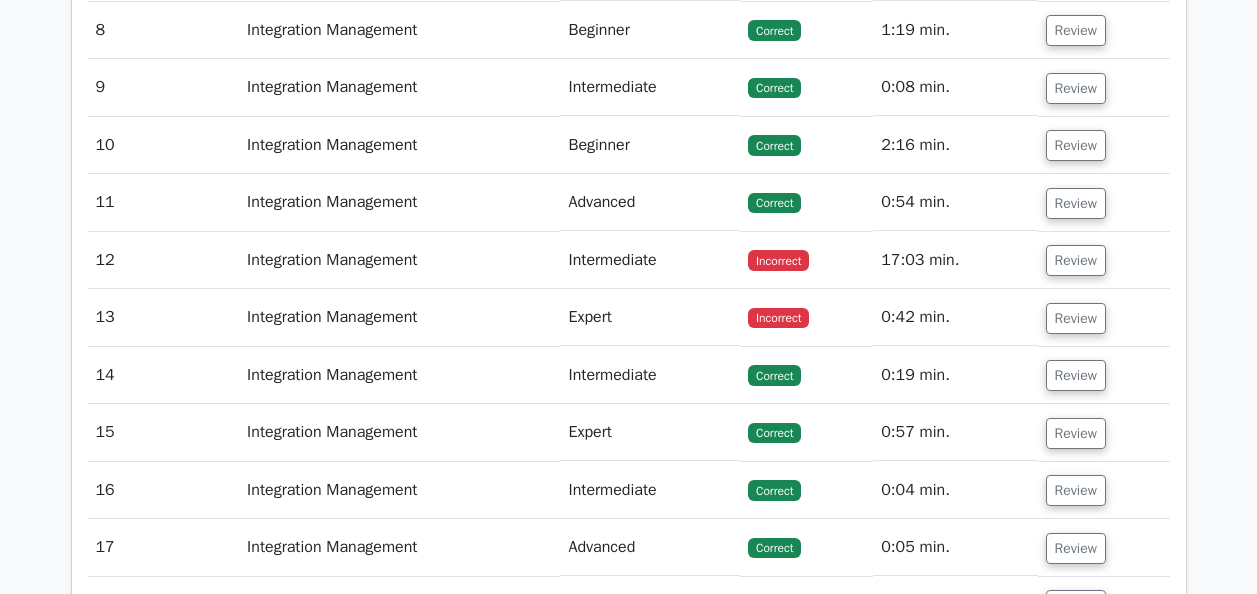 scroll, scrollTop: 1903, scrollLeft: 0, axis: vertical 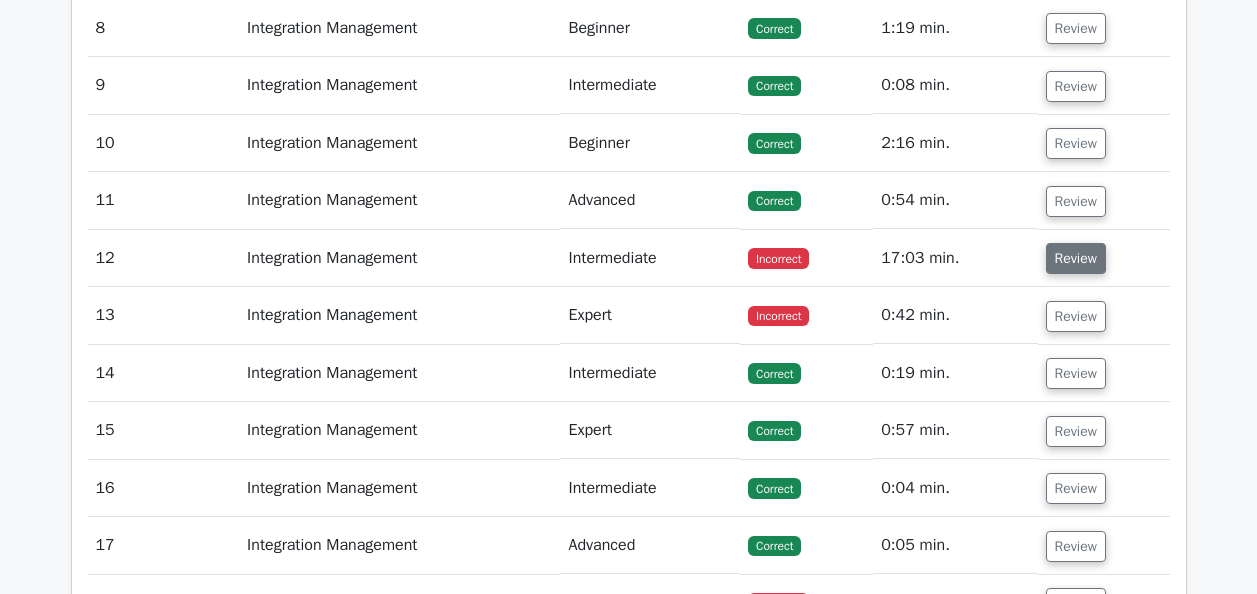 click on "Review" at bounding box center [1076, 258] 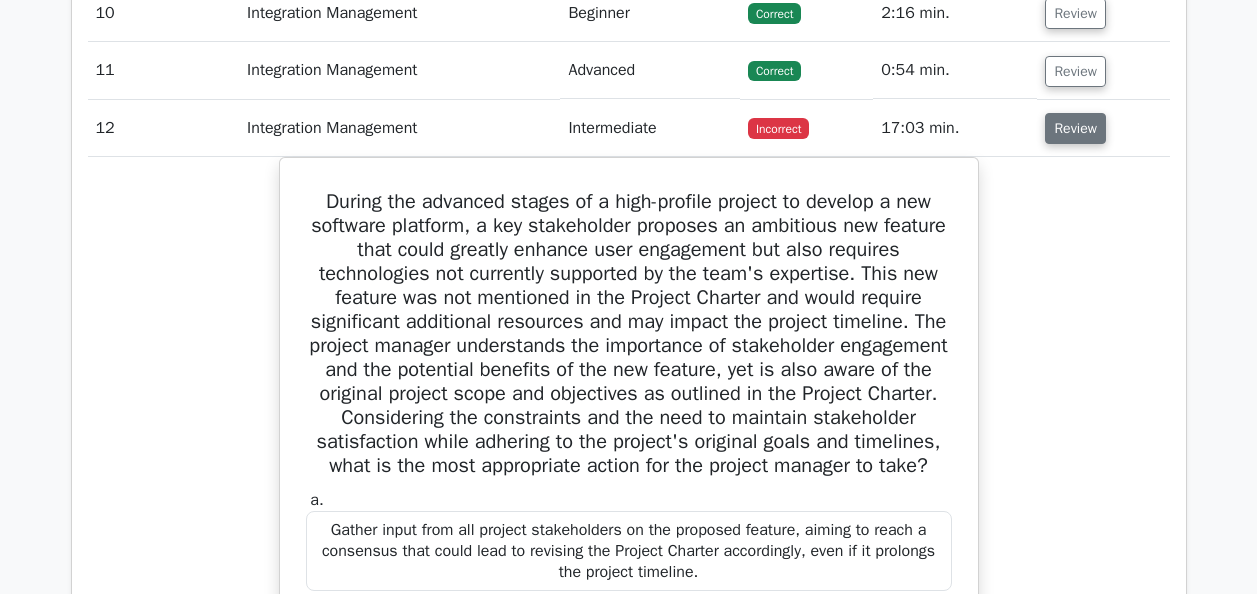 scroll, scrollTop: 2032, scrollLeft: 0, axis: vertical 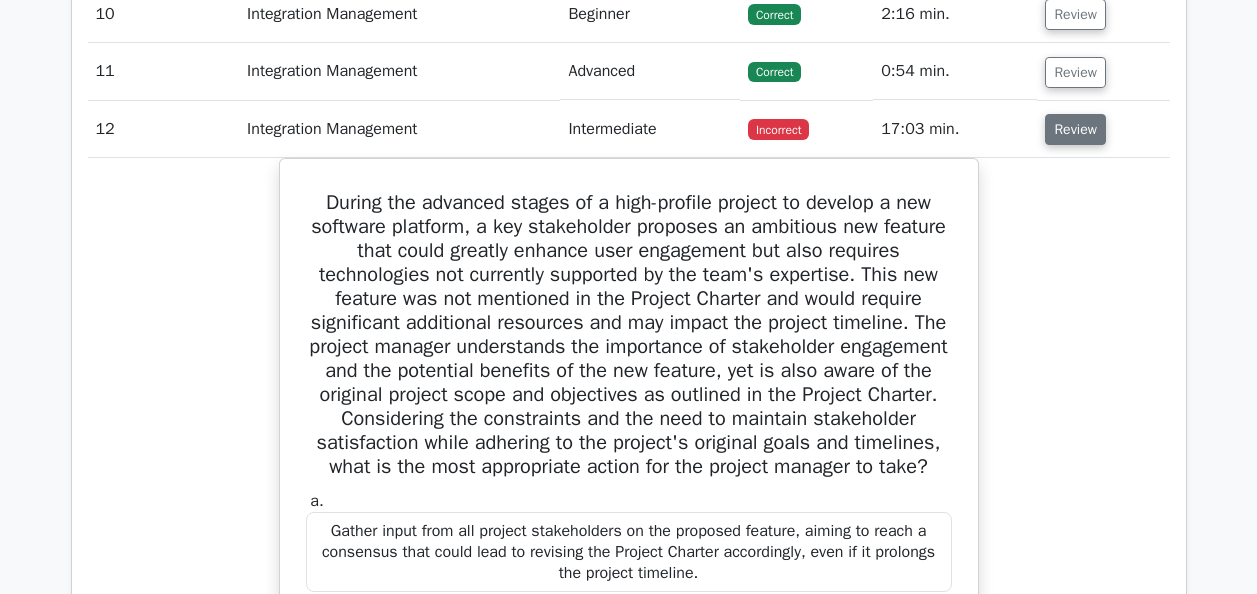click on "Review" at bounding box center (1075, 129) 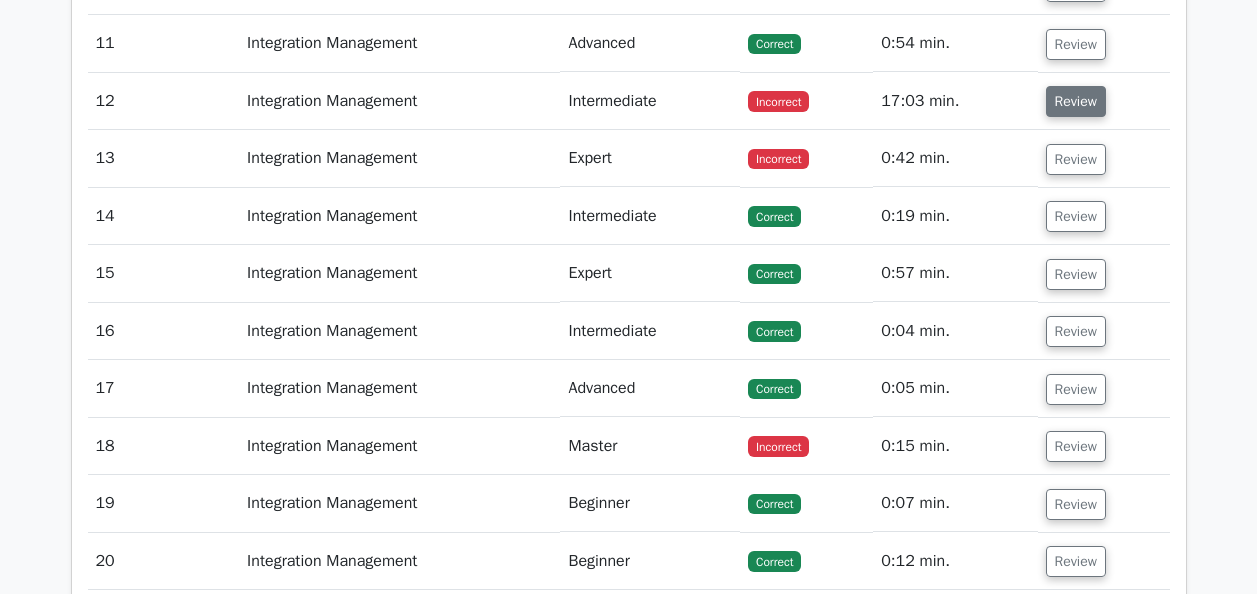 scroll, scrollTop: 2063, scrollLeft: 0, axis: vertical 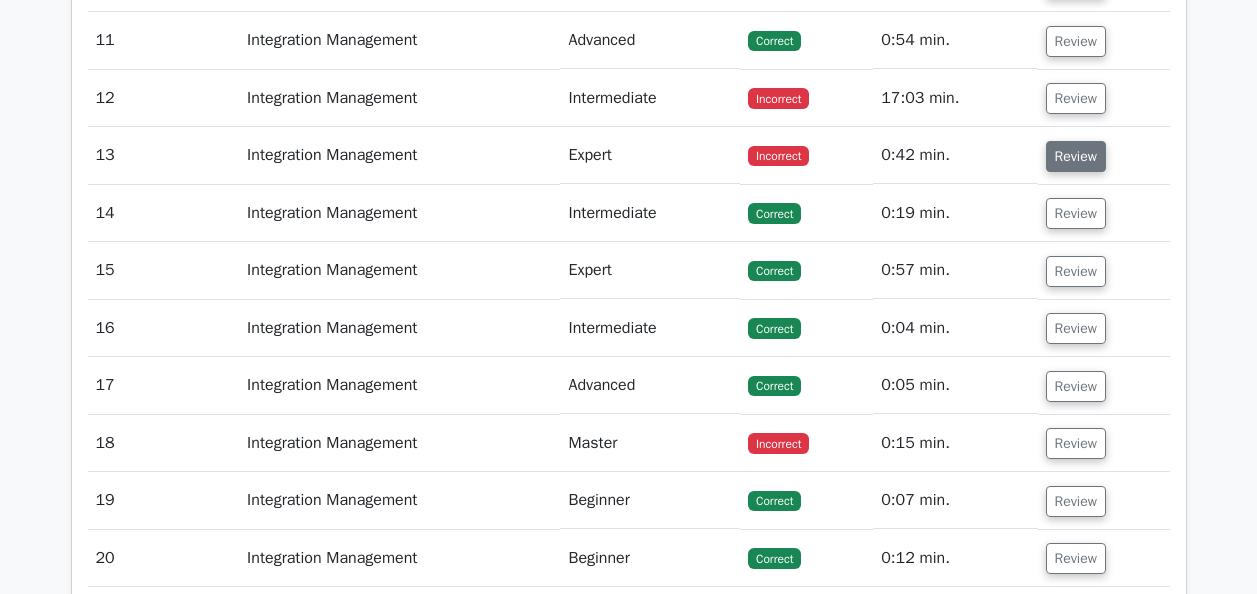 click on "Review" at bounding box center (1076, 156) 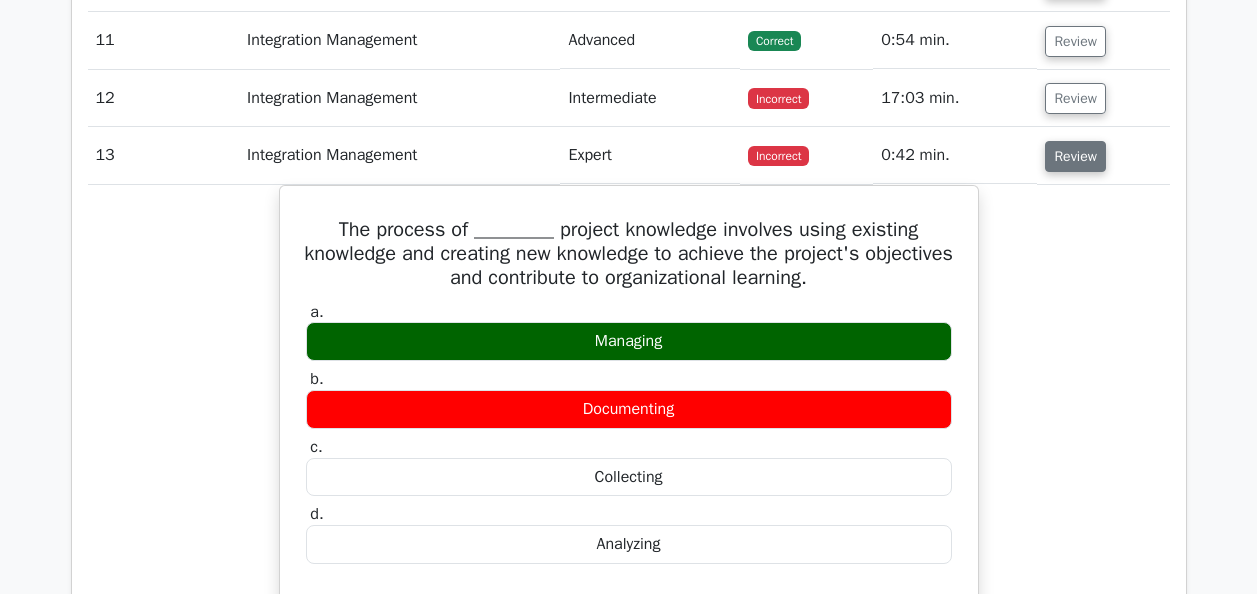 click on "Review" at bounding box center (1075, 156) 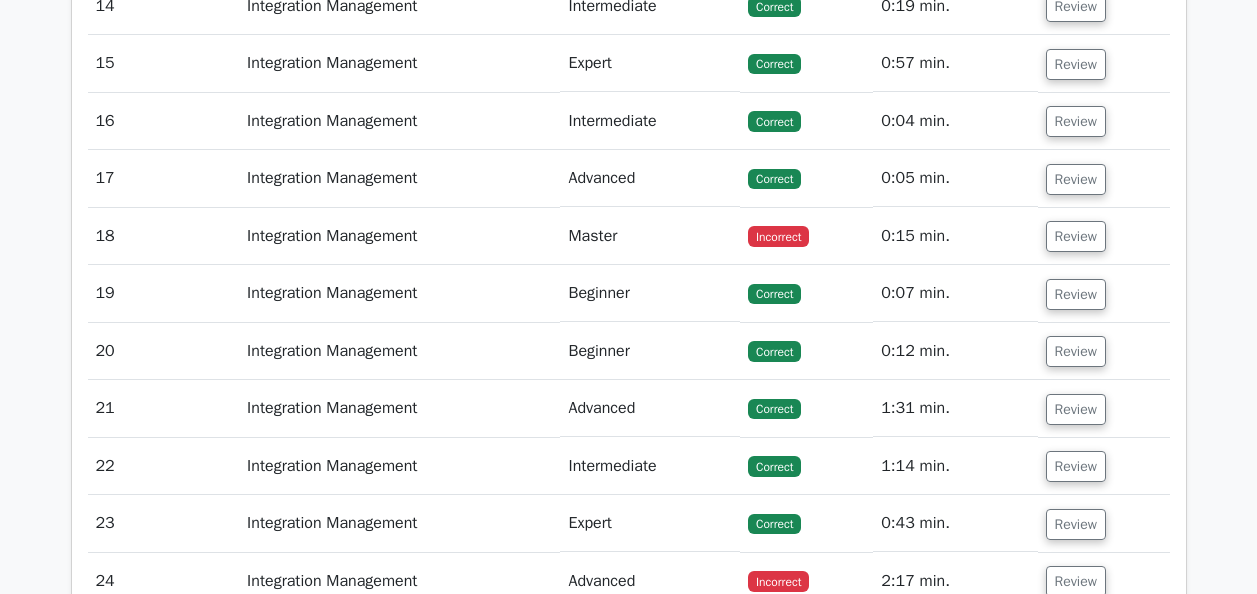 scroll, scrollTop: 2271, scrollLeft: 0, axis: vertical 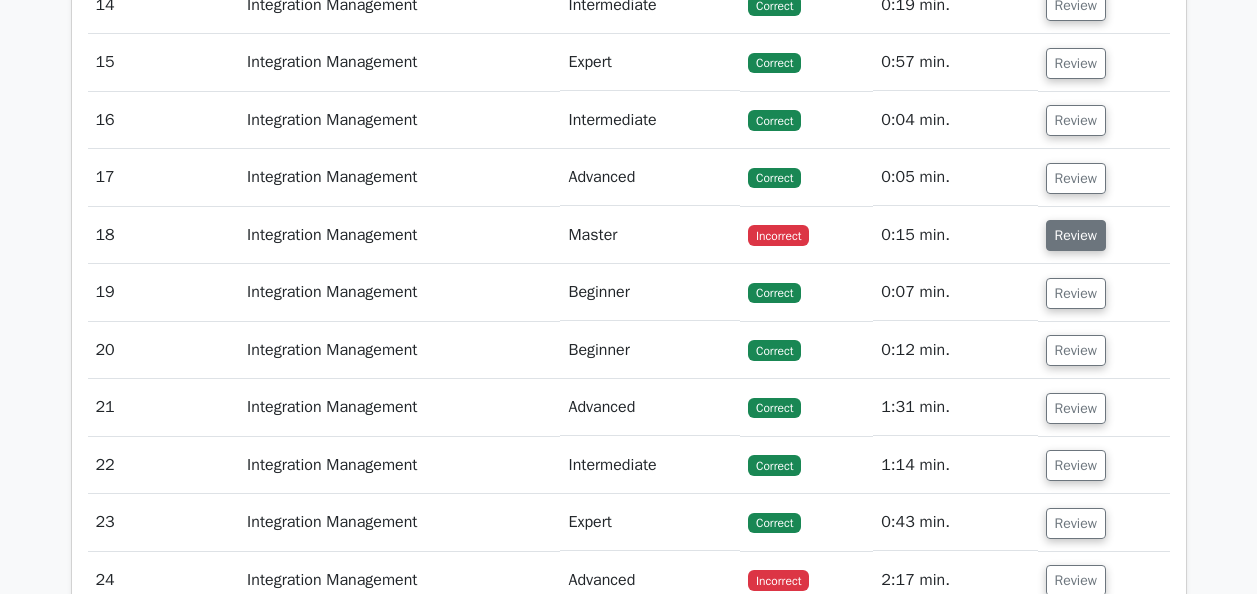 click on "Review" at bounding box center [1076, 235] 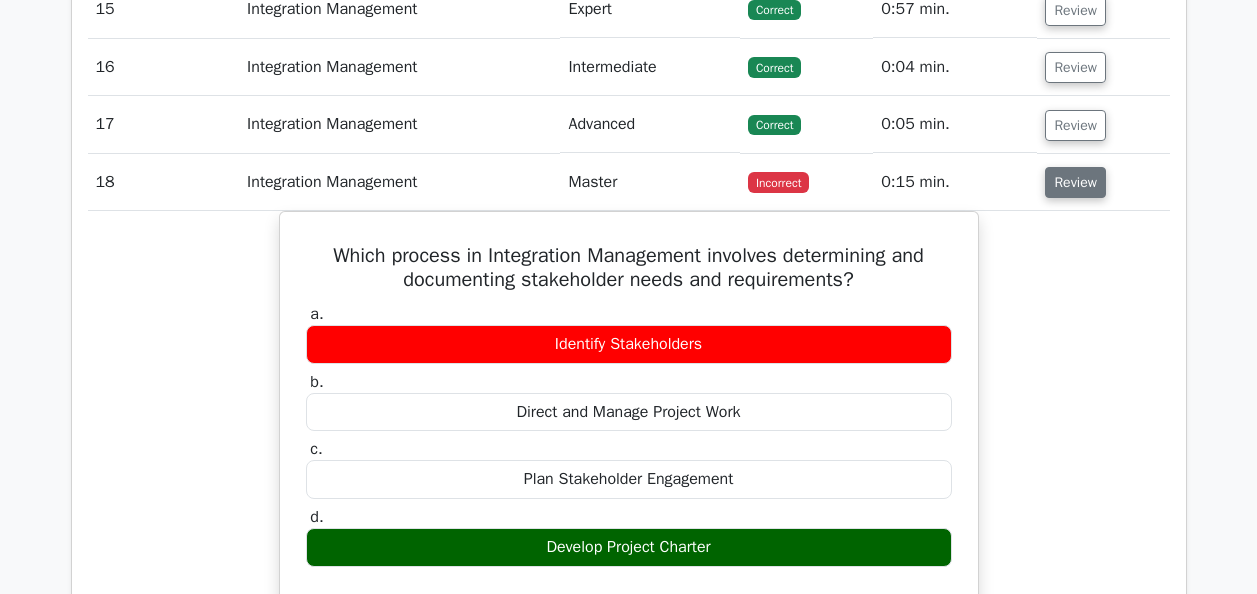scroll, scrollTop: 2325, scrollLeft: 0, axis: vertical 